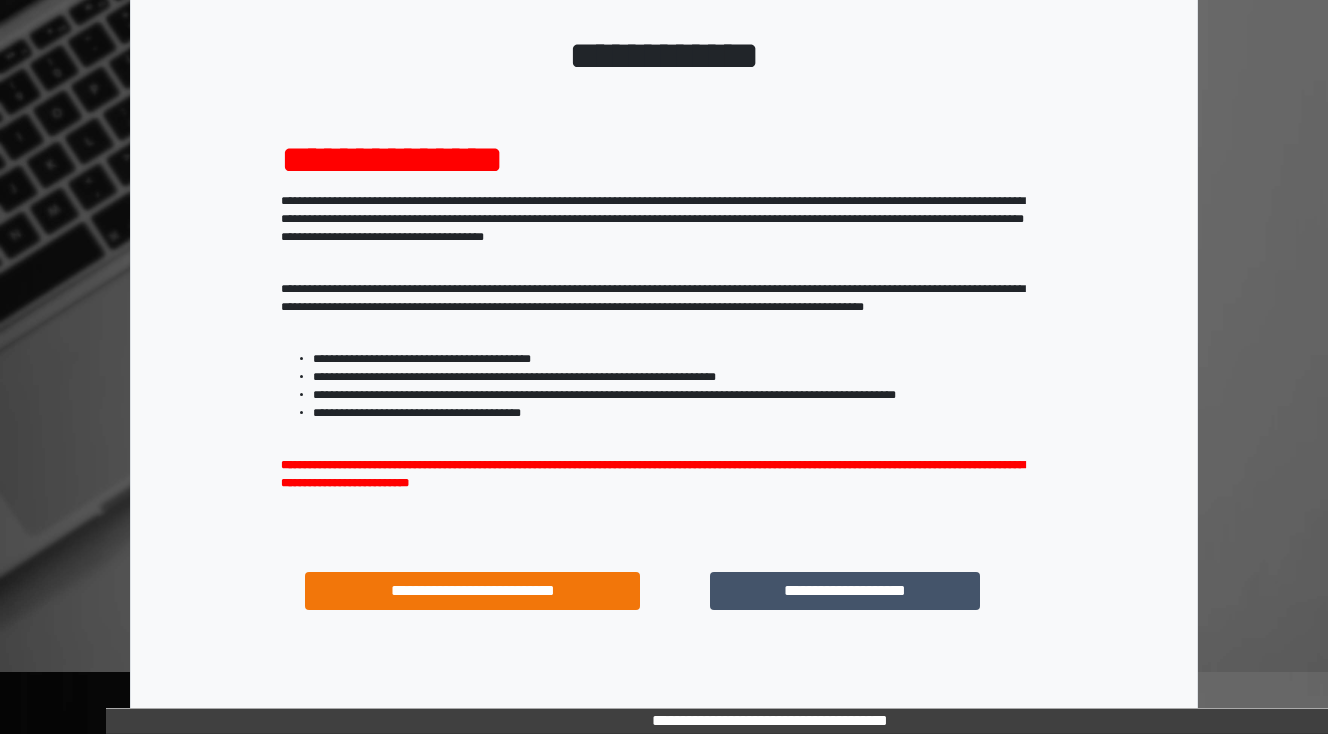 scroll, scrollTop: 192, scrollLeft: 0, axis: vertical 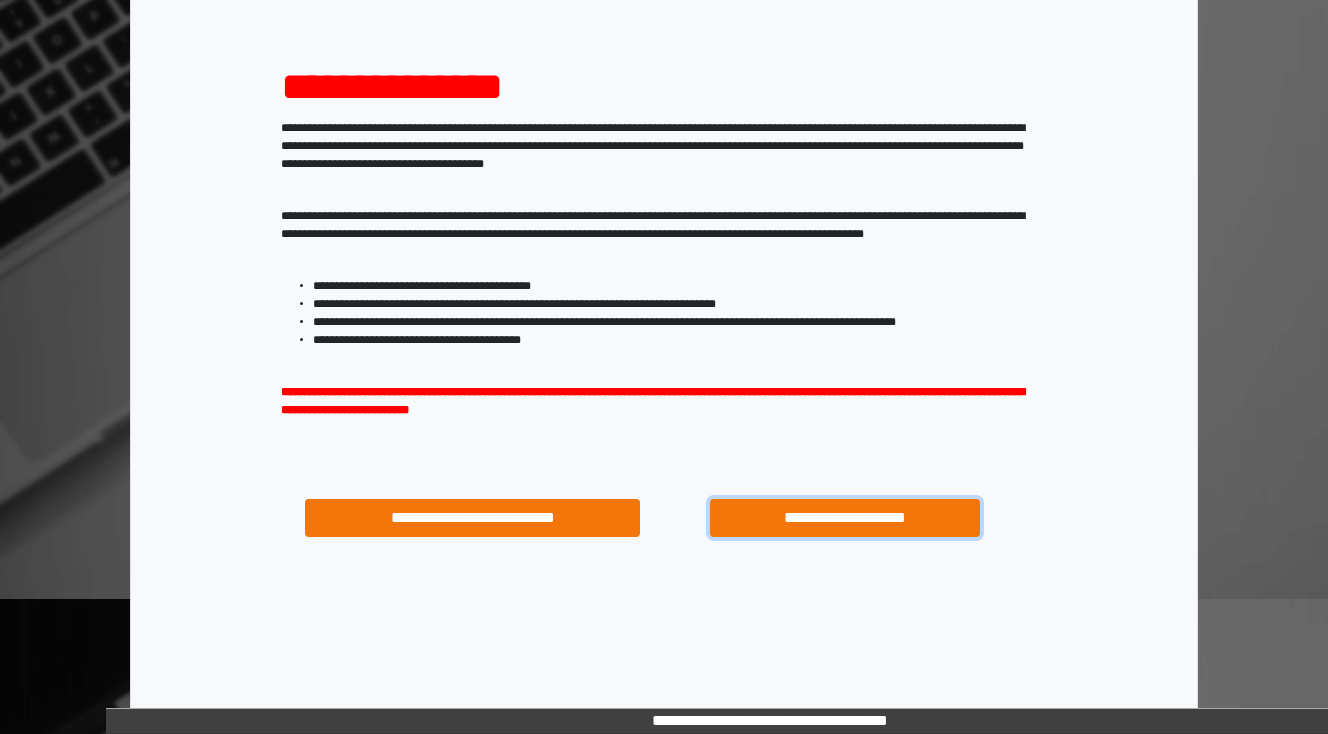 click on "**********" at bounding box center (844, 518) 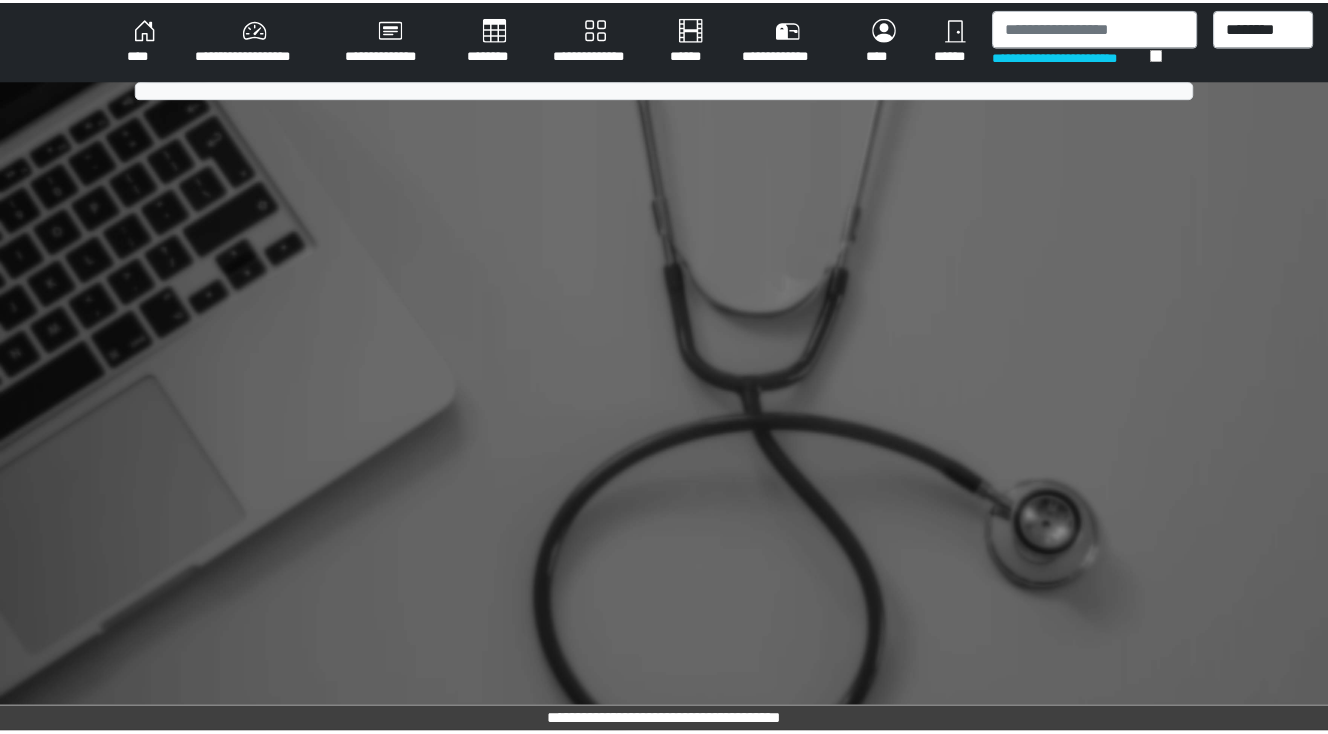 scroll, scrollTop: 0, scrollLeft: 0, axis: both 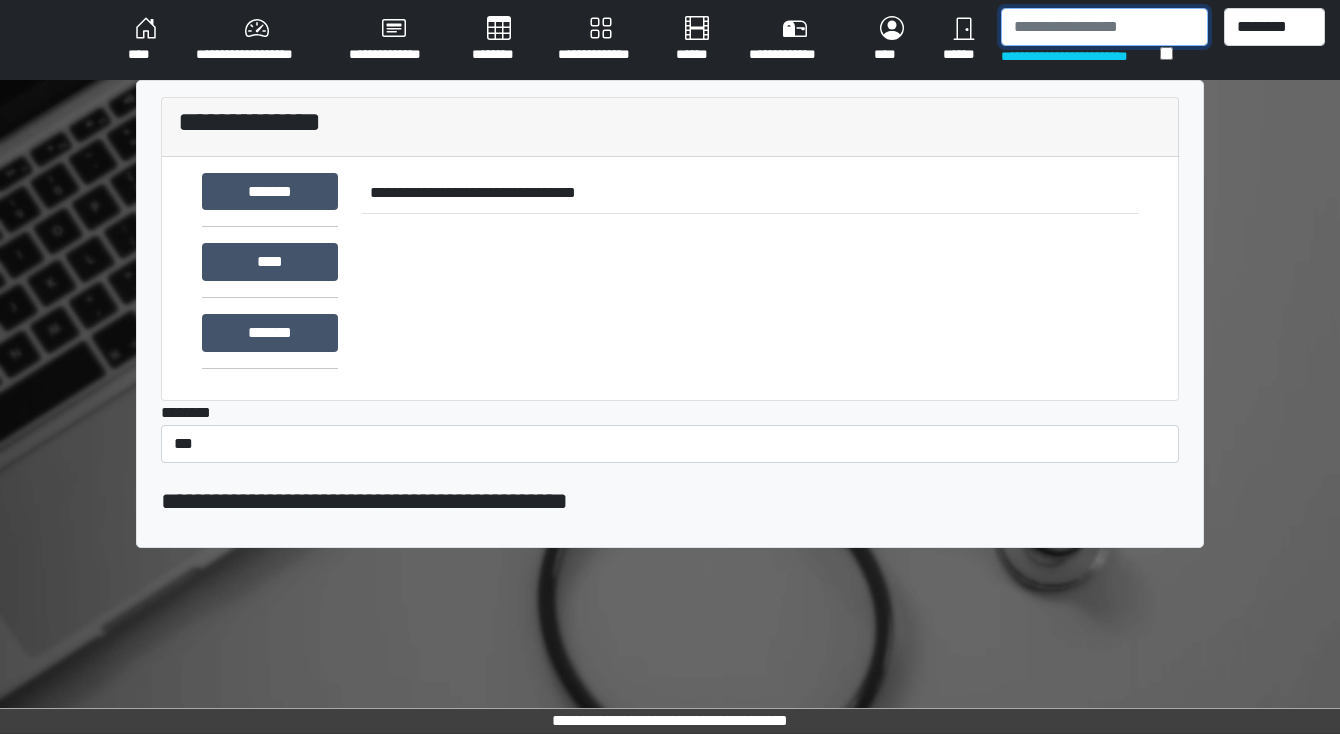click at bounding box center (1104, 27) 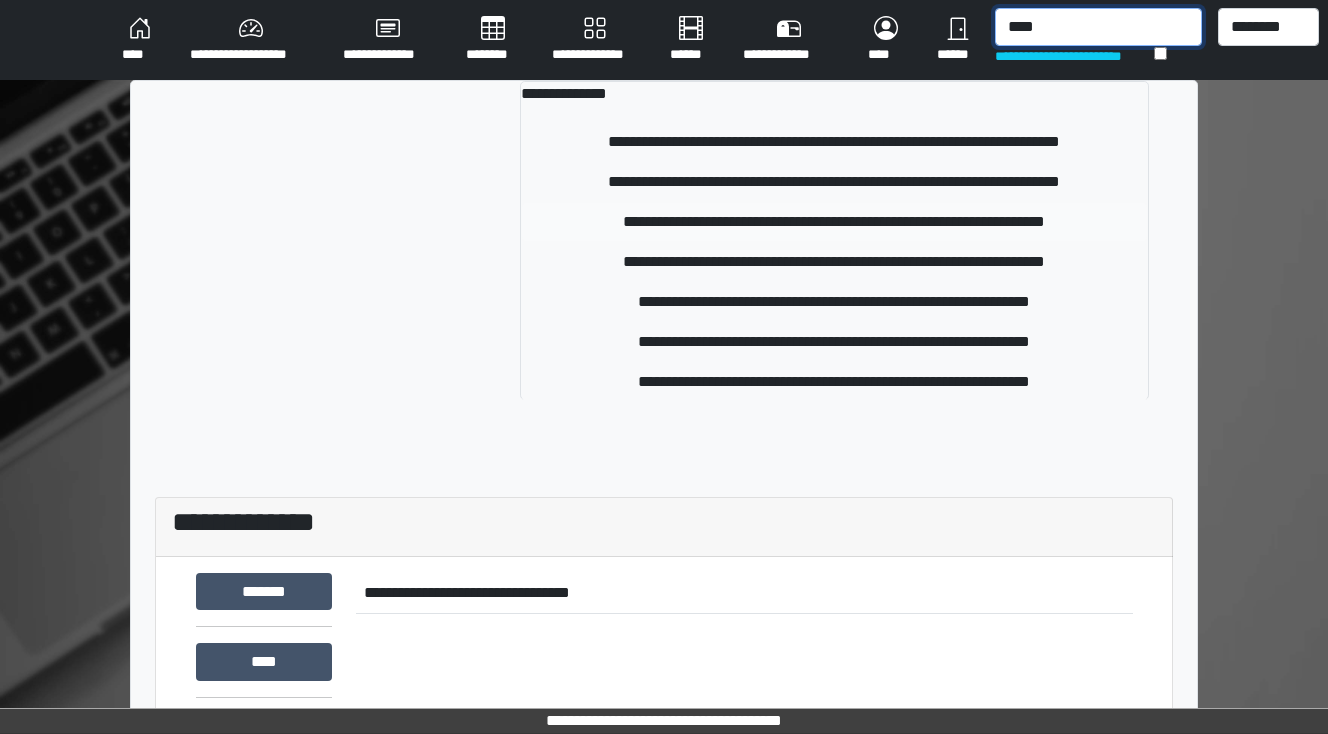 type on "****" 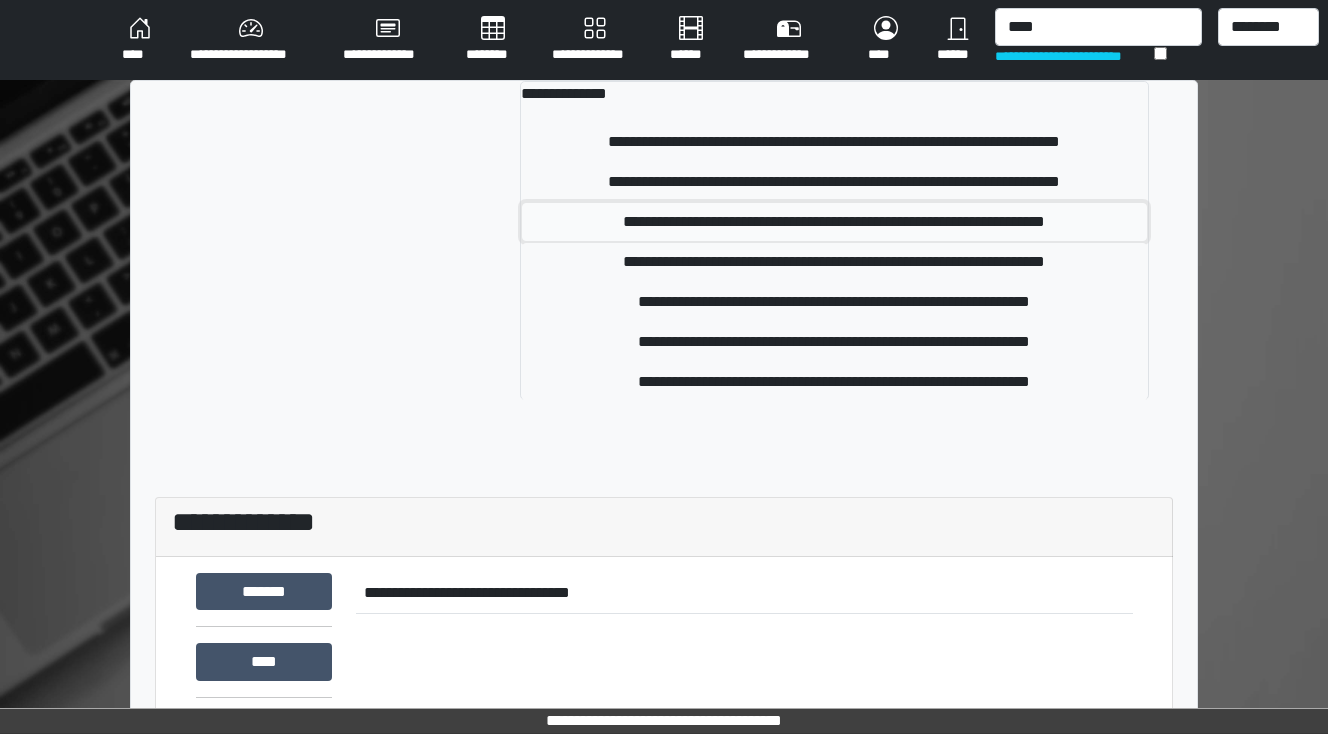 click on "**********" at bounding box center (835, 222) 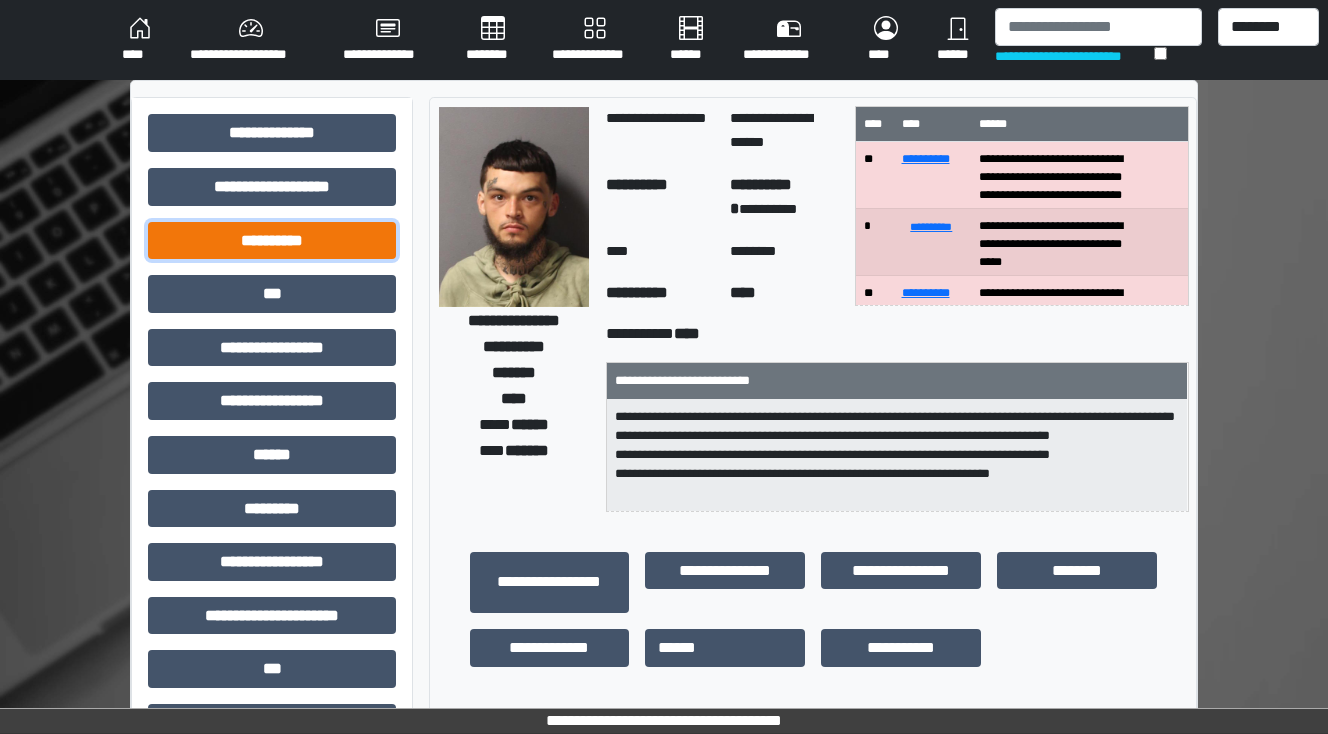 click on "**********" at bounding box center (272, 241) 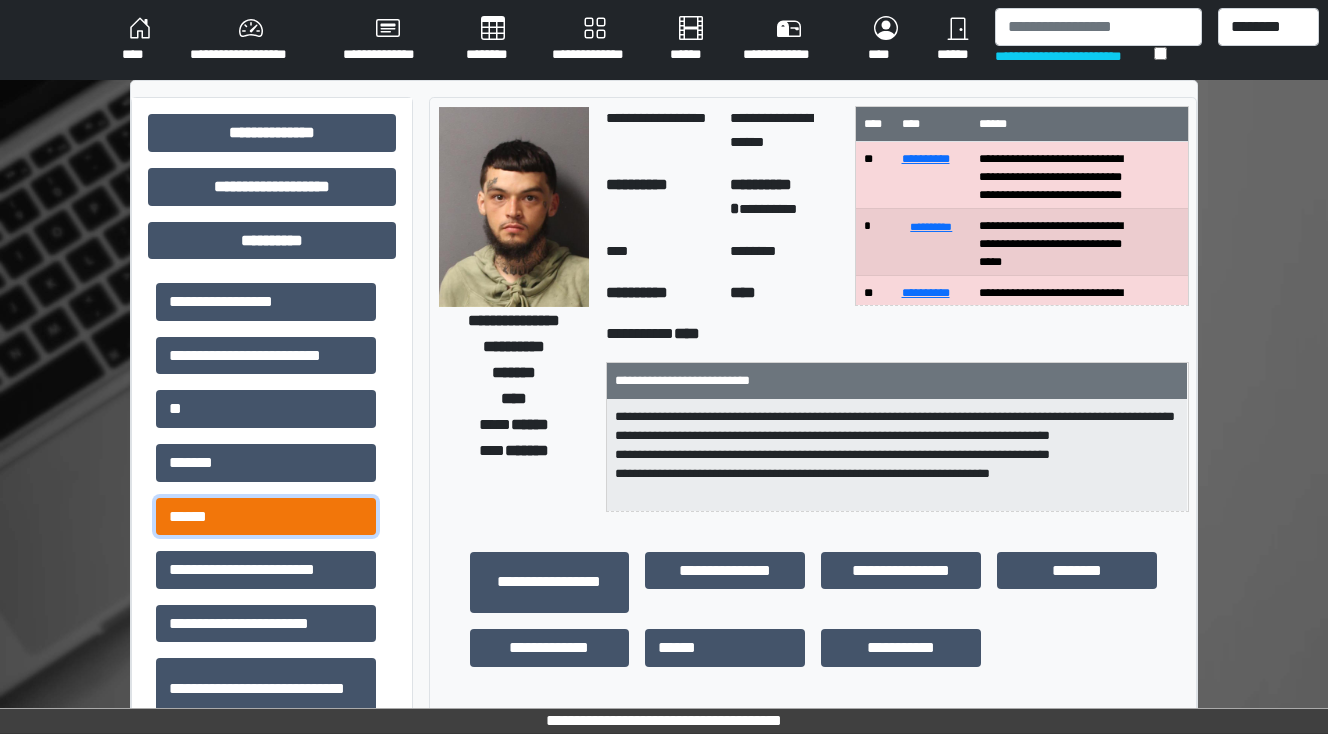 click on "******" at bounding box center [266, 517] 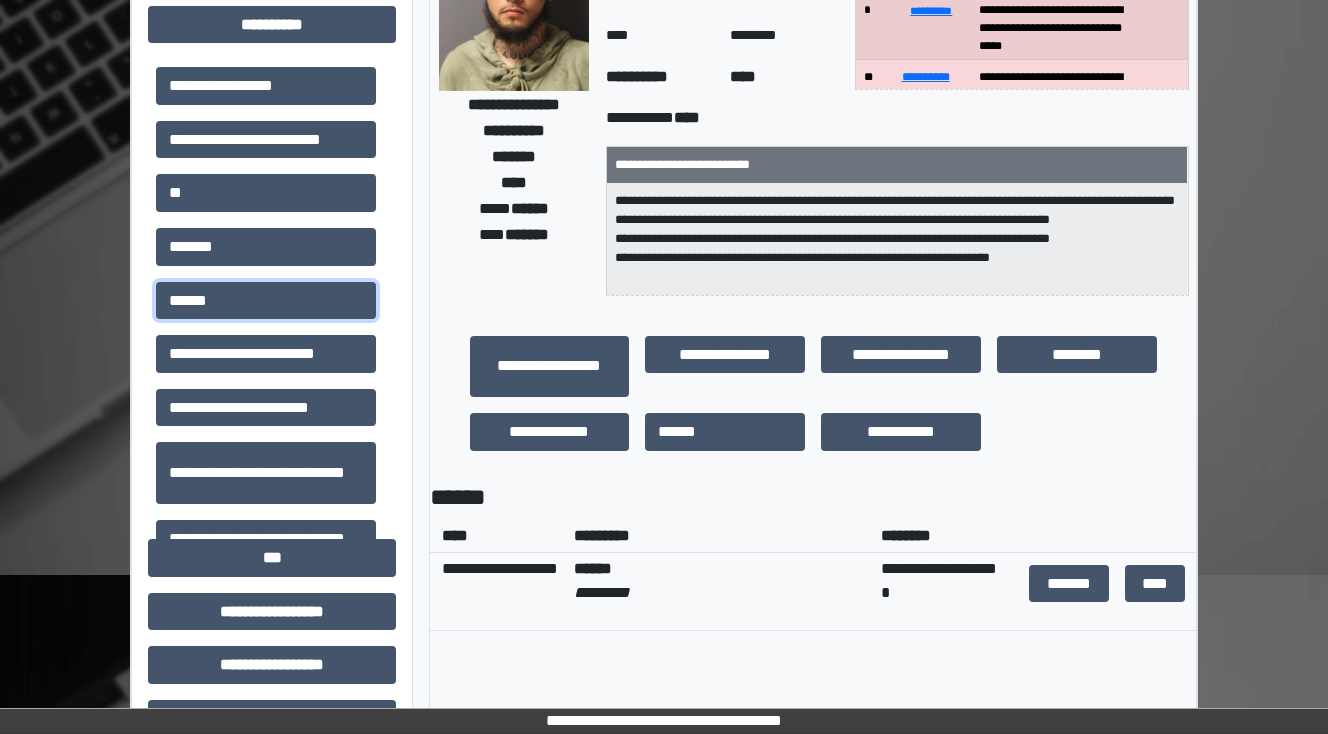 scroll, scrollTop: 240, scrollLeft: 0, axis: vertical 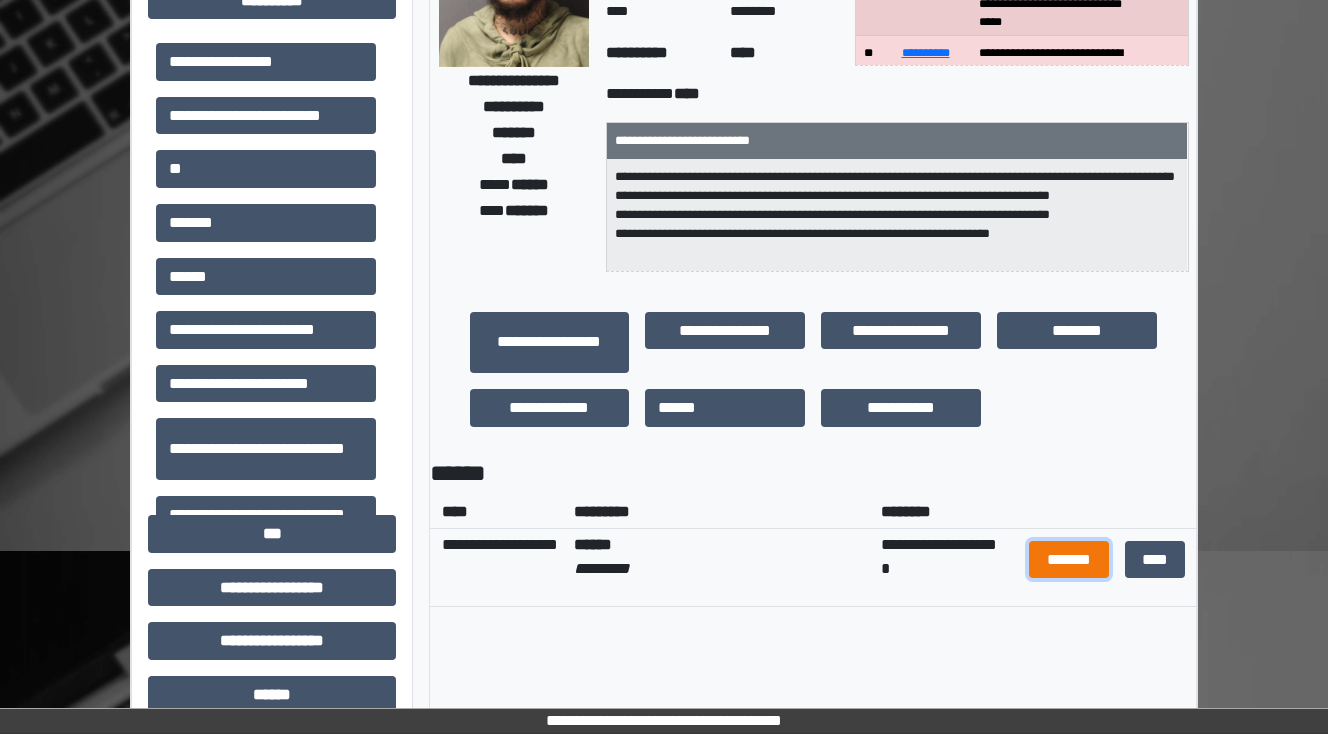 click on "*******" at bounding box center [1069, 560] 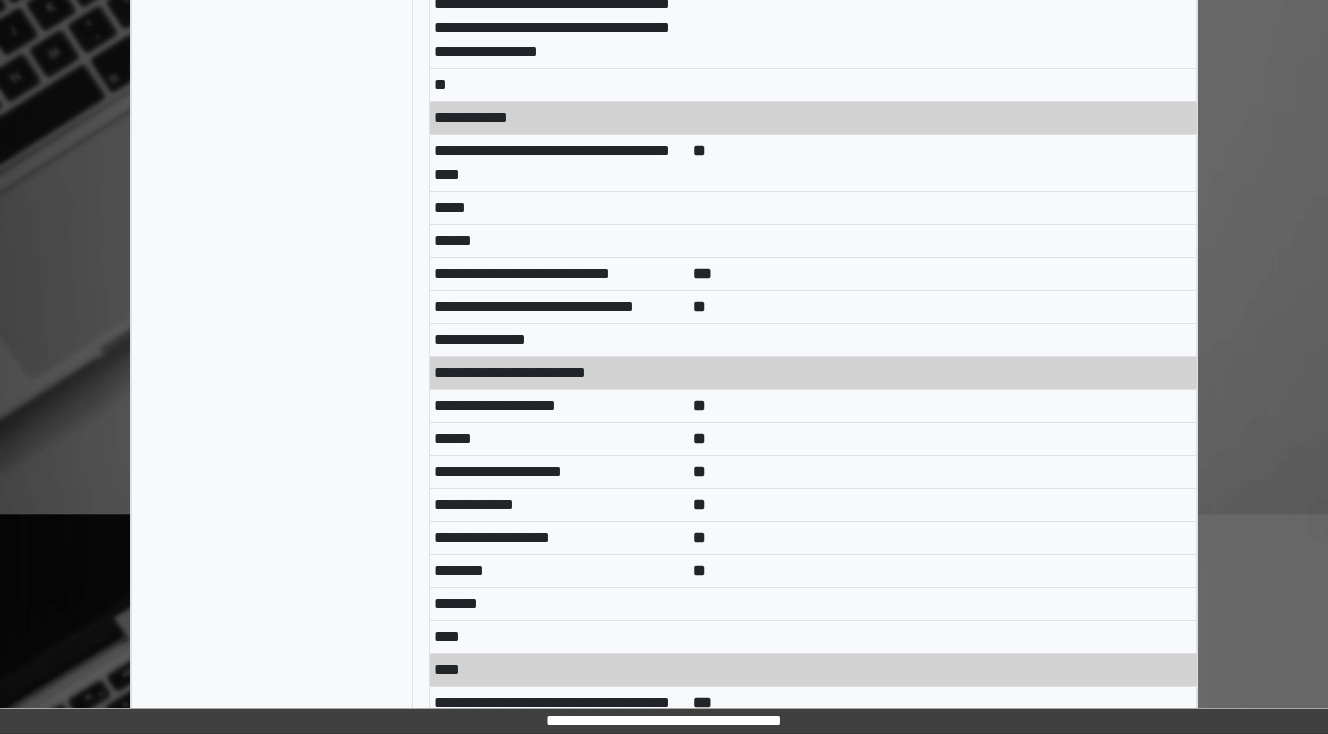 scroll, scrollTop: 9600, scrollLeft: 0, axis: vertical 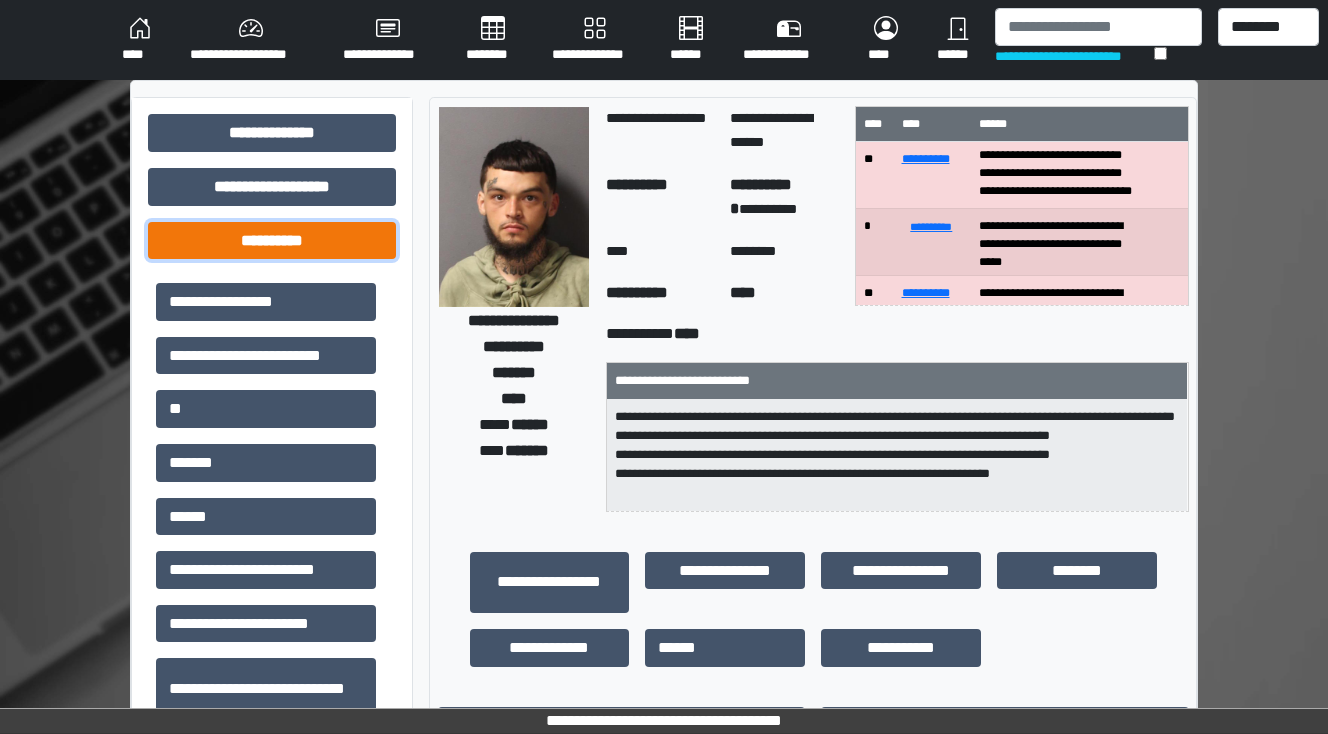 click on "**********" at bounding box center (272, 241) 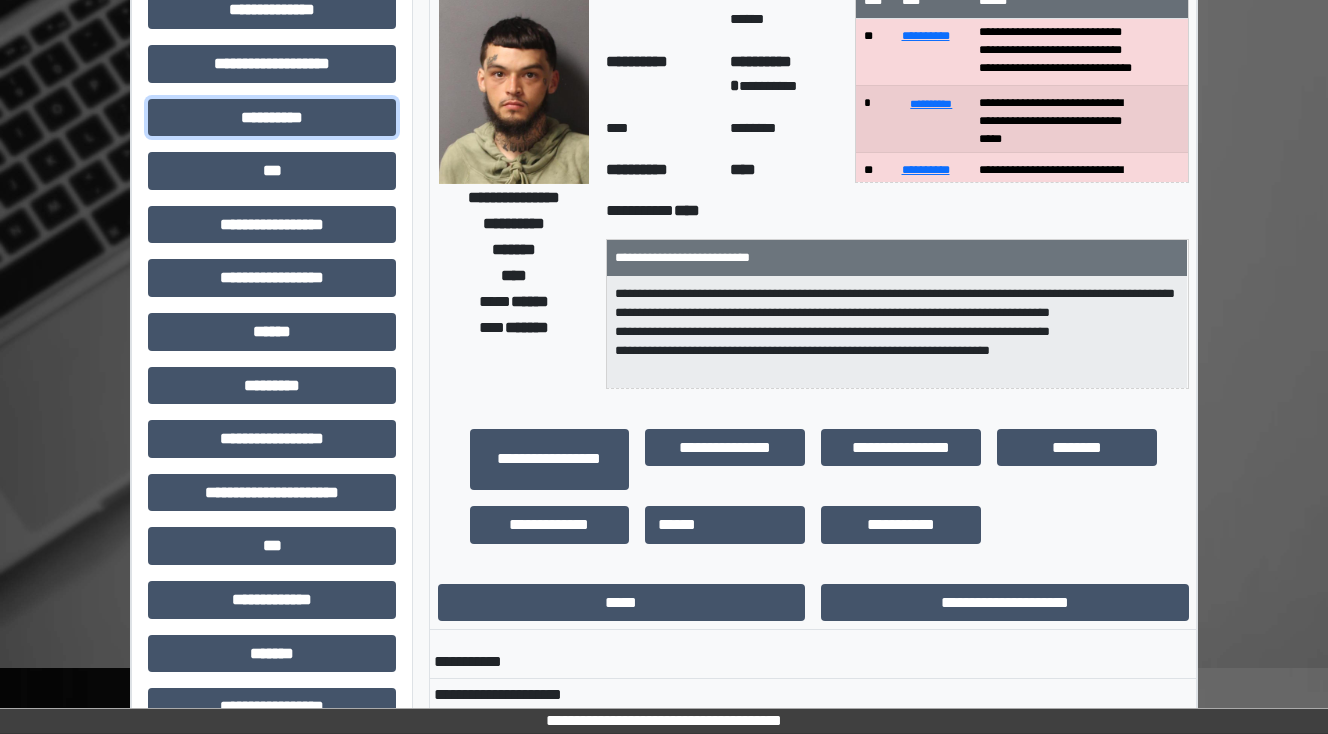 scroll, scrollTop: 0, scrollLeft: 0, axis: both 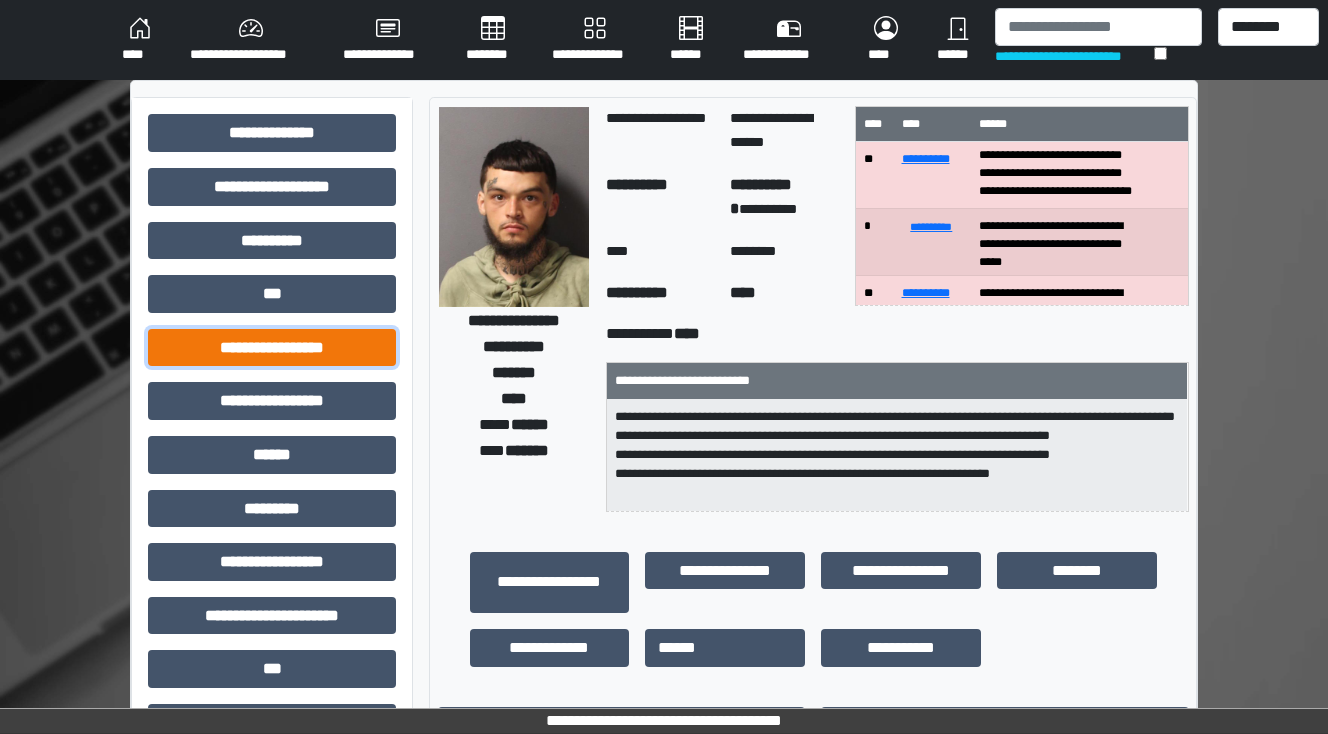 click on "**********" at bounding box center (272, 348) 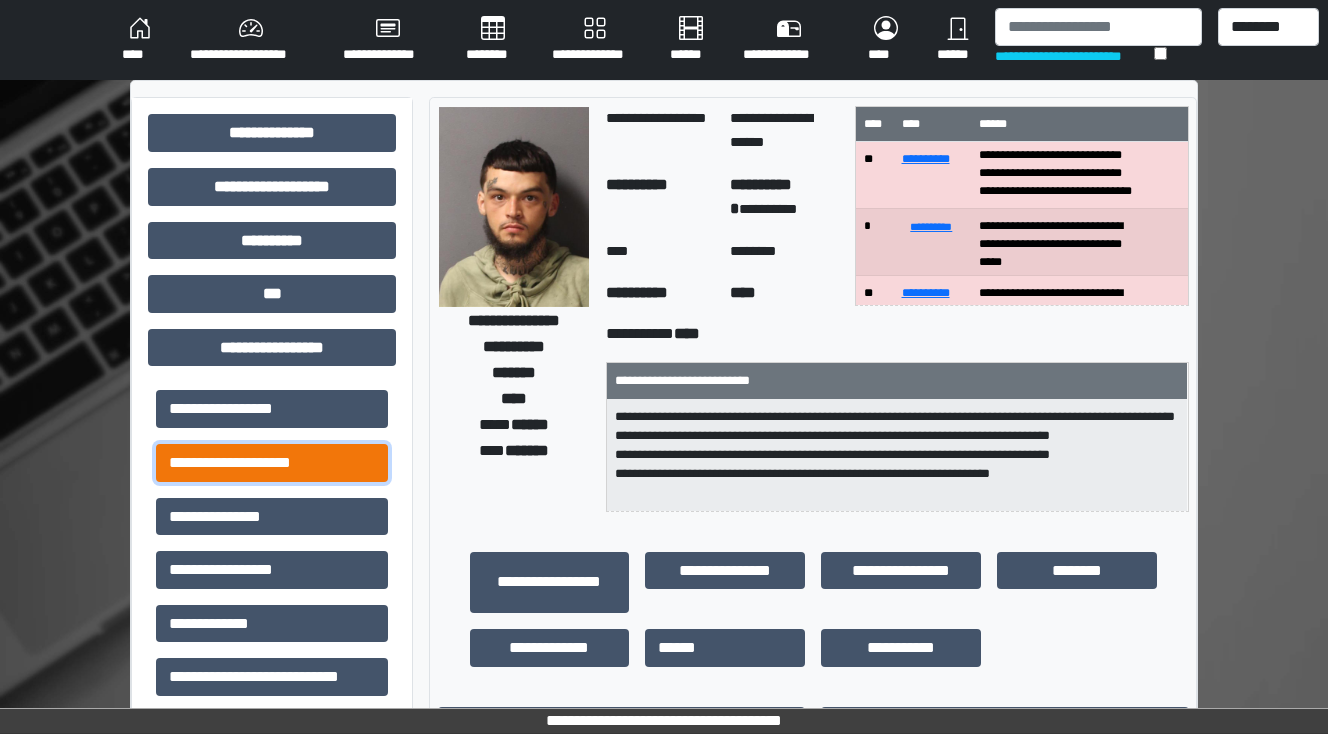 click on "**********" at bounding box center (272, 463) 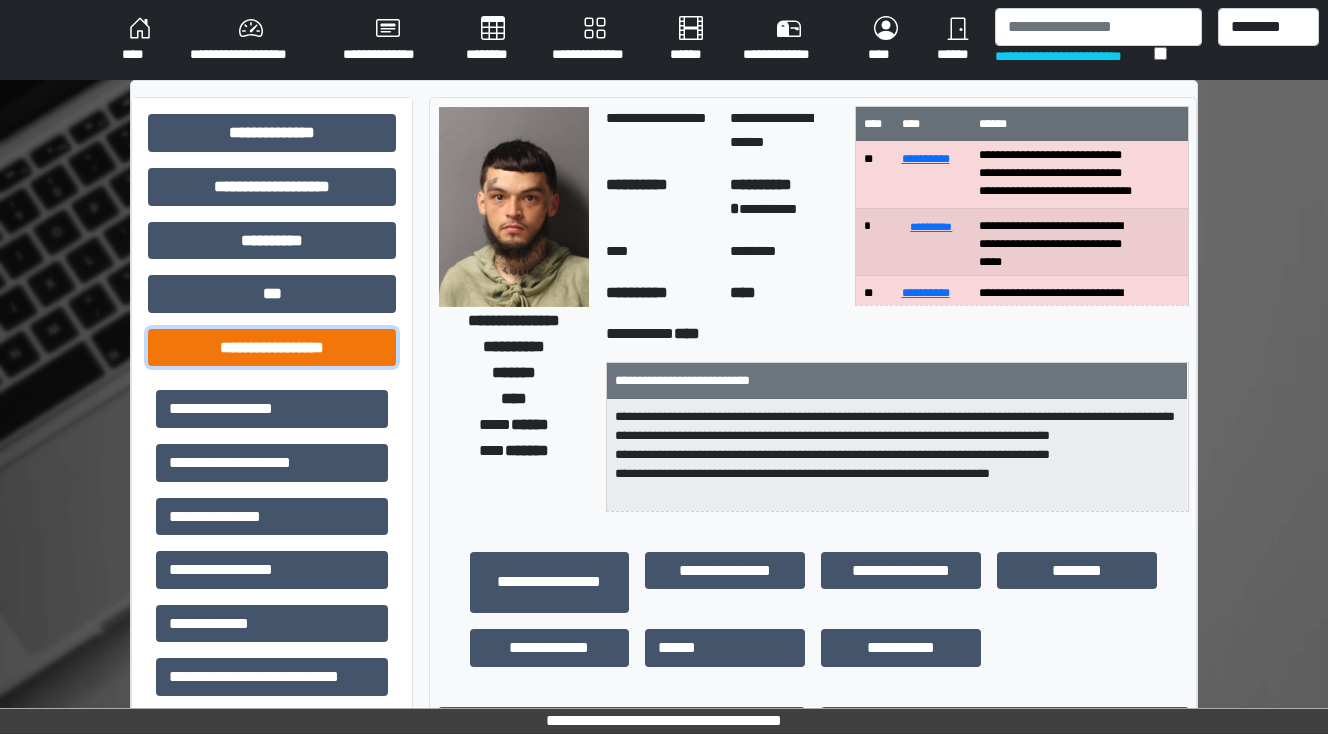 click on "**********" at bounding box center (272, 348) 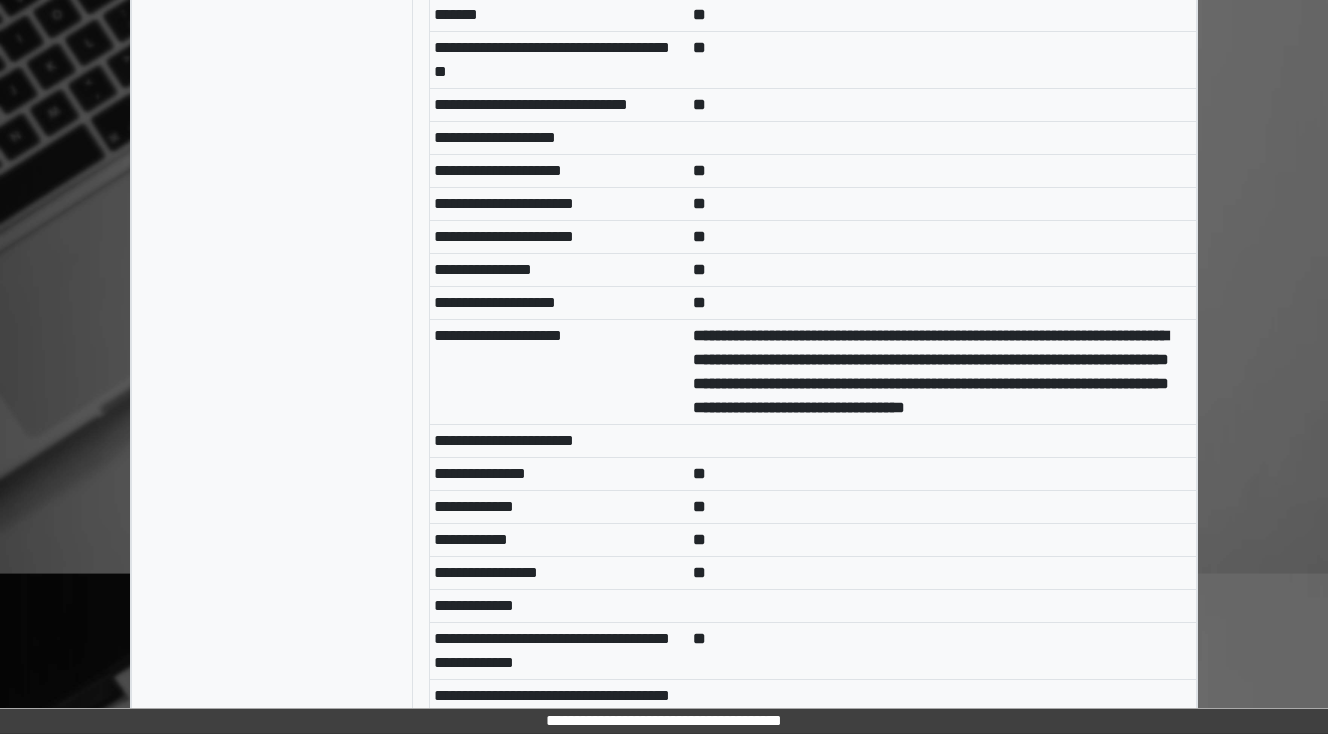 scroll, scrollTop: 8000, scrollLeft: 0, axis: vertical 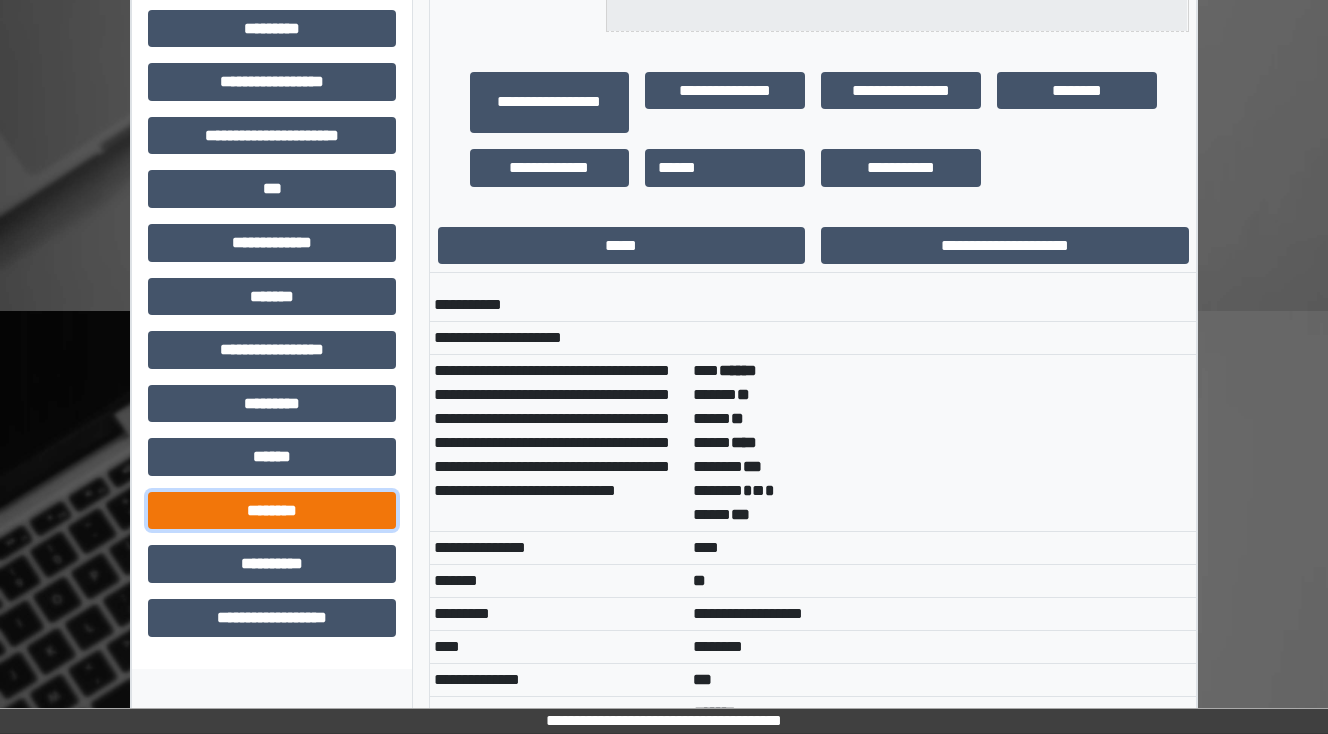 click on "********" at bounding box center [272, 511] 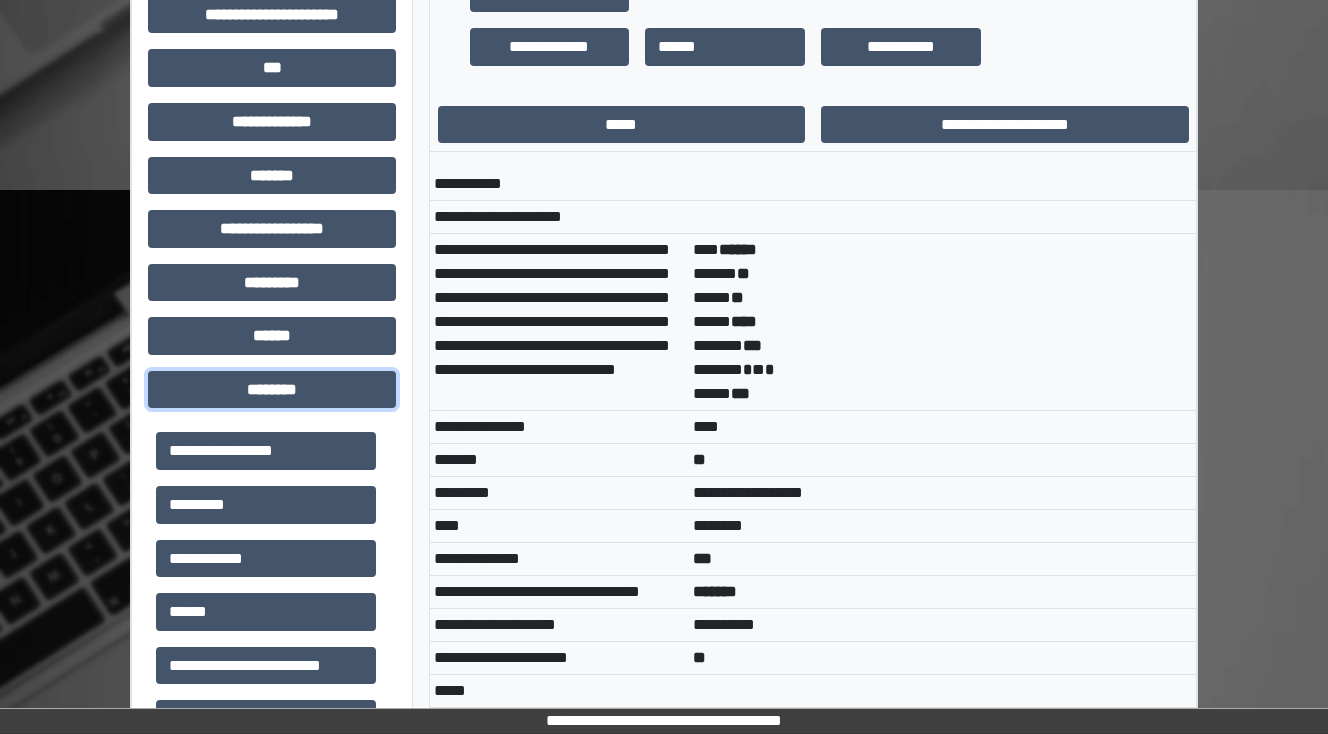 scroll, scrollTop: 800, scrollLeft: 0, axis: vertical 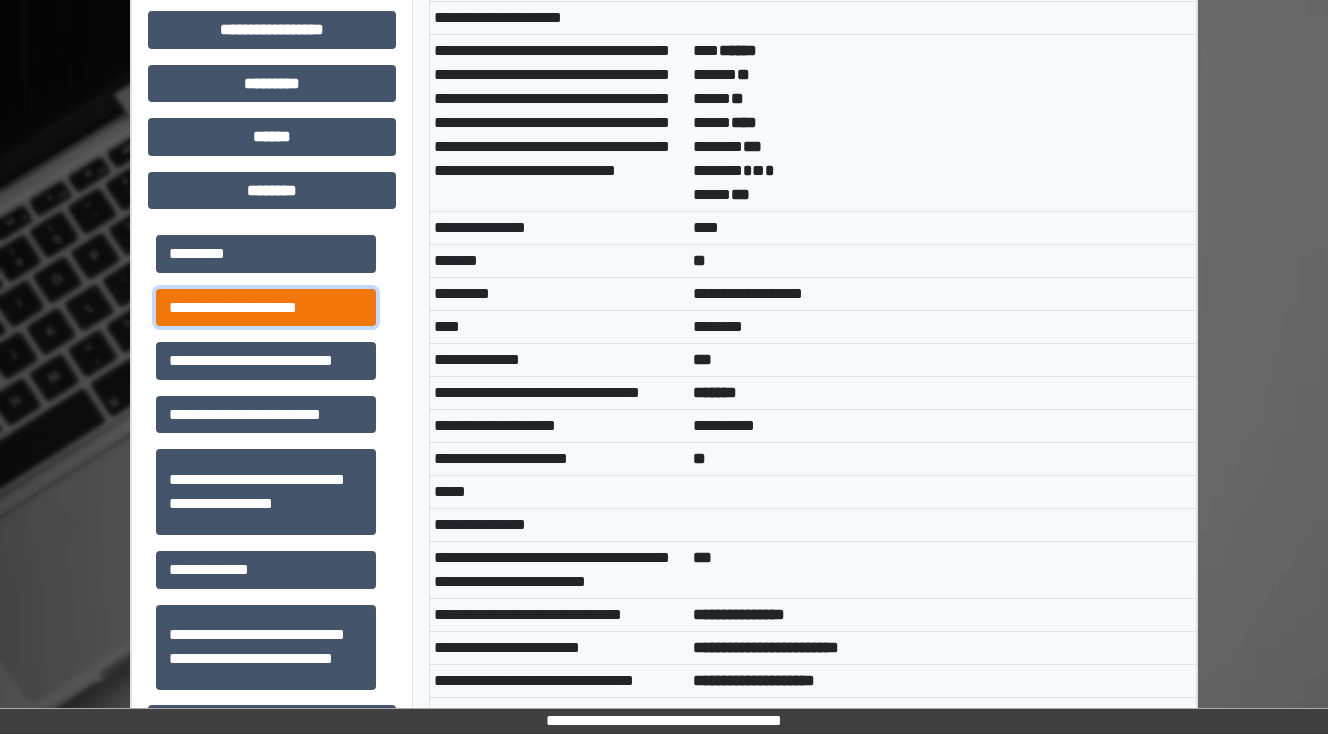 click on "**********" at bounding box center (266, 308) 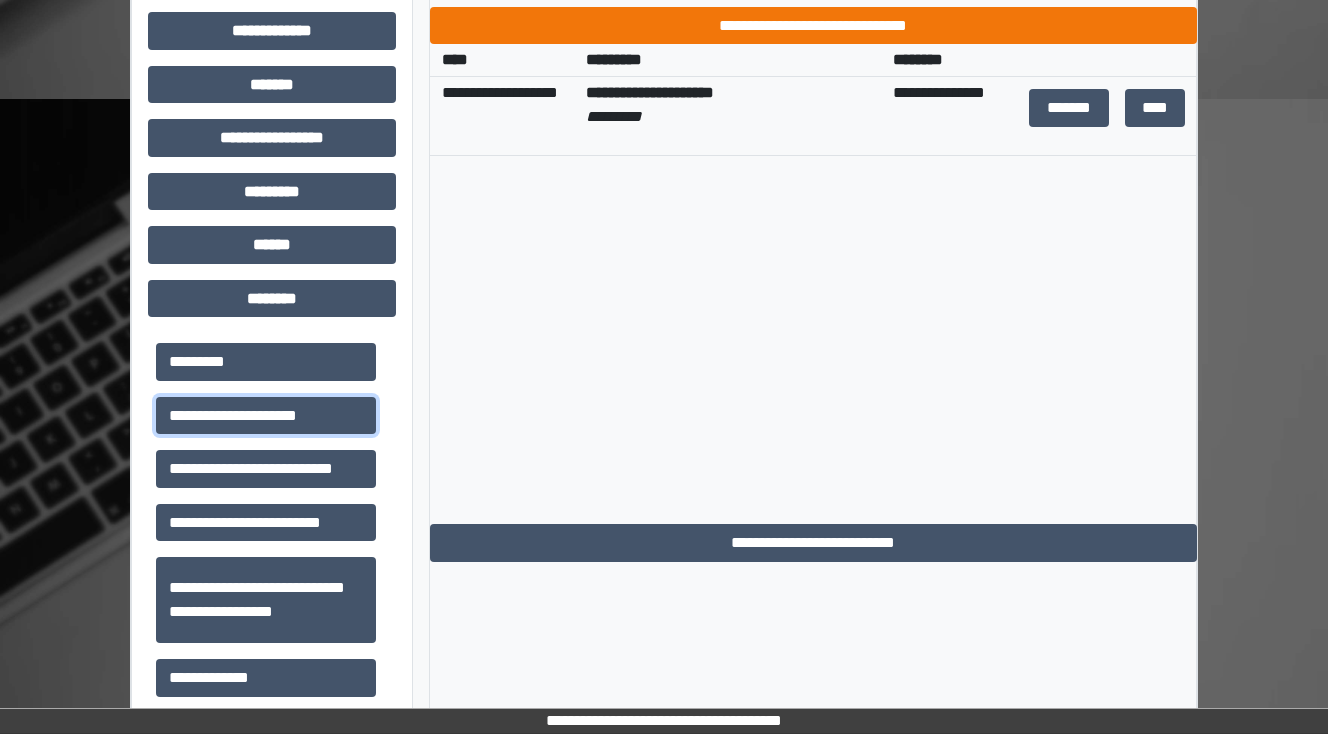 scroll, scrollTop: 400, scrollLeft: 0, axis: vertical 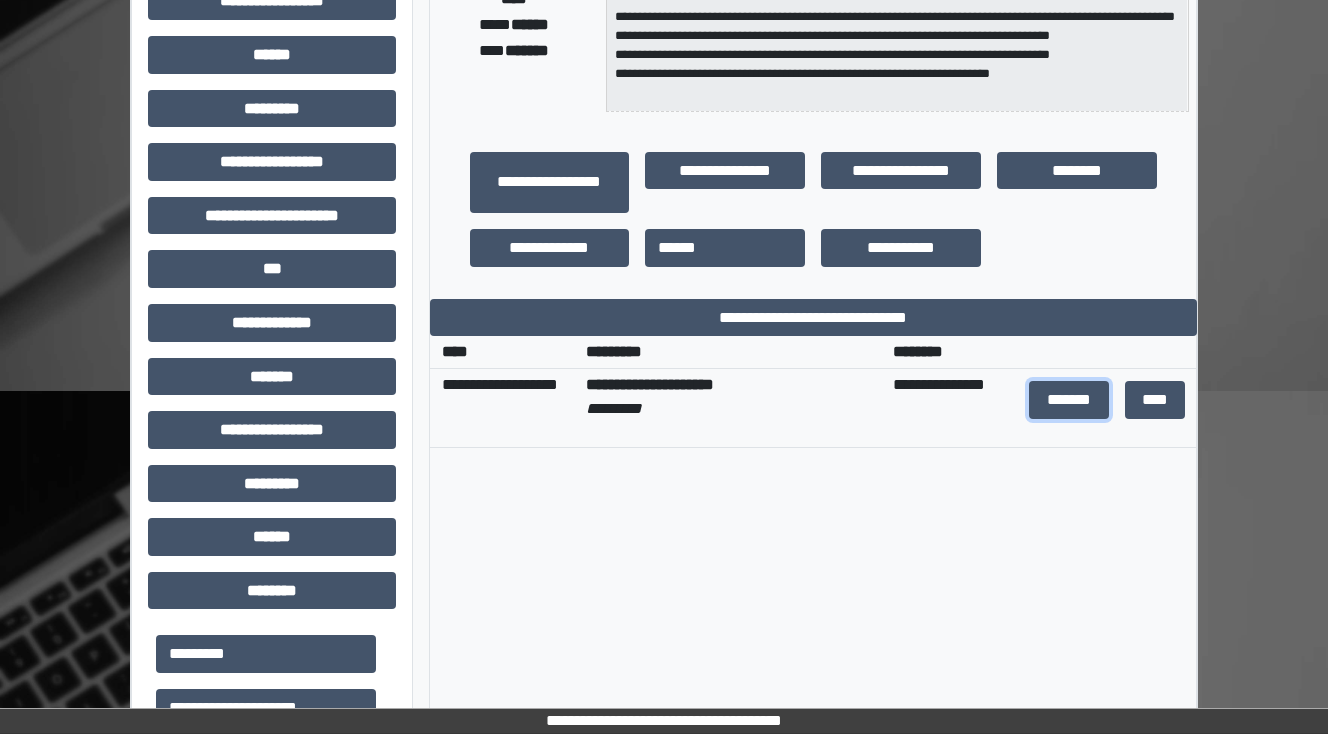 click on "*******" at bounding box center (1069, 400) 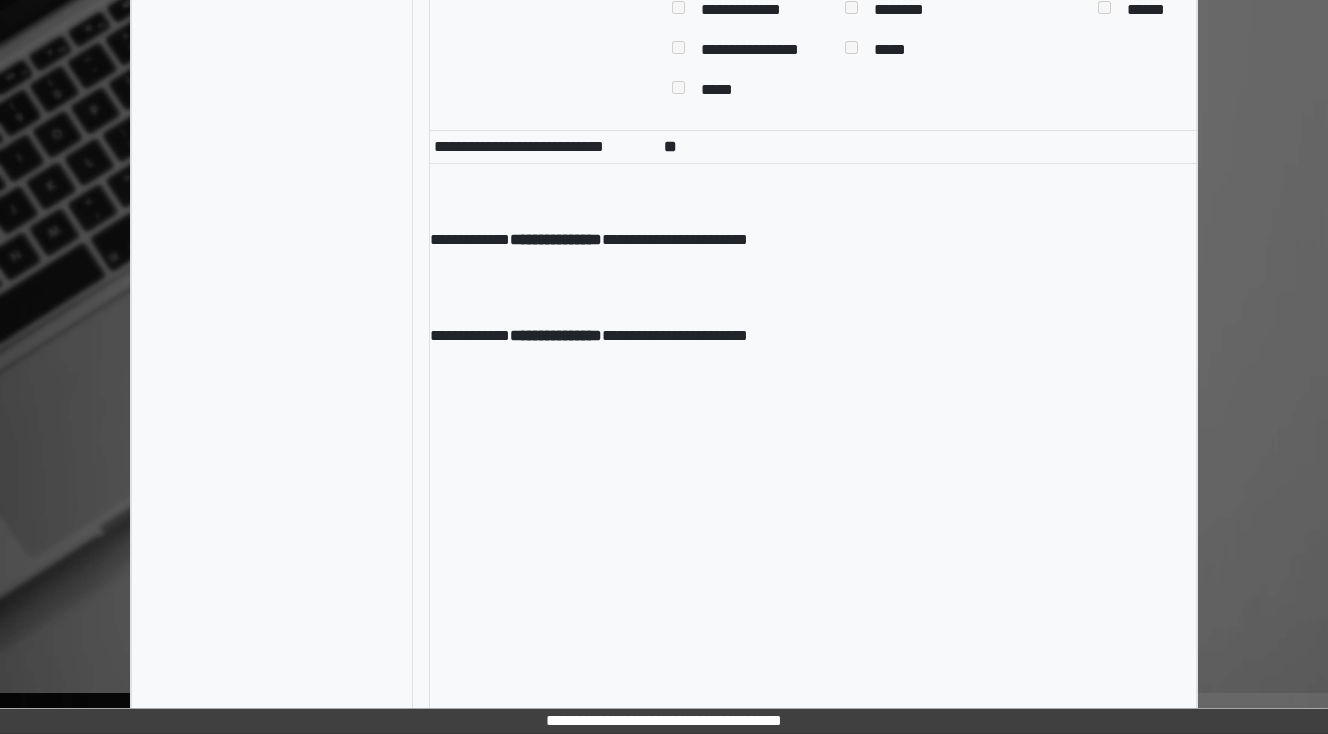 scroll, scrollTop: 8694, scrollLeft: 0, axis: vertical 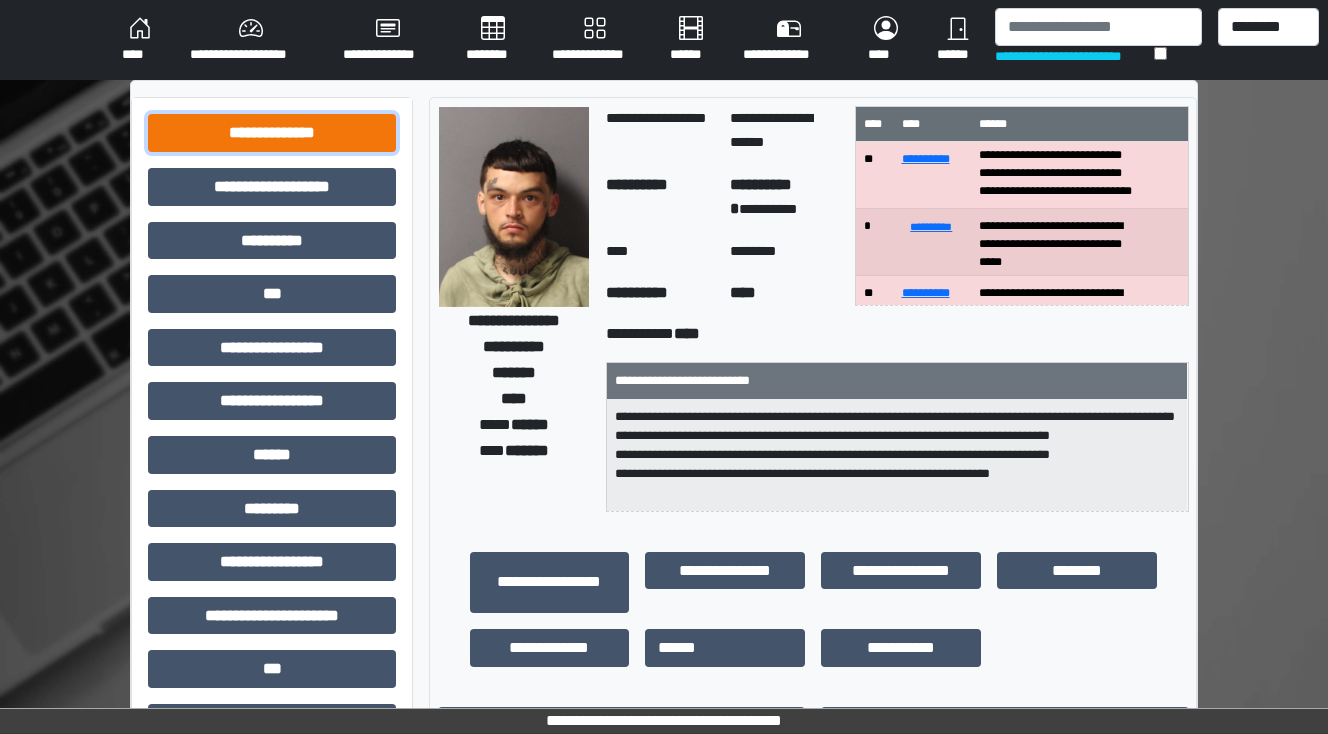 click on "**********" at bounding box center [272, 133] 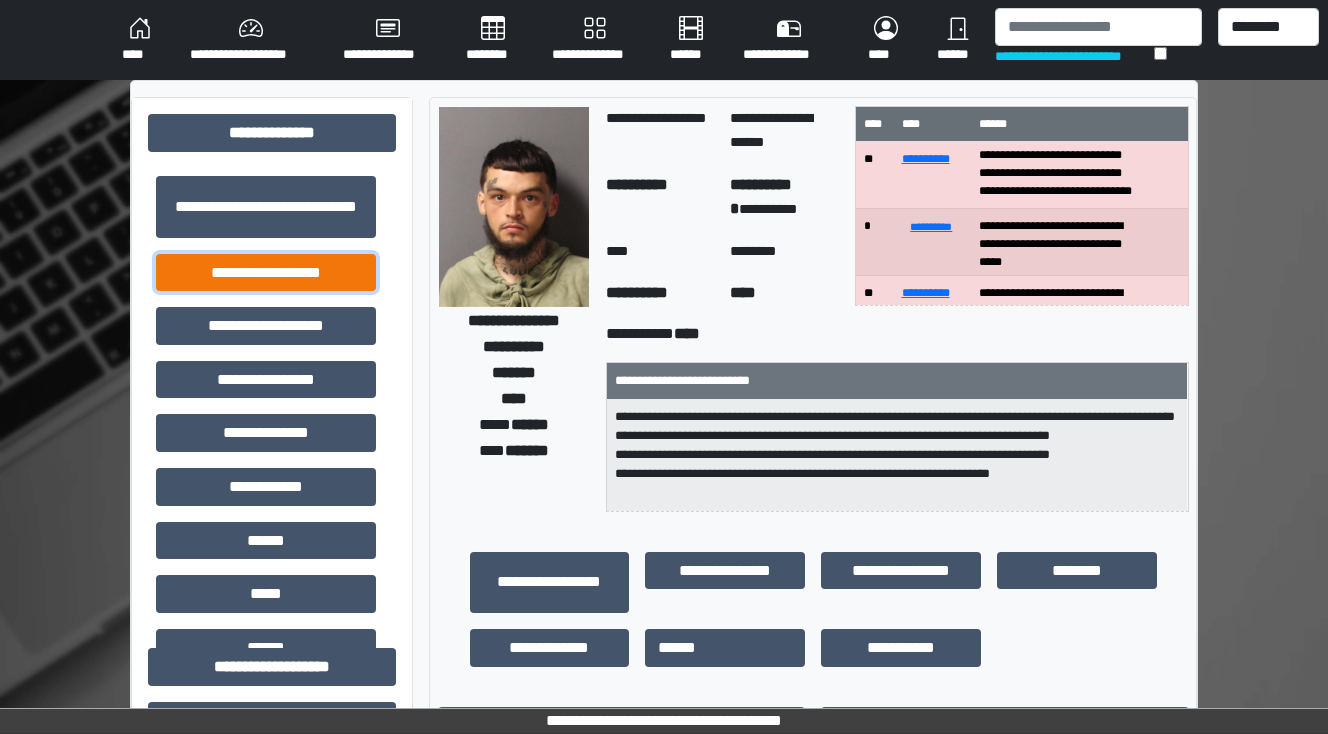 click on "**********" at bounding box center [266, 273] 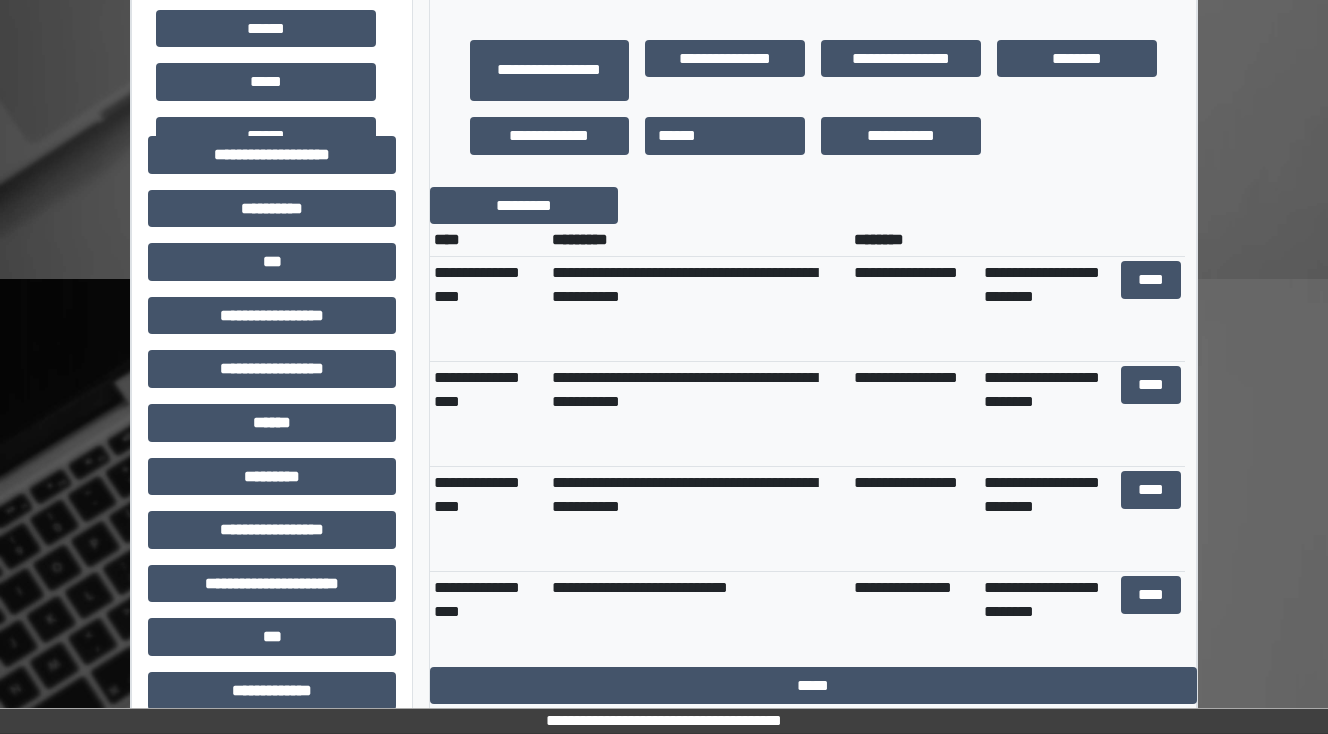 scroll, scrollTop: 480, scrollLeft: 0, axis: vertical 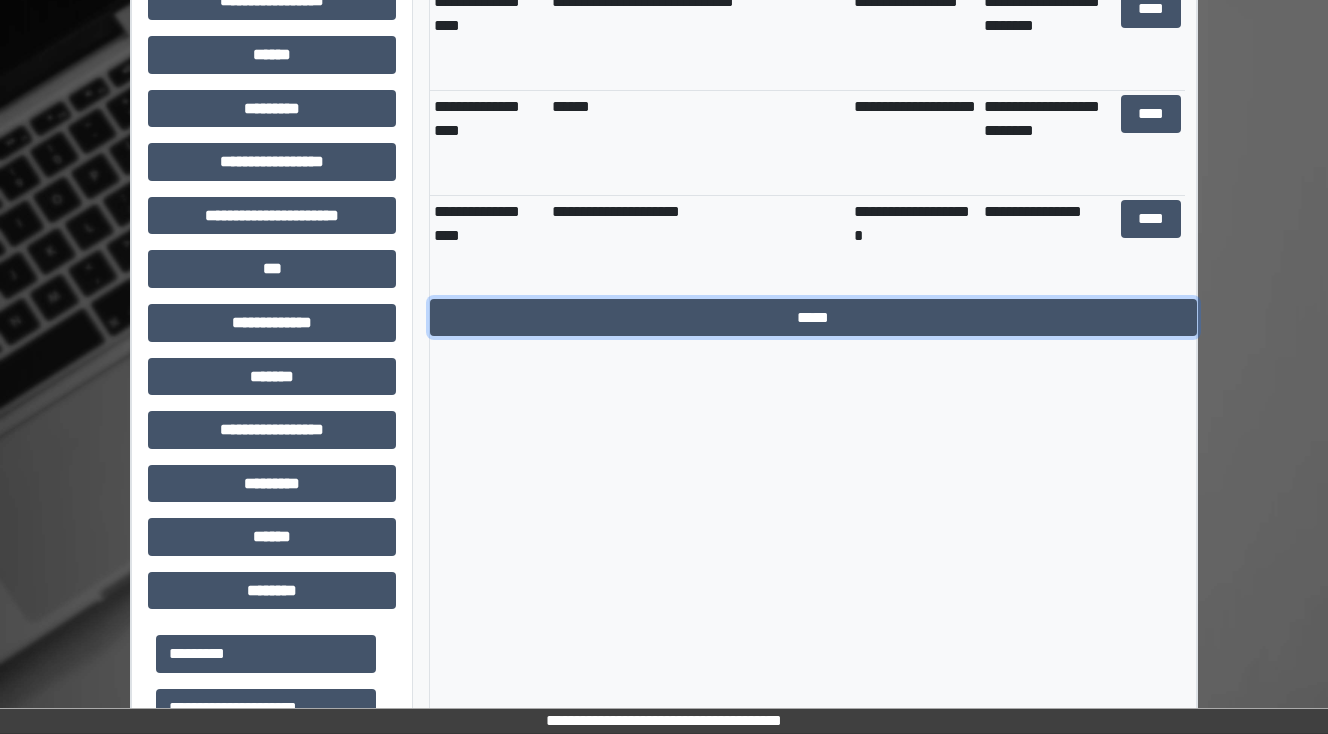 drag, startPoint x: 766, startPoint y: 324, endPoint x: 776, endPoint y: 336, distance: 15.6205 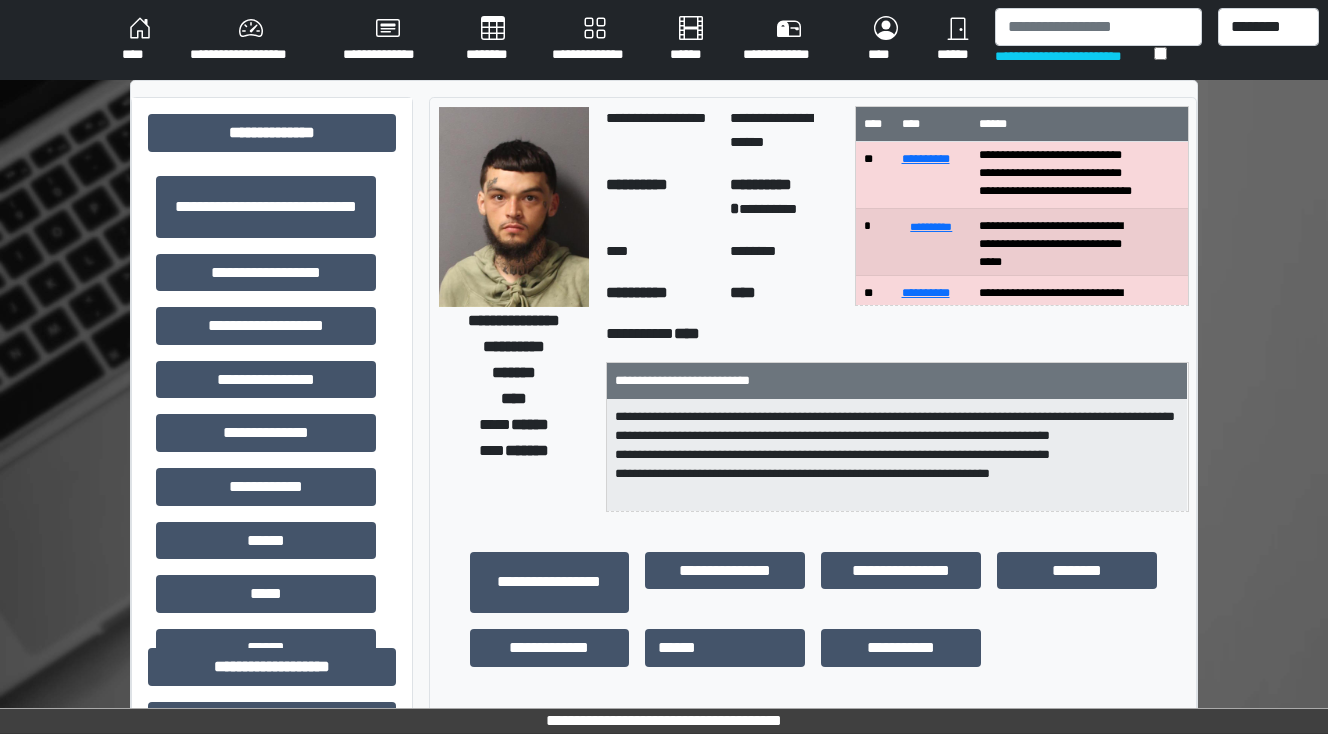 scroll, scrollTop: 0, scrollLeft: 0, axis: both 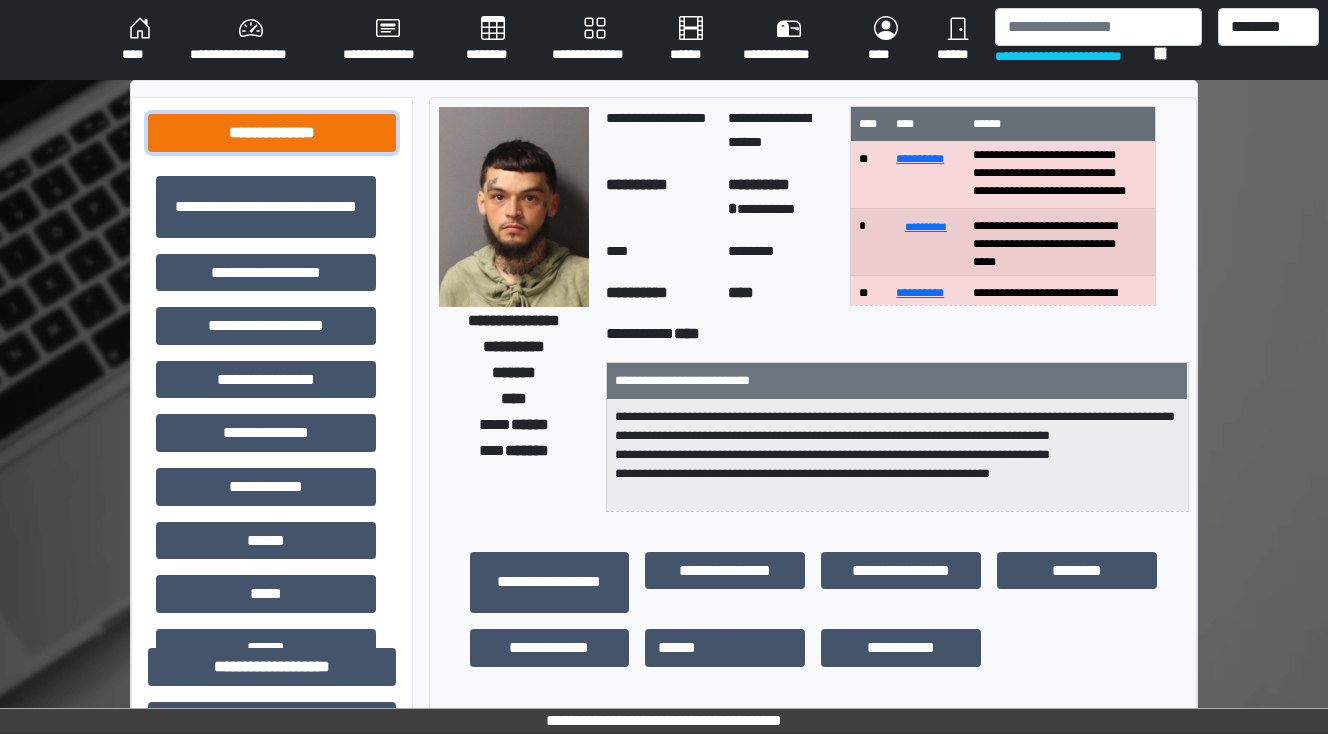 click on "**********" at bounding box center (272, 133) 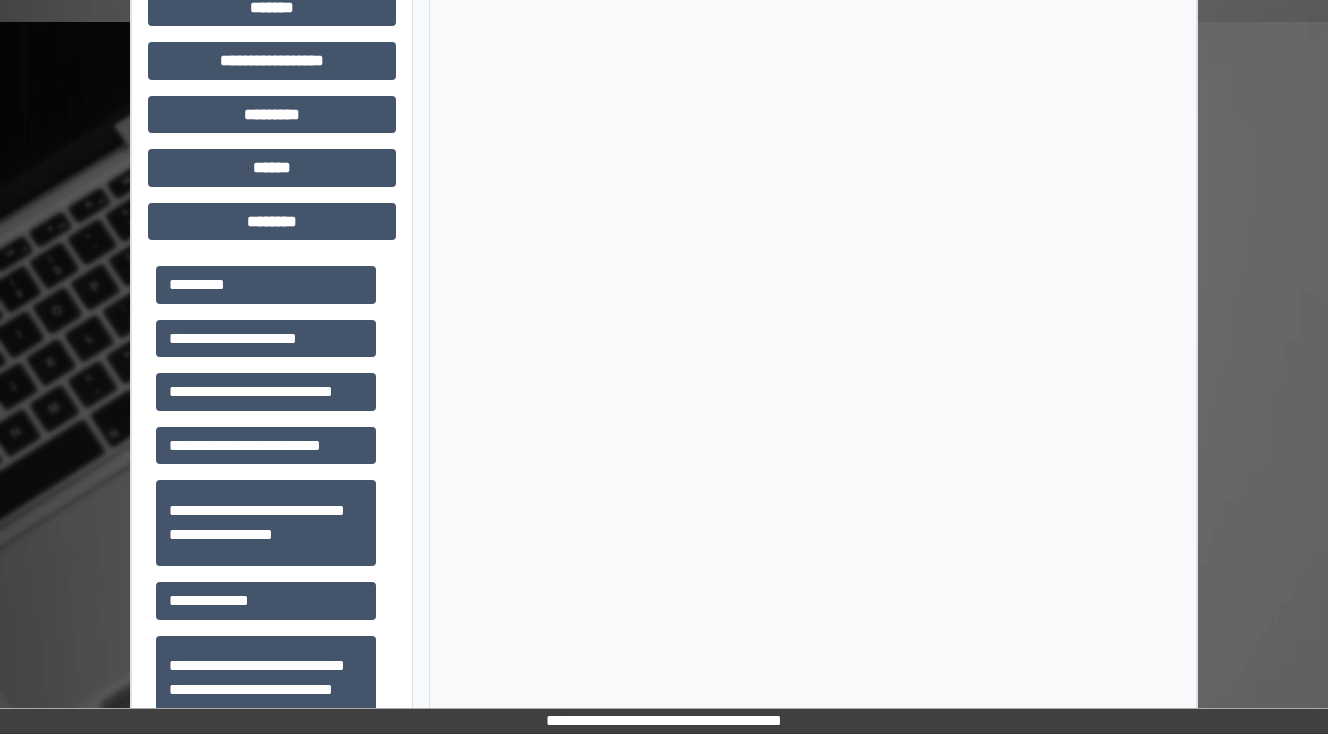 scroll, scrollTop: 800, scrollLeft: 0, axis: vertical 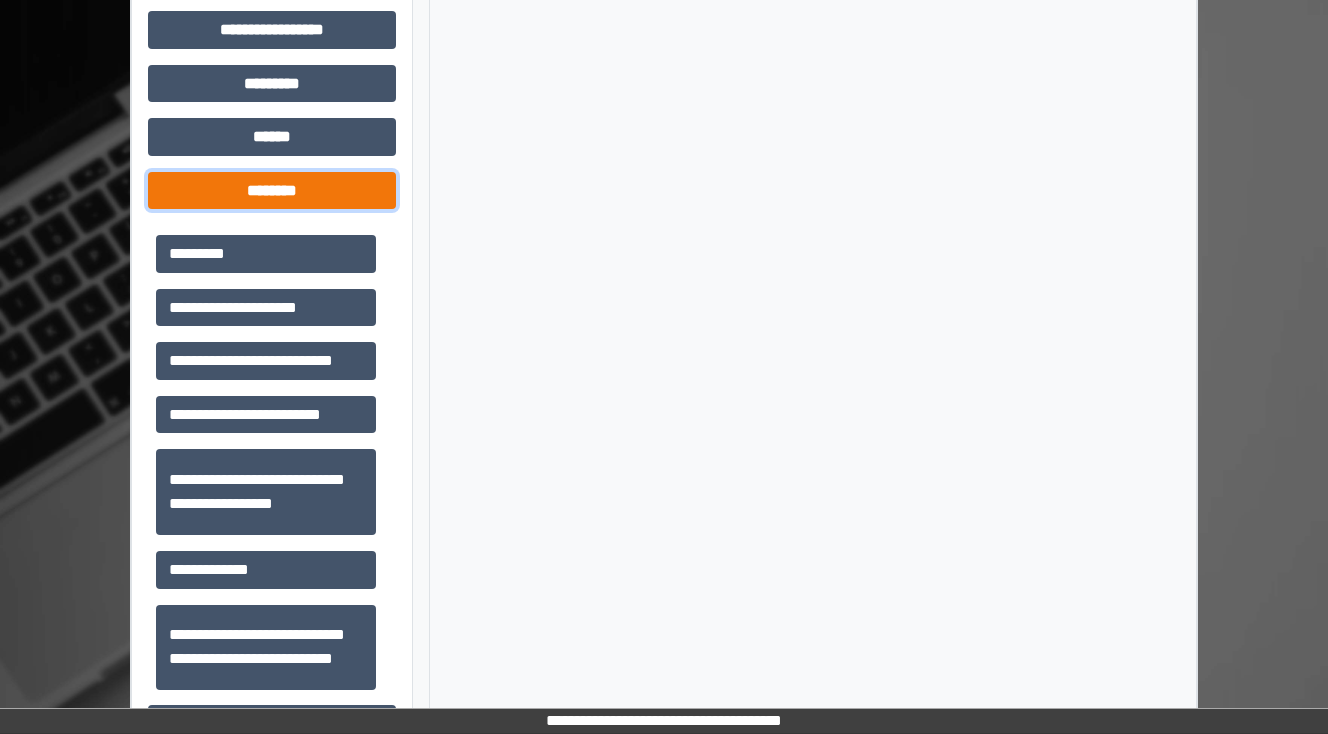 click on "********" at bounding box center [272, 191] 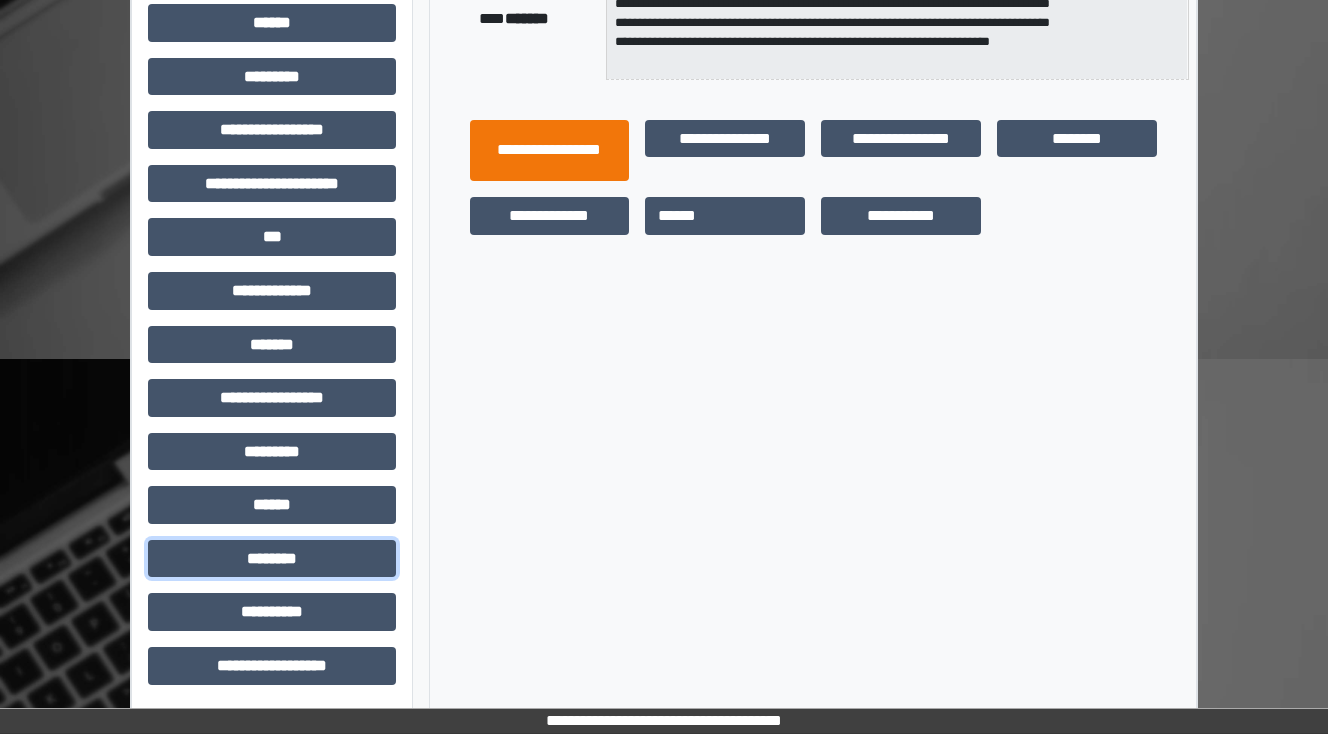 scroll, scrollTop: 0, scrollLeft: 0, axis: both 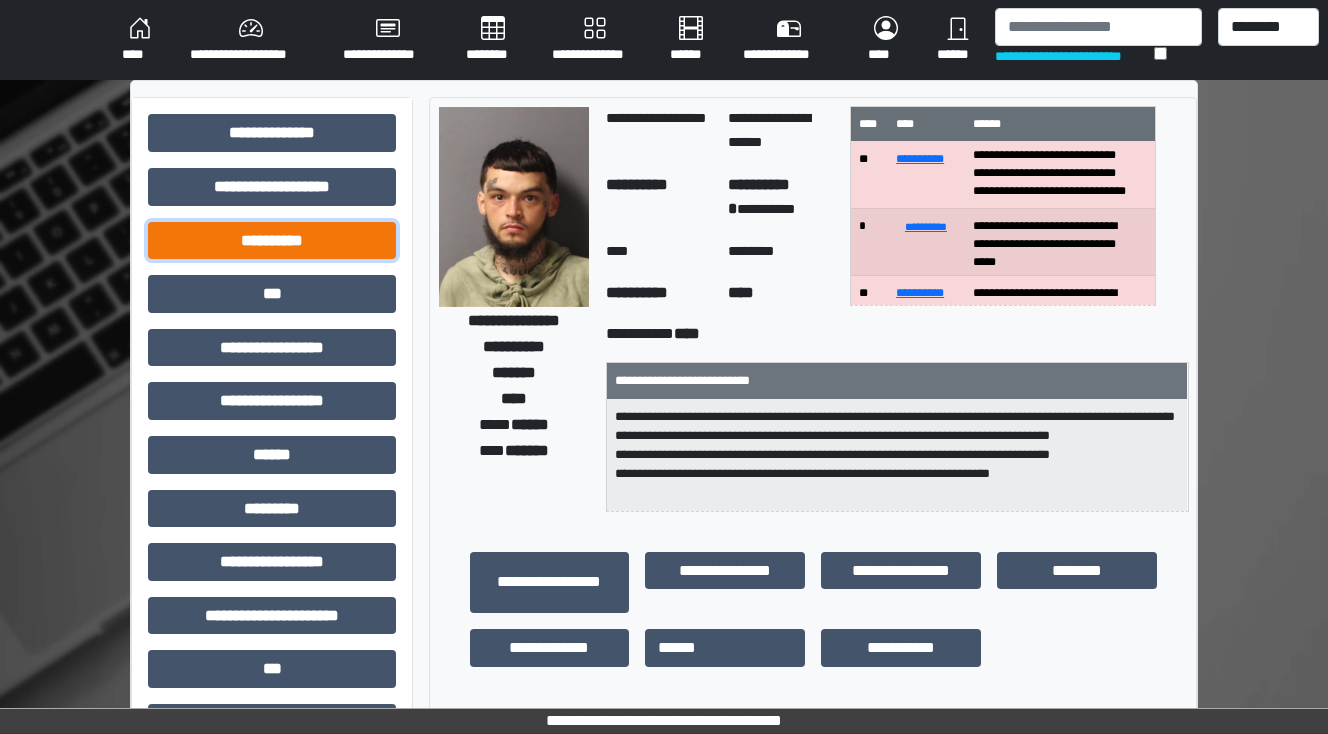 click on "**********" at bounding box center [272, 241] 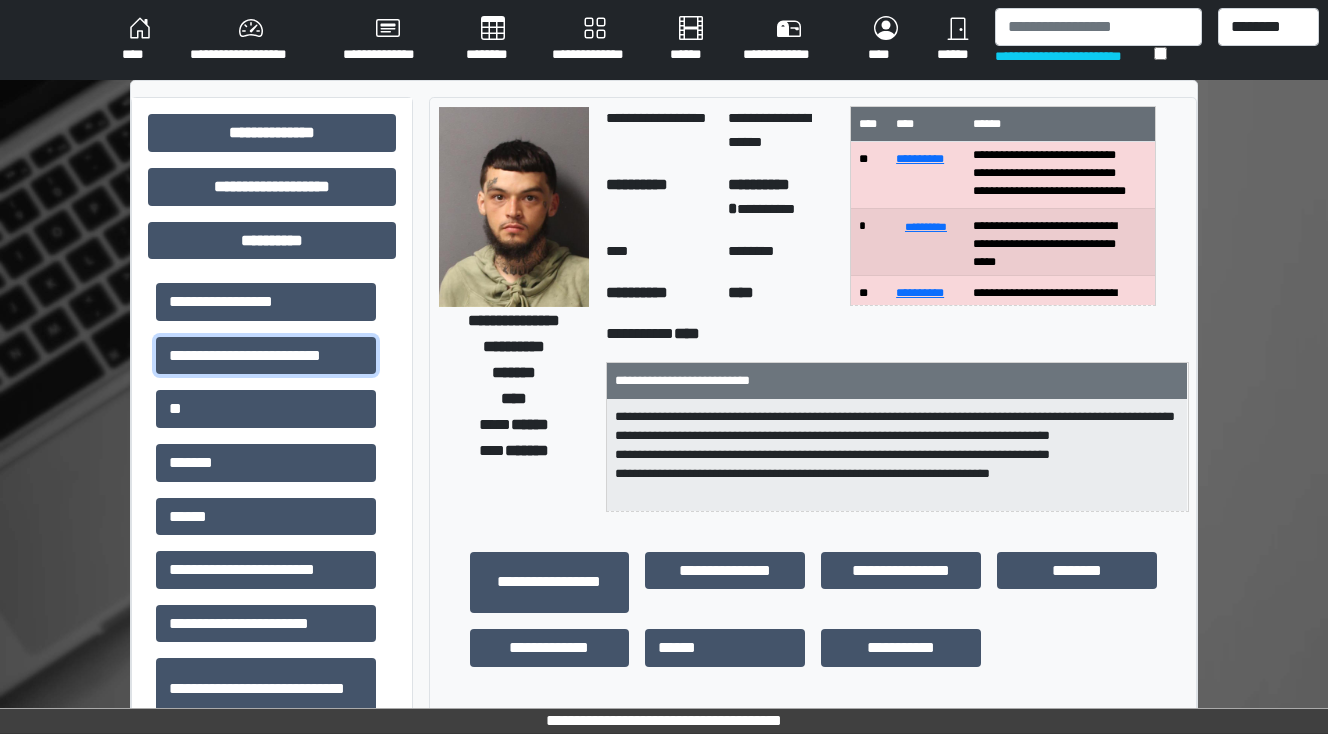 drag, startPoint x: 231, startPoint y: 356, endPoint x: 500, endPoint y: 412, distance: 274.76718 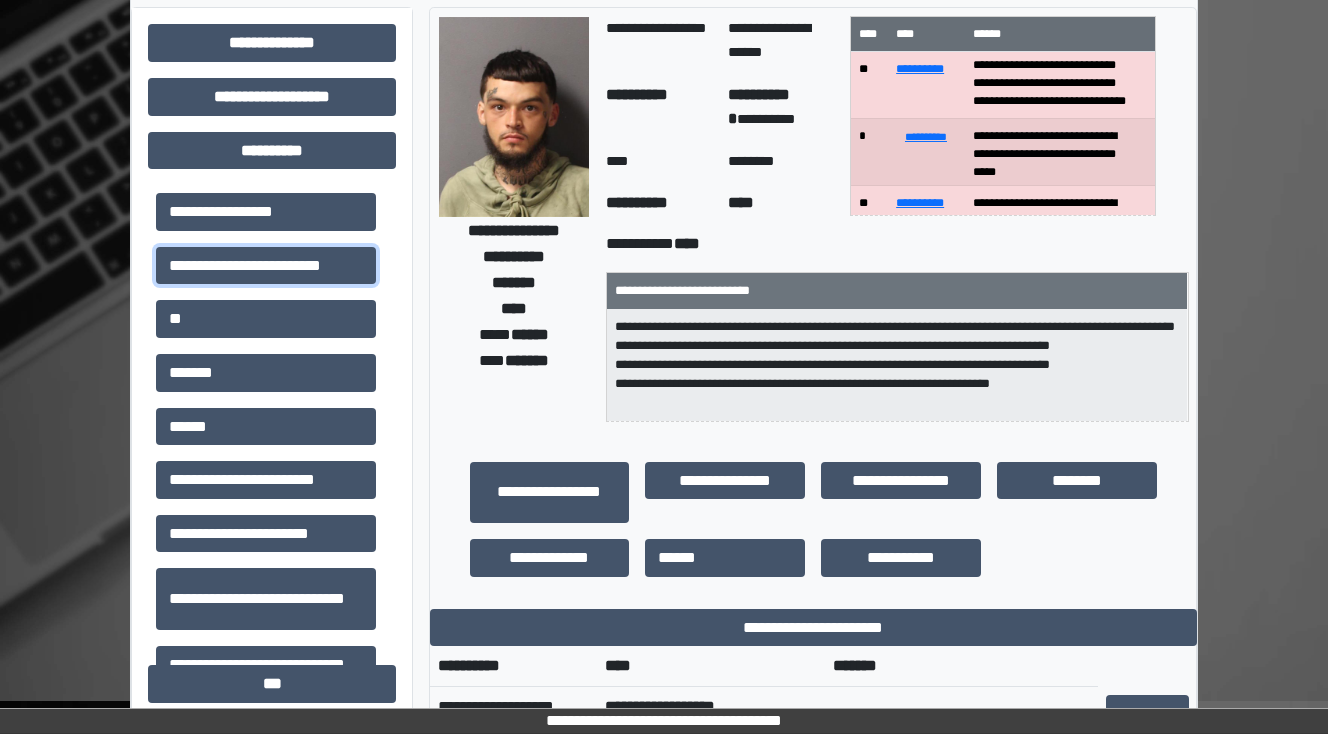 scroll, scrollTop: 80, scrollLeft: 0, axis: vertical 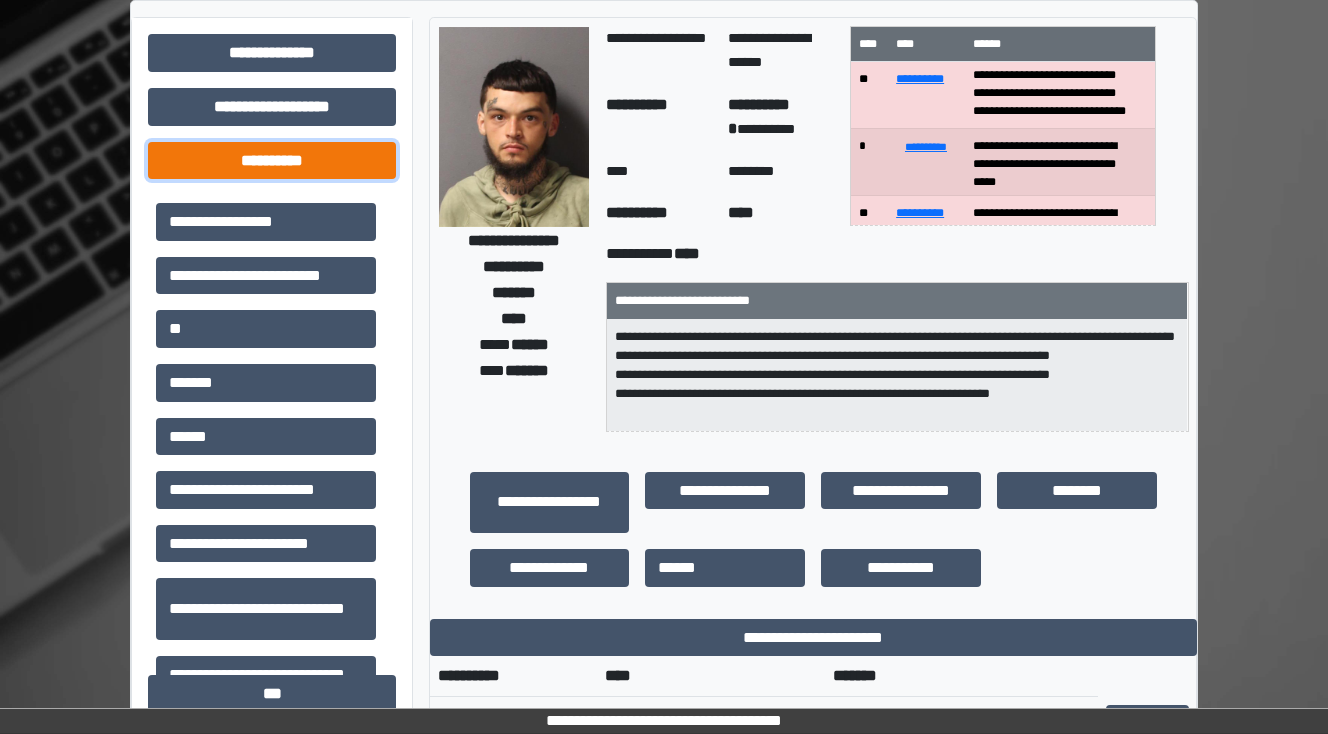 click on "**********" at bounding box center (272, 161) 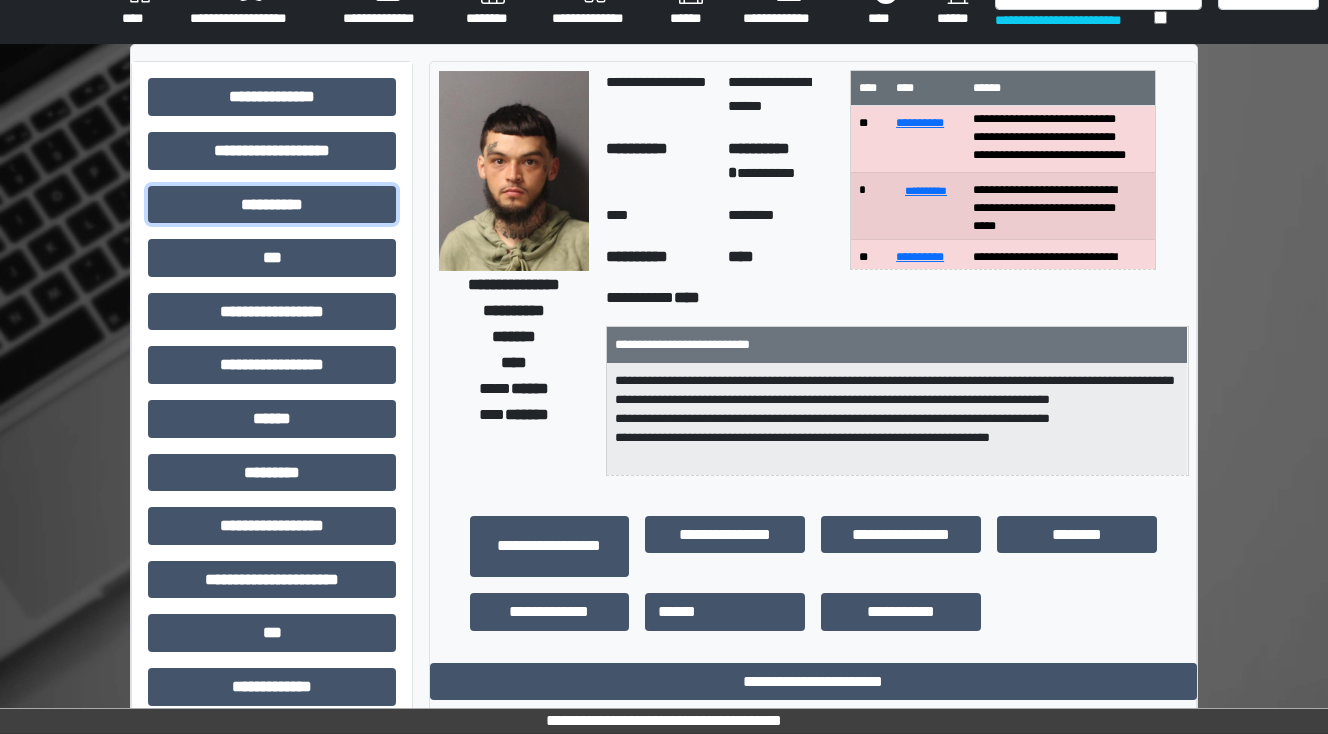 scroll, scrollTop: 0, scrollLeft: 0, axis: both 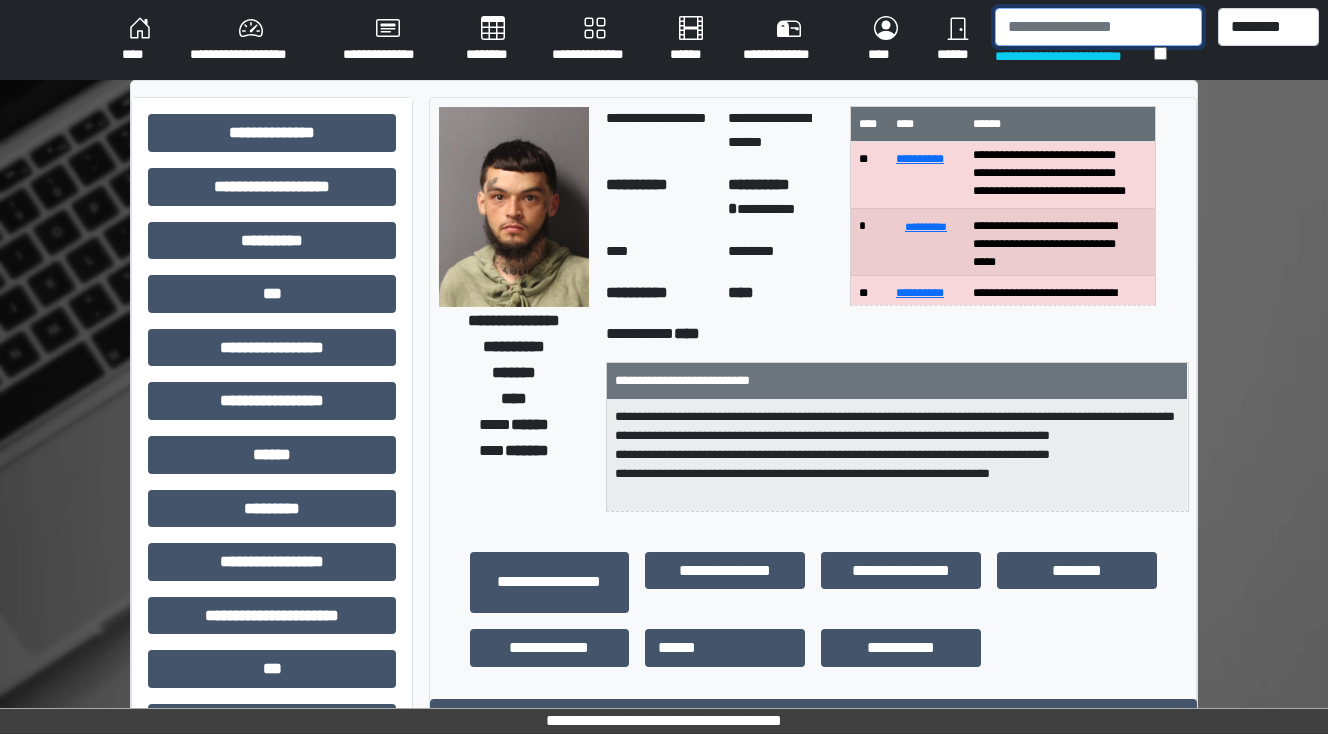 click at bounding box center (1098, 27) 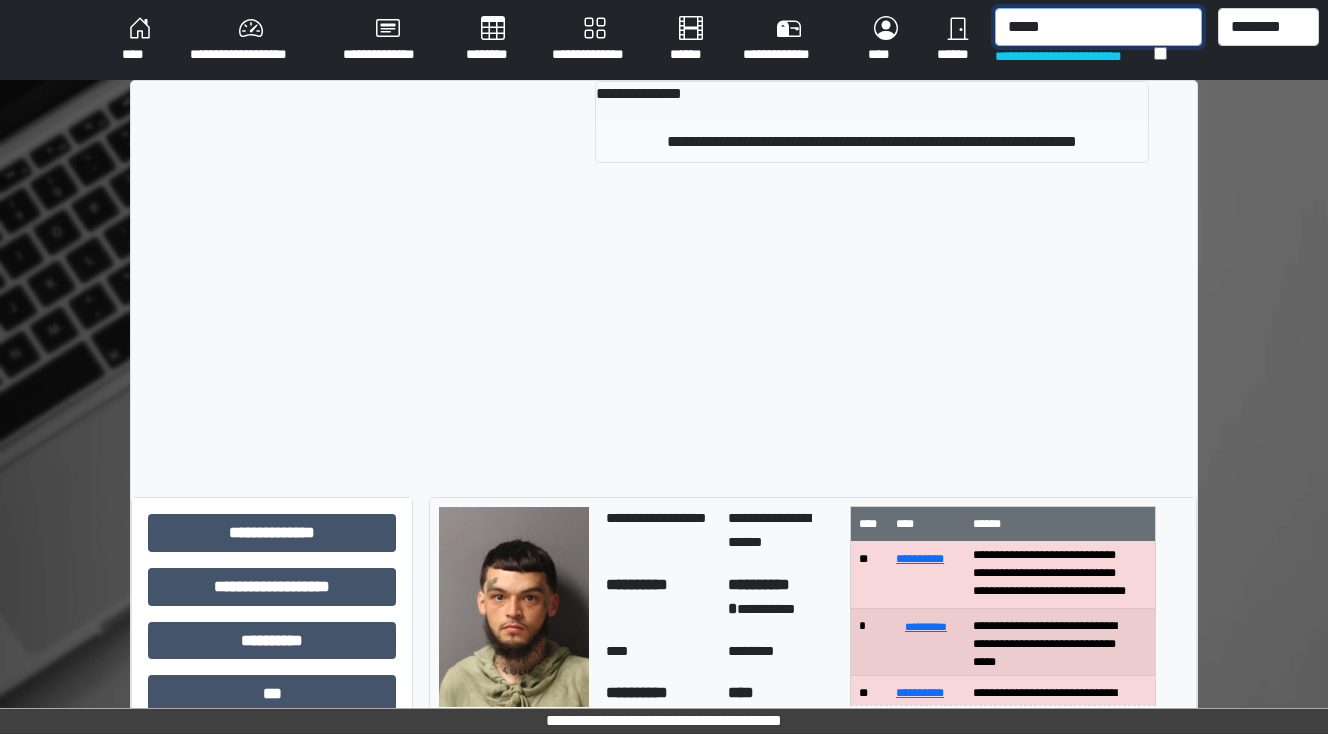 type on "*****" 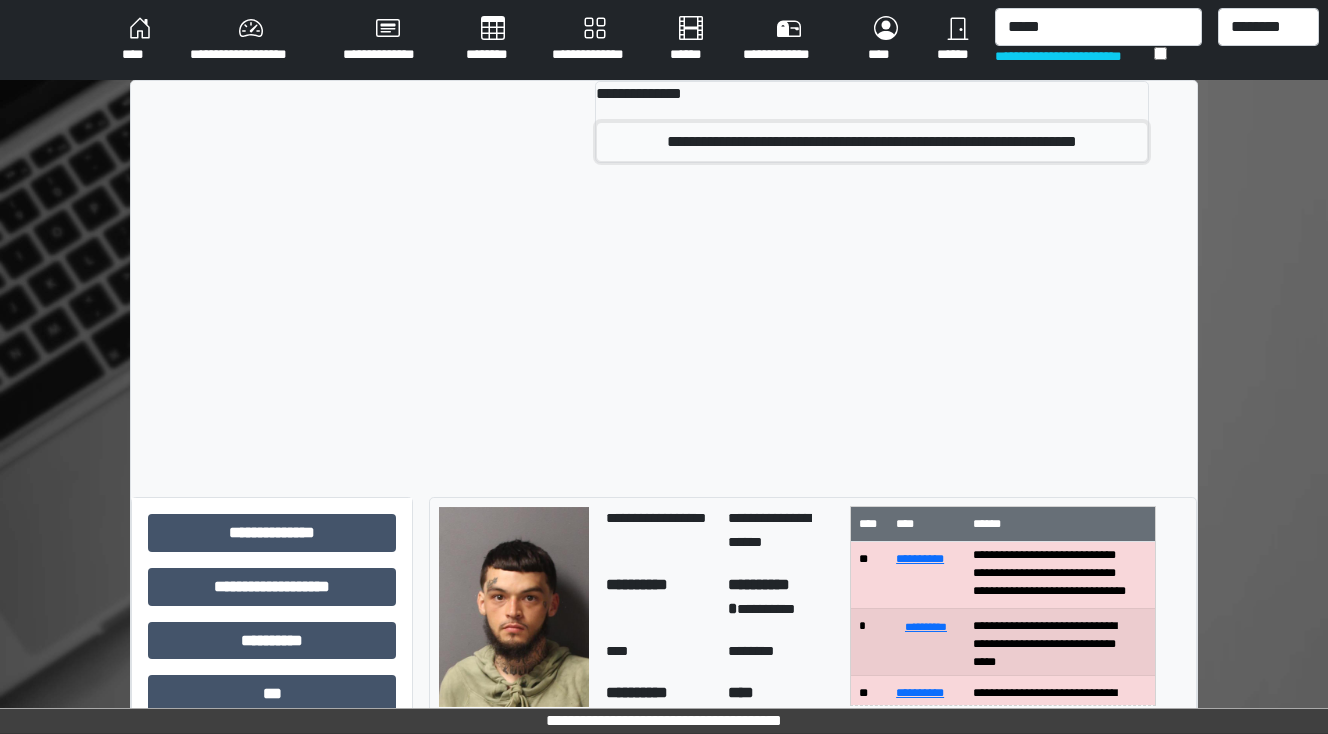 click on "**********" at bounding box center (872, 142) 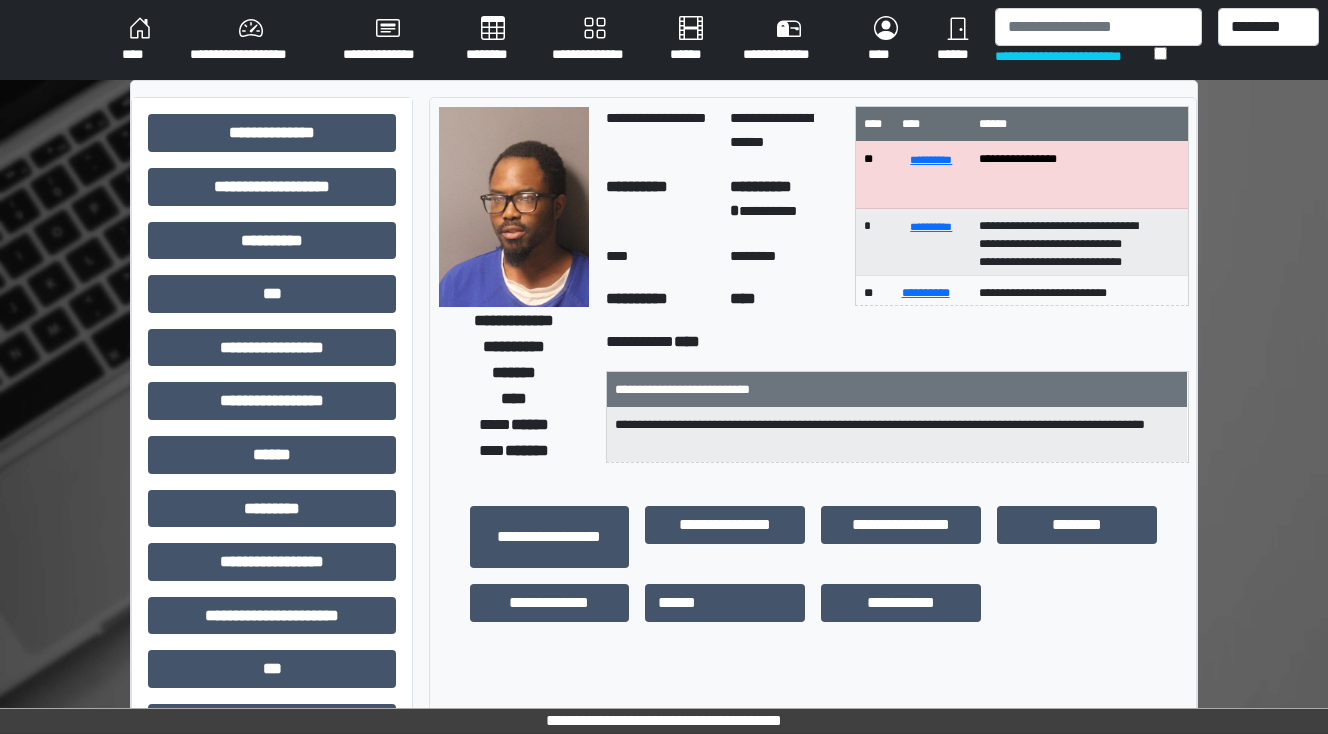 scroll, scrollTop: 80, scrollLeft: 0, axis: vertical 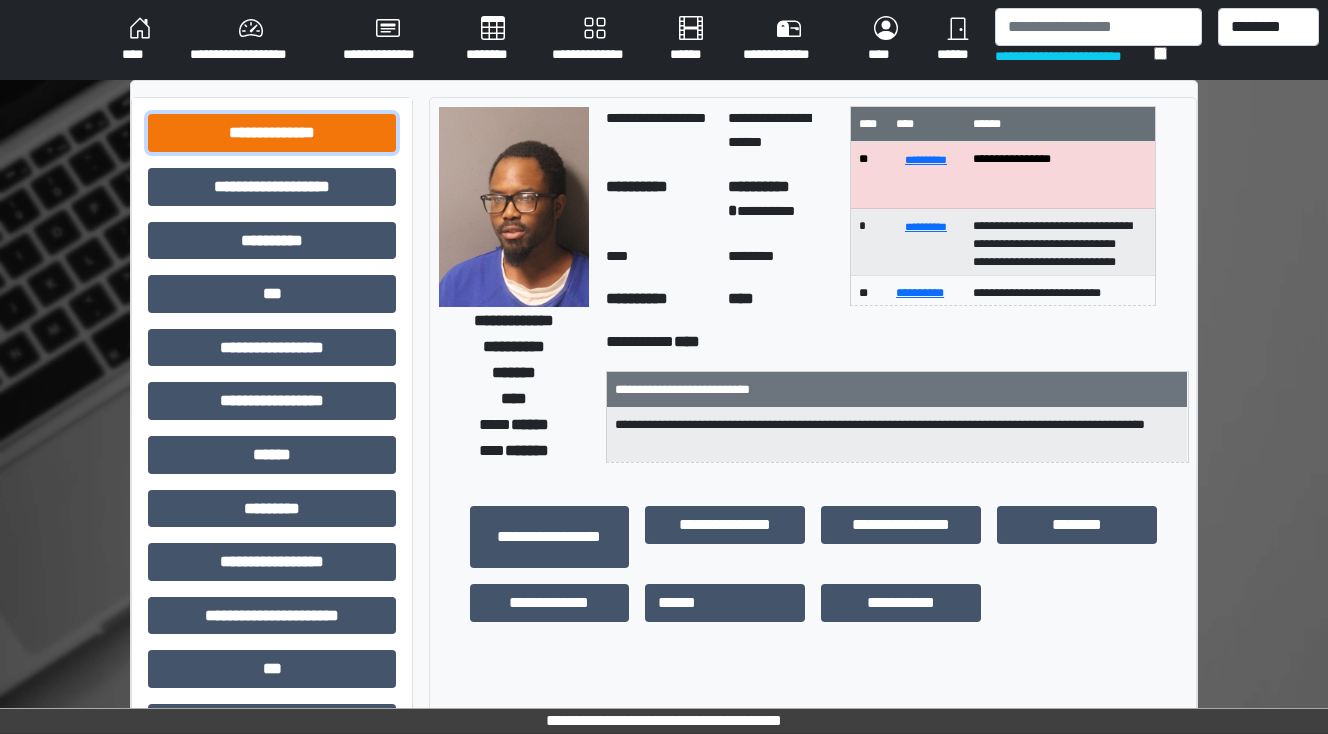 click on "**********" at bounding box center [272, 133] 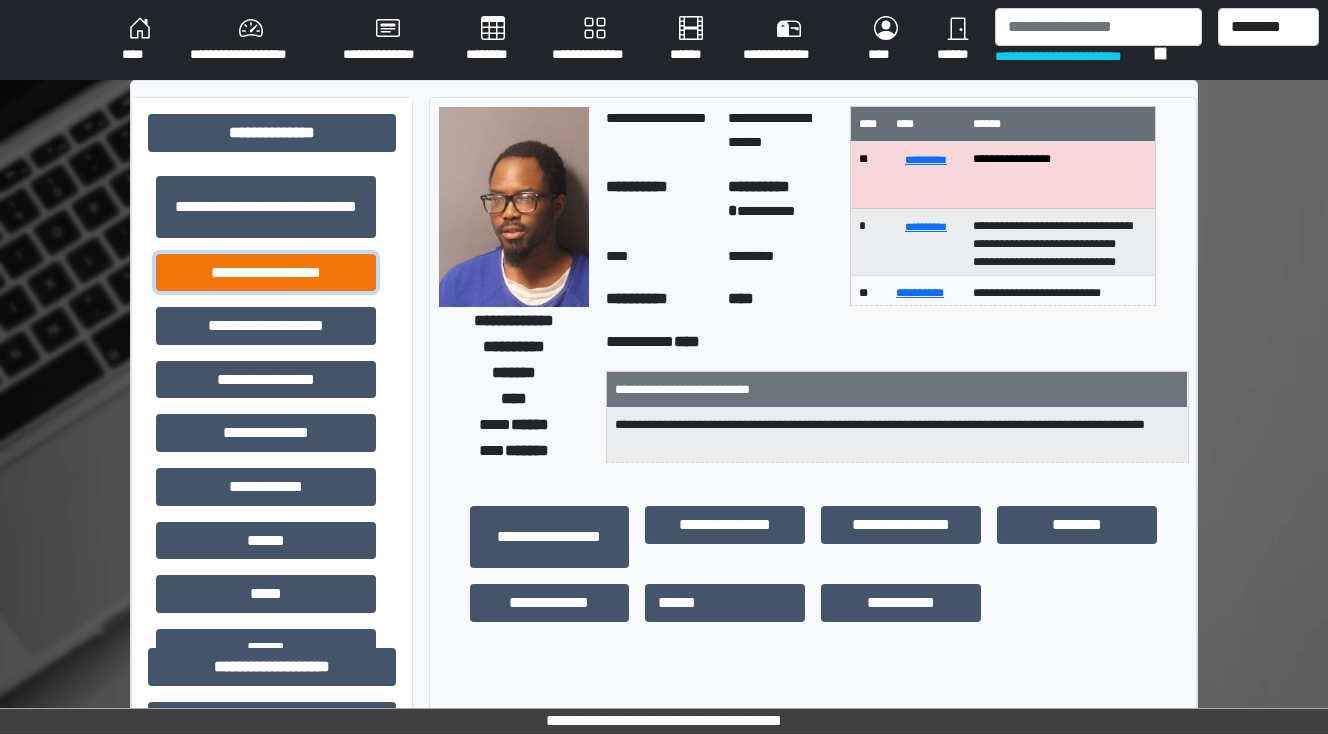 click on "**********" at bounding box center [266, 273] 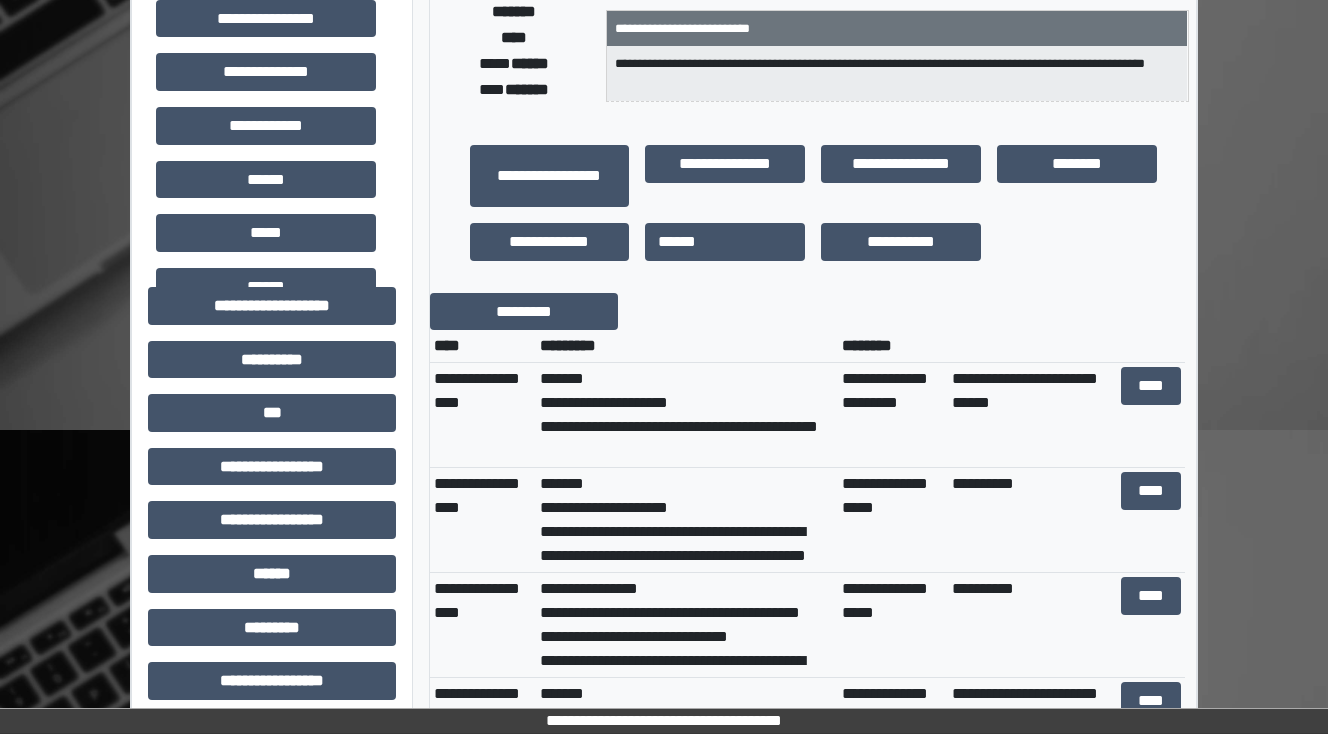 scroll, scrollTop: 400, scrollLeft: 0, axis: vertical 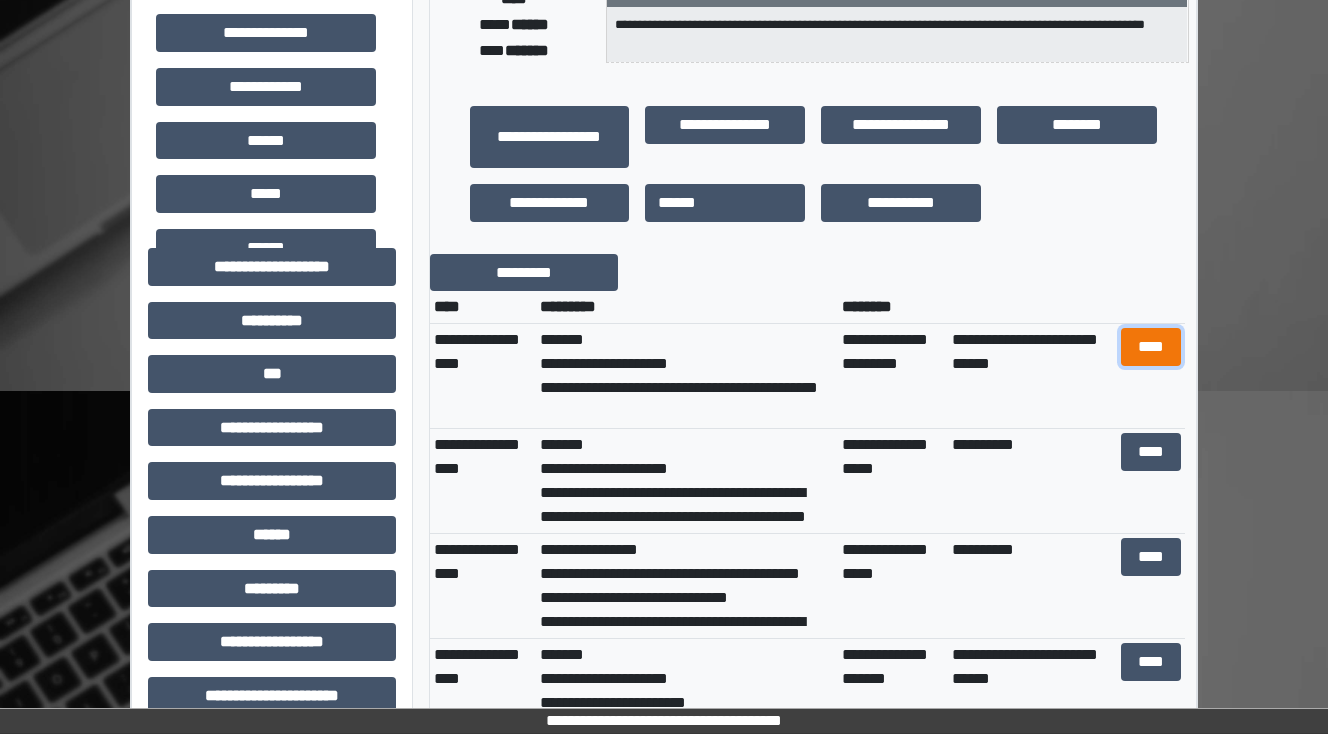 click on "****" at bounding box center (1150, 347) 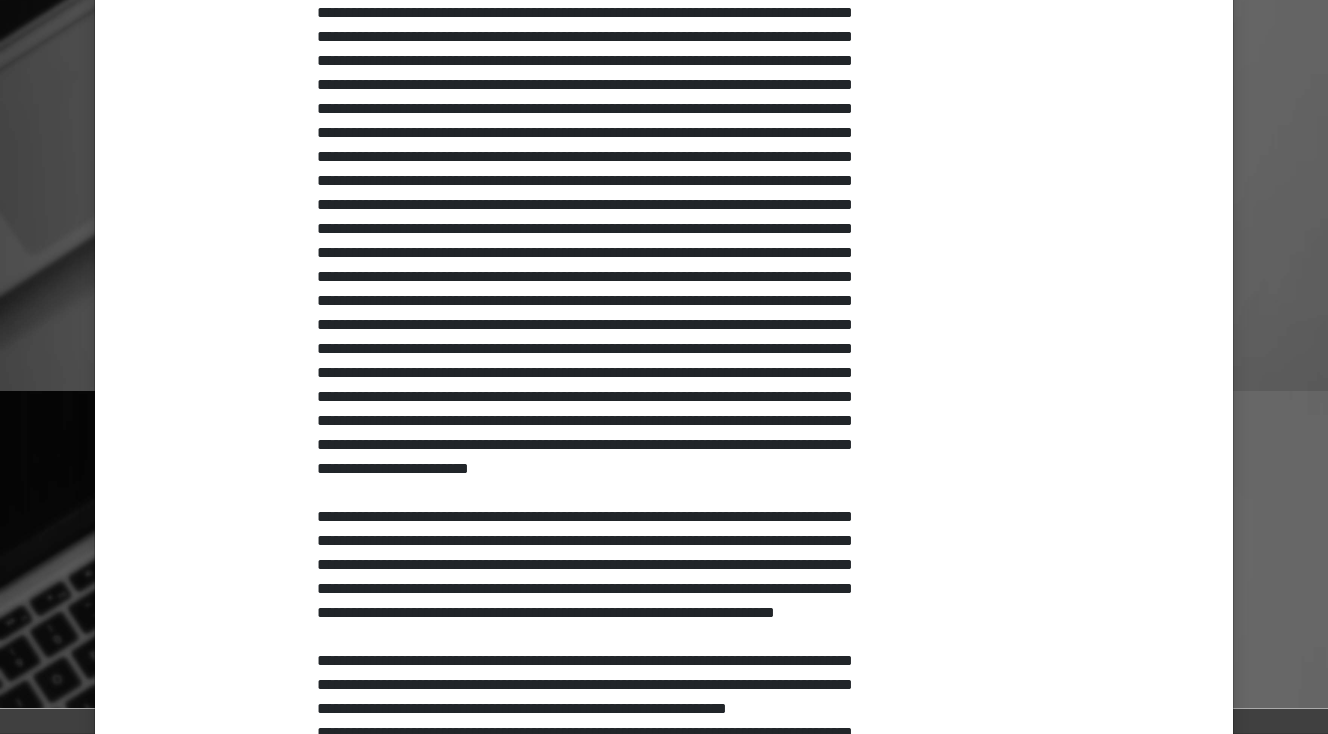 scroll, scrollTop: 800, scrollLeft: 0, axis: vertical 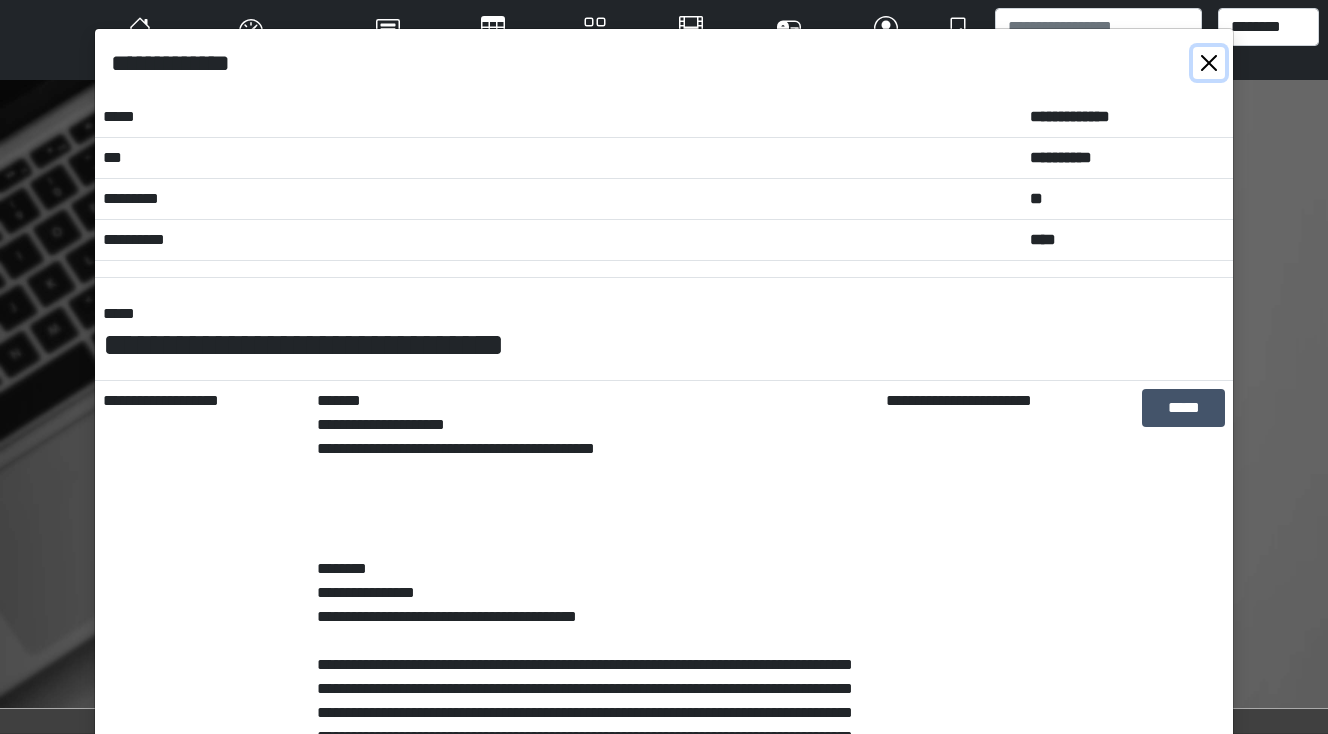 click at bounding box center [1209, 63] 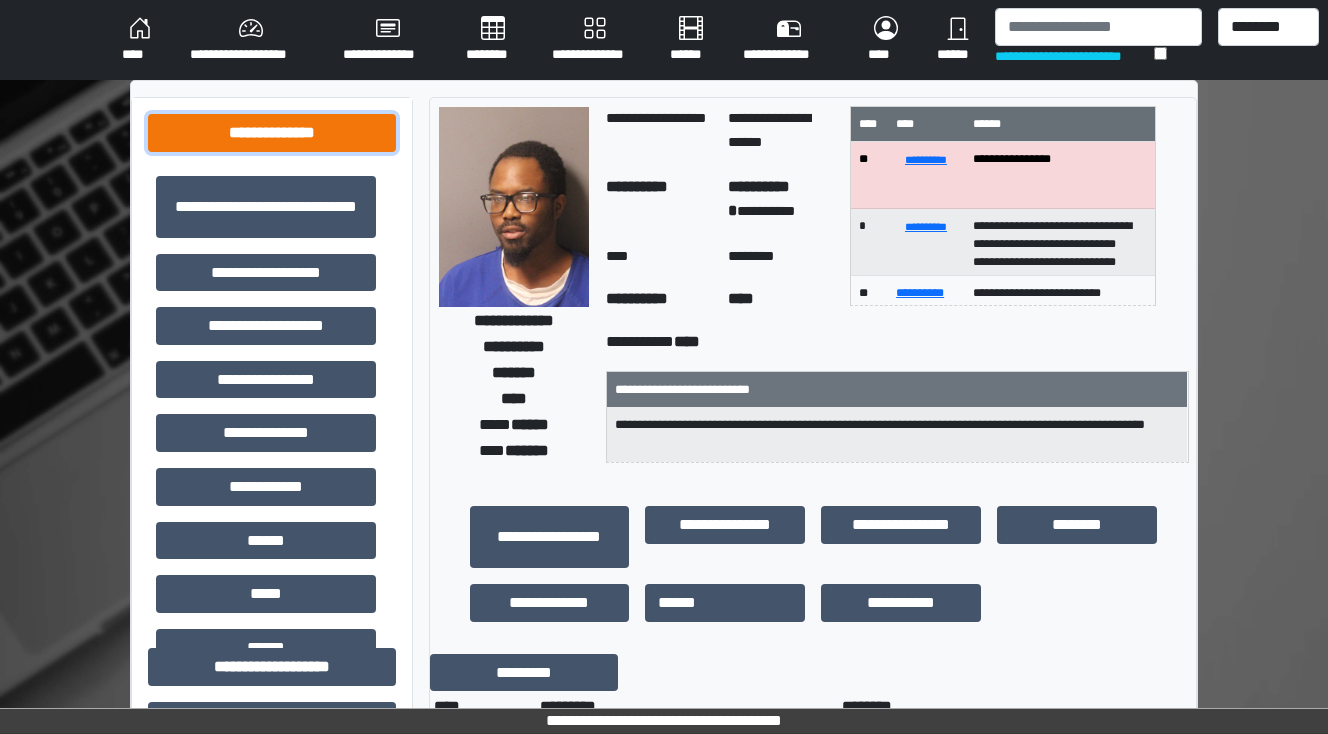 click on "**********" at bounding box center [272, 133] 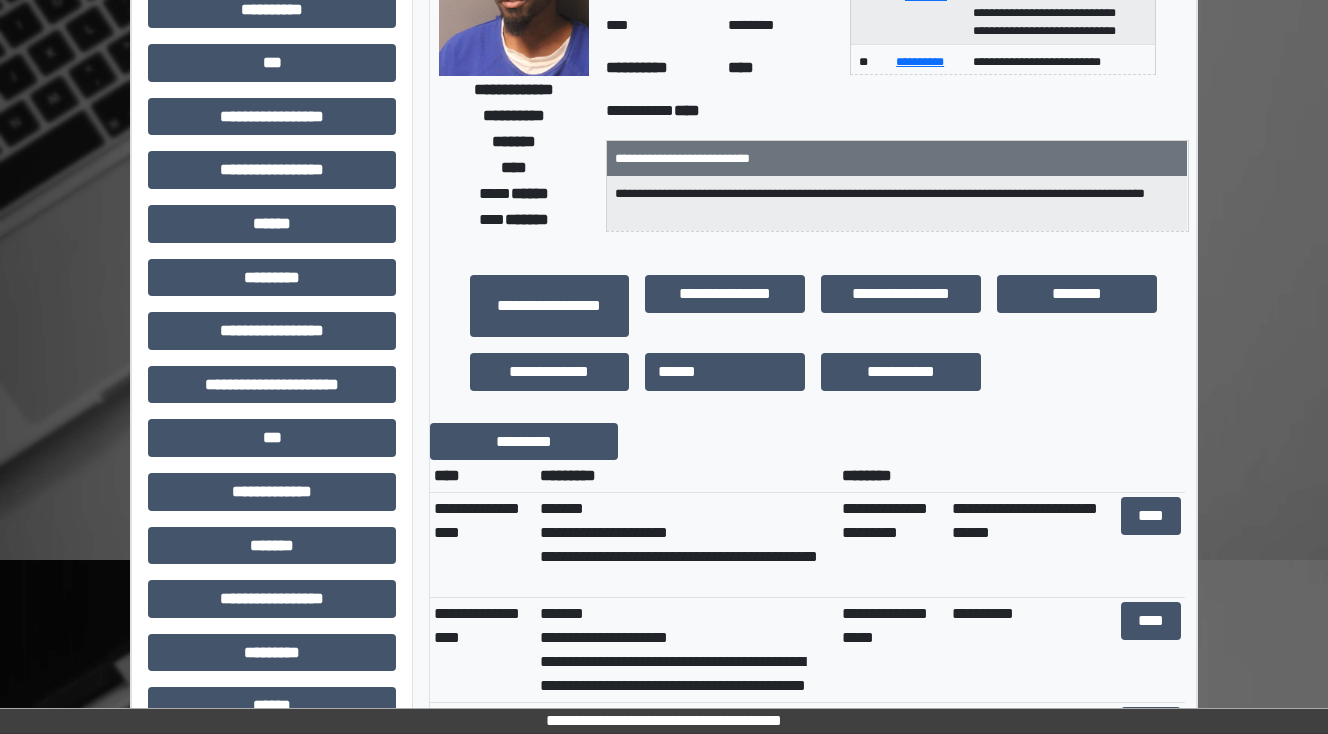 scroll, scrollTop: 454, scrollLeft: 0, axis: vertical 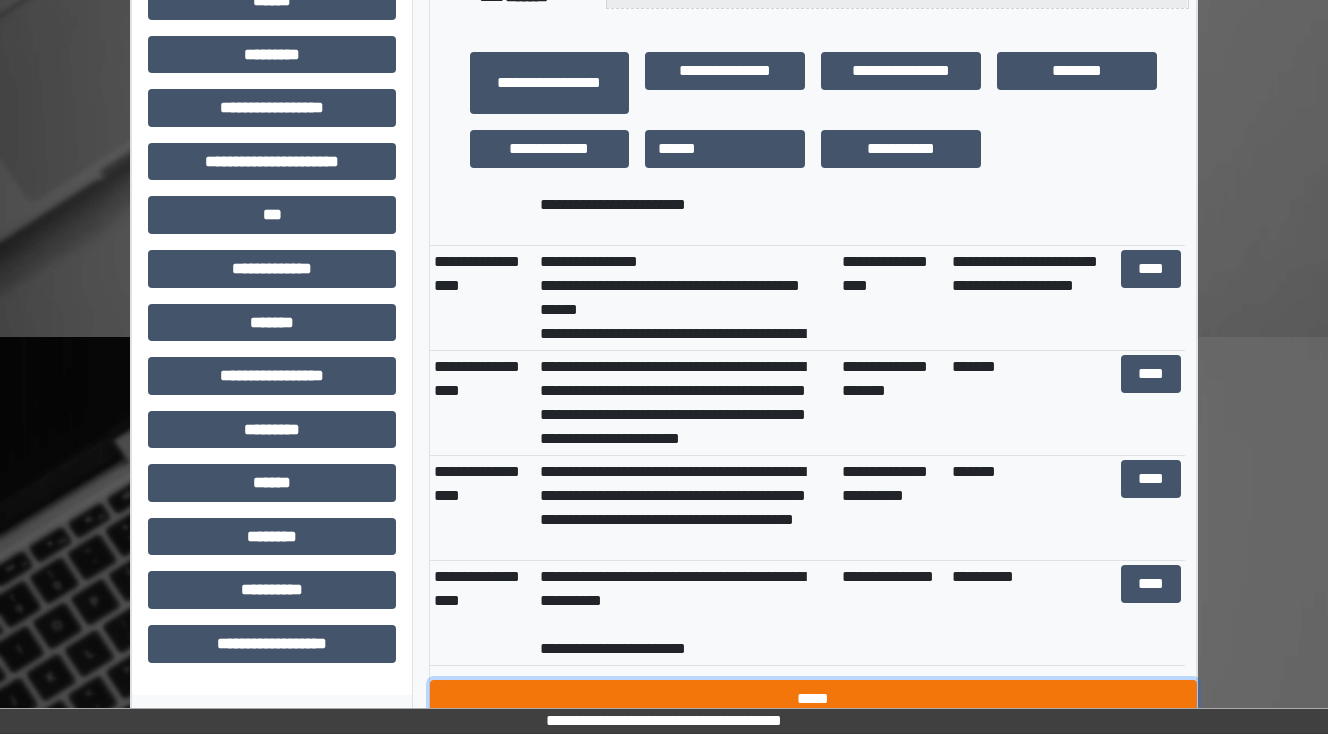 click on "*****" at bounding box center (813, 699) 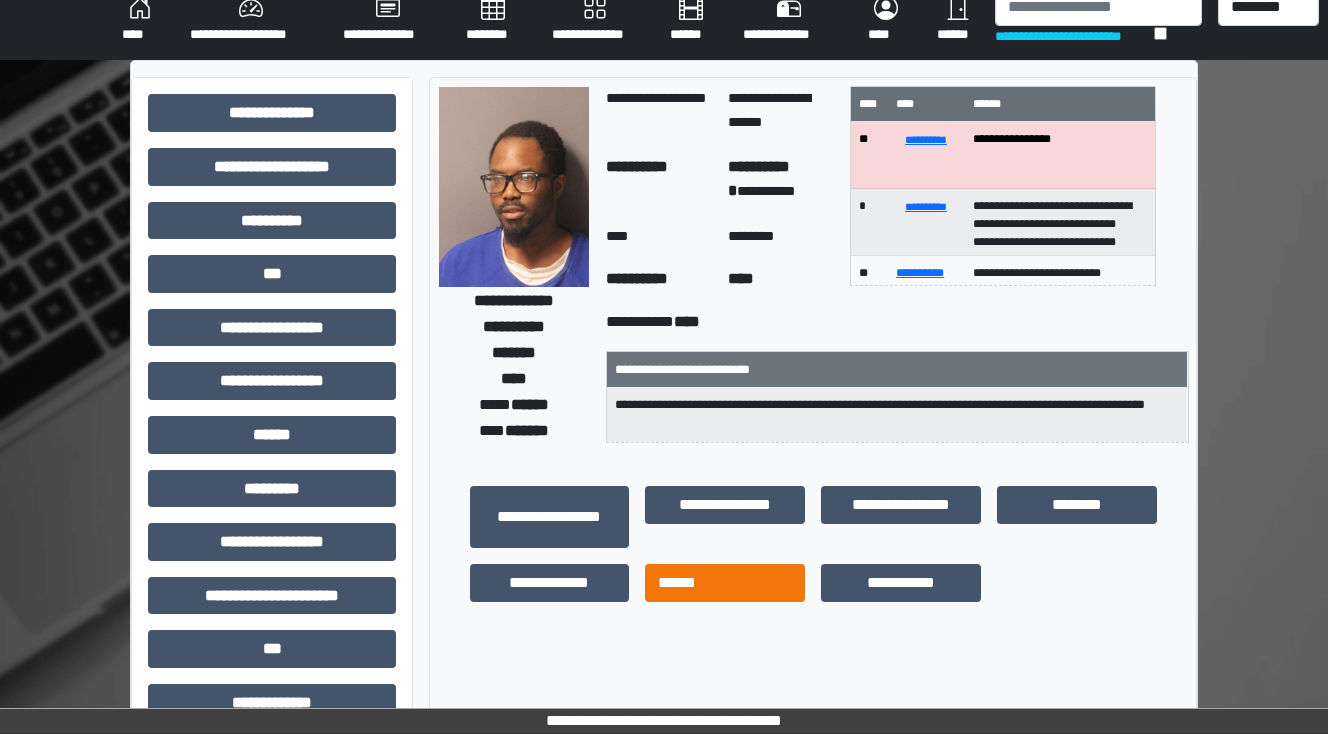 scroll, scrollTop: 0, scrollLeft: 0, axis: both 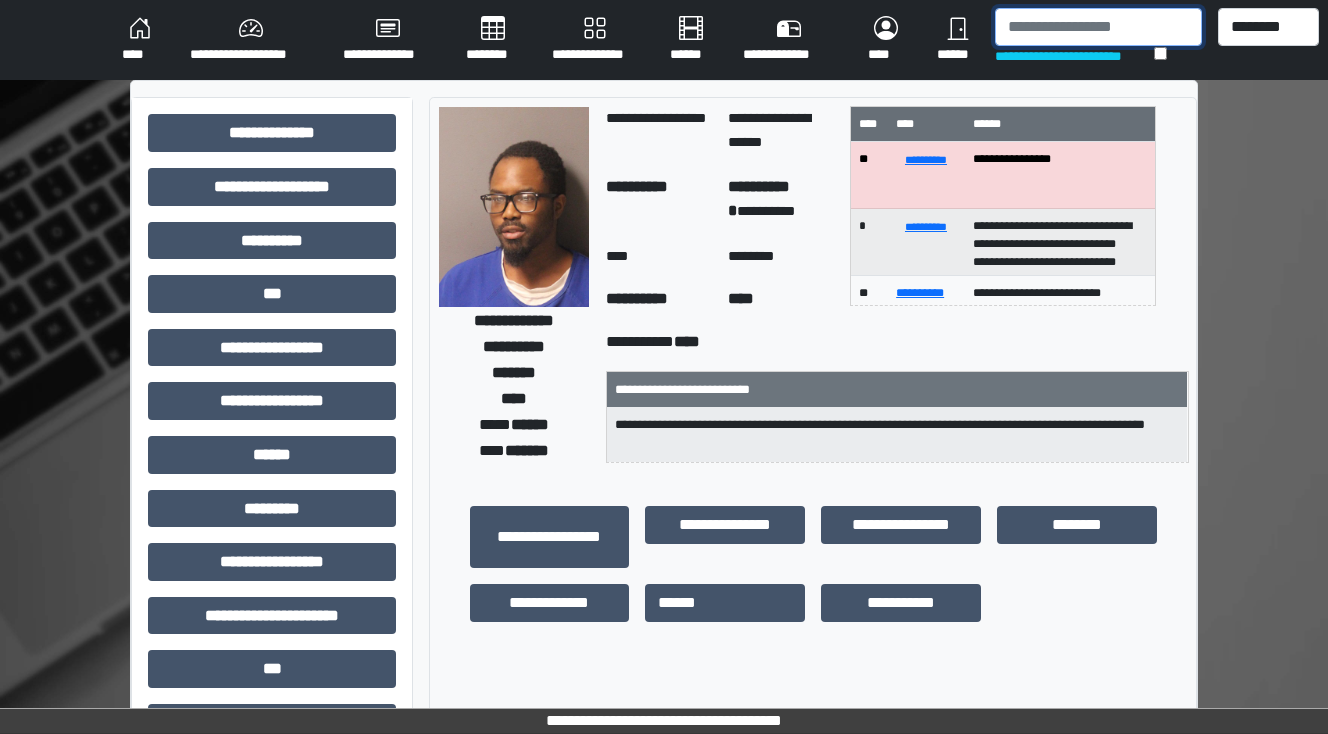 click at bounding box center (1098, 27) 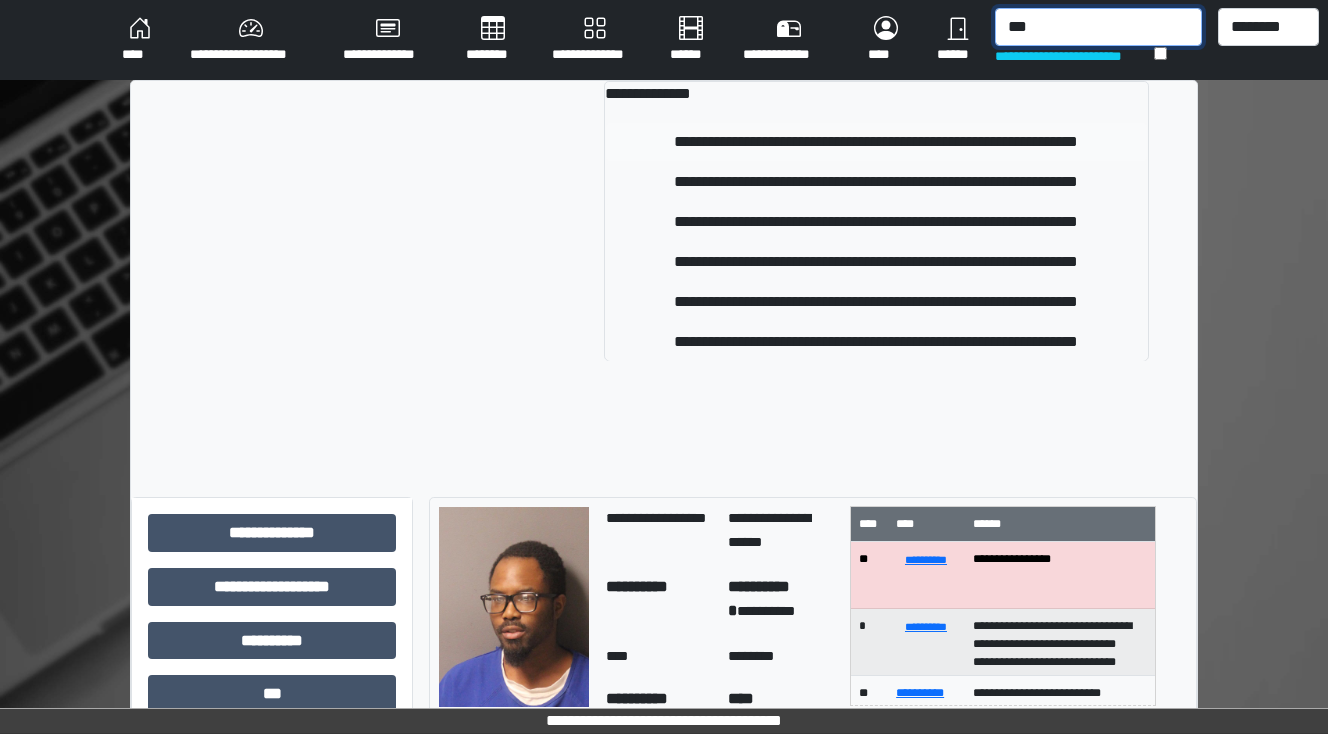 type on "***" 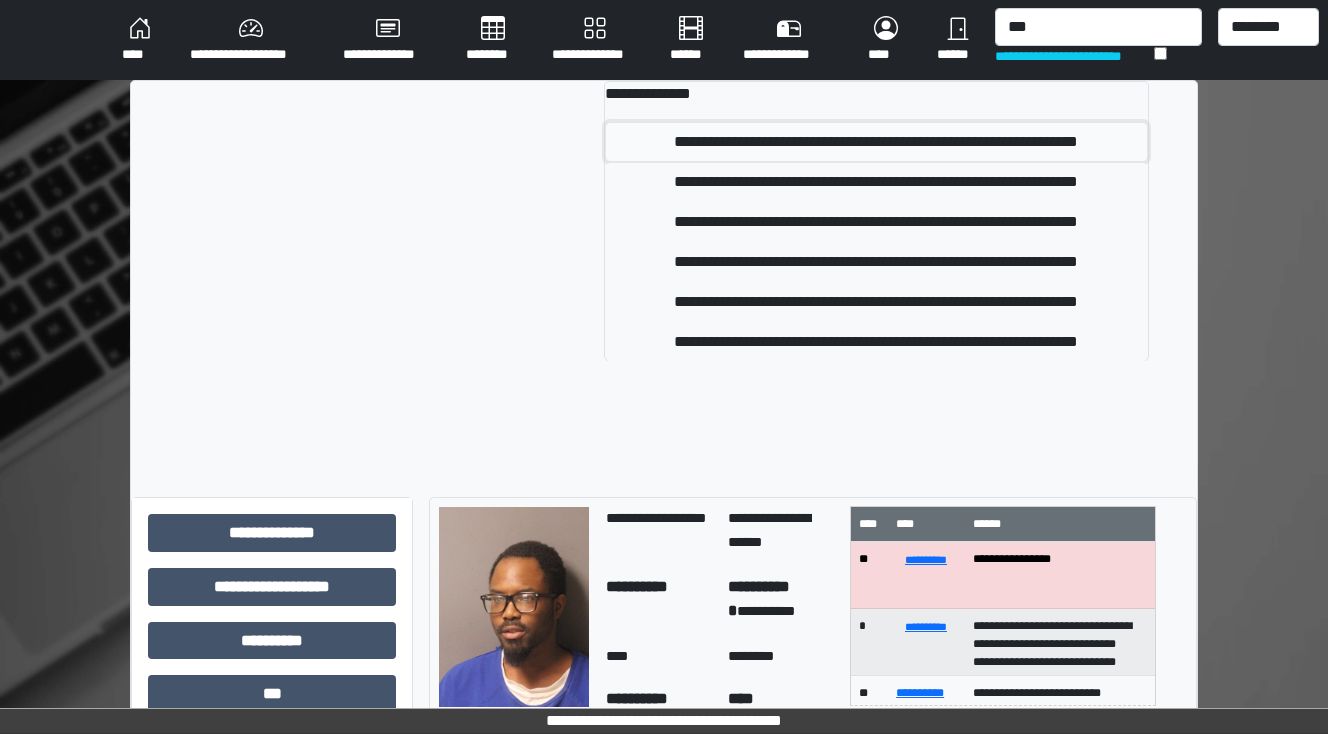 click on "**********" at bounding box center (877, 142) 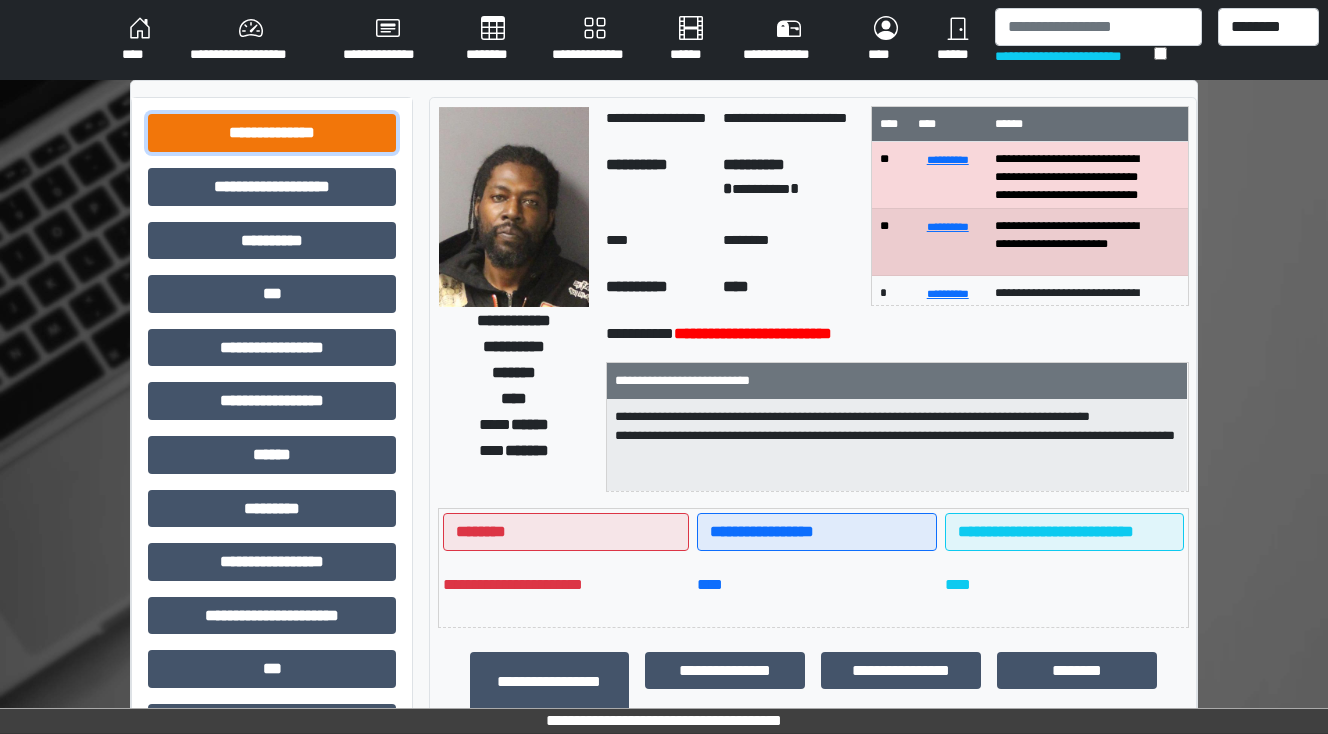 click on "**********" at bounding box center (272, 133) 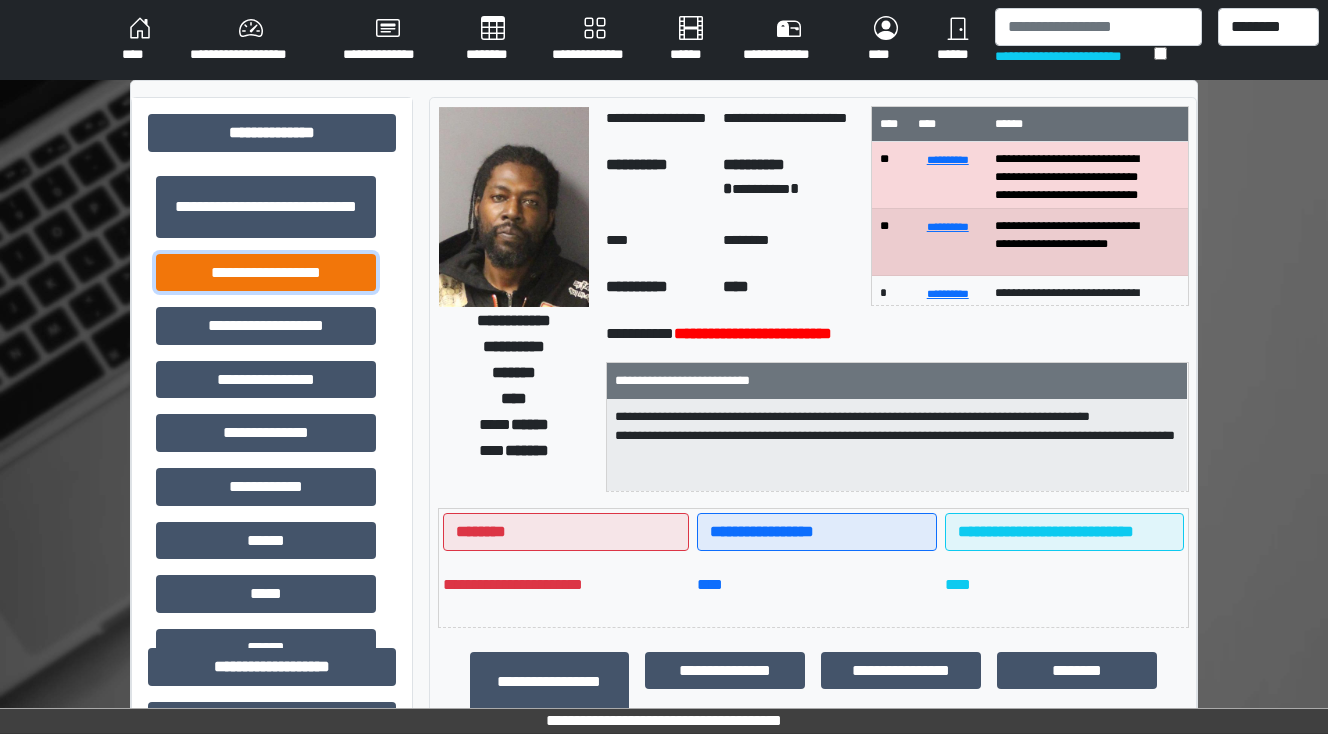 click on "**********" at bounding box center [266, 273] 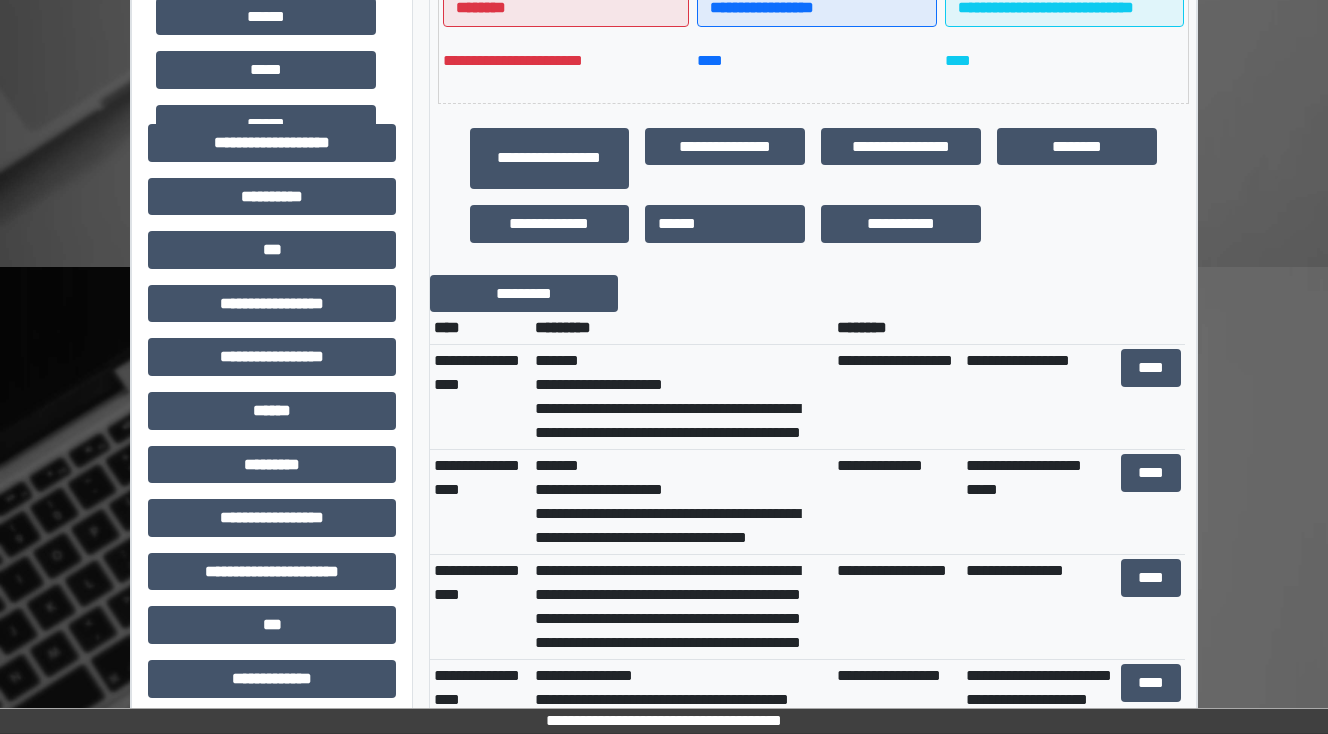 scroll, scrollTop: 560, scrollLeft: 0, axis: vertical 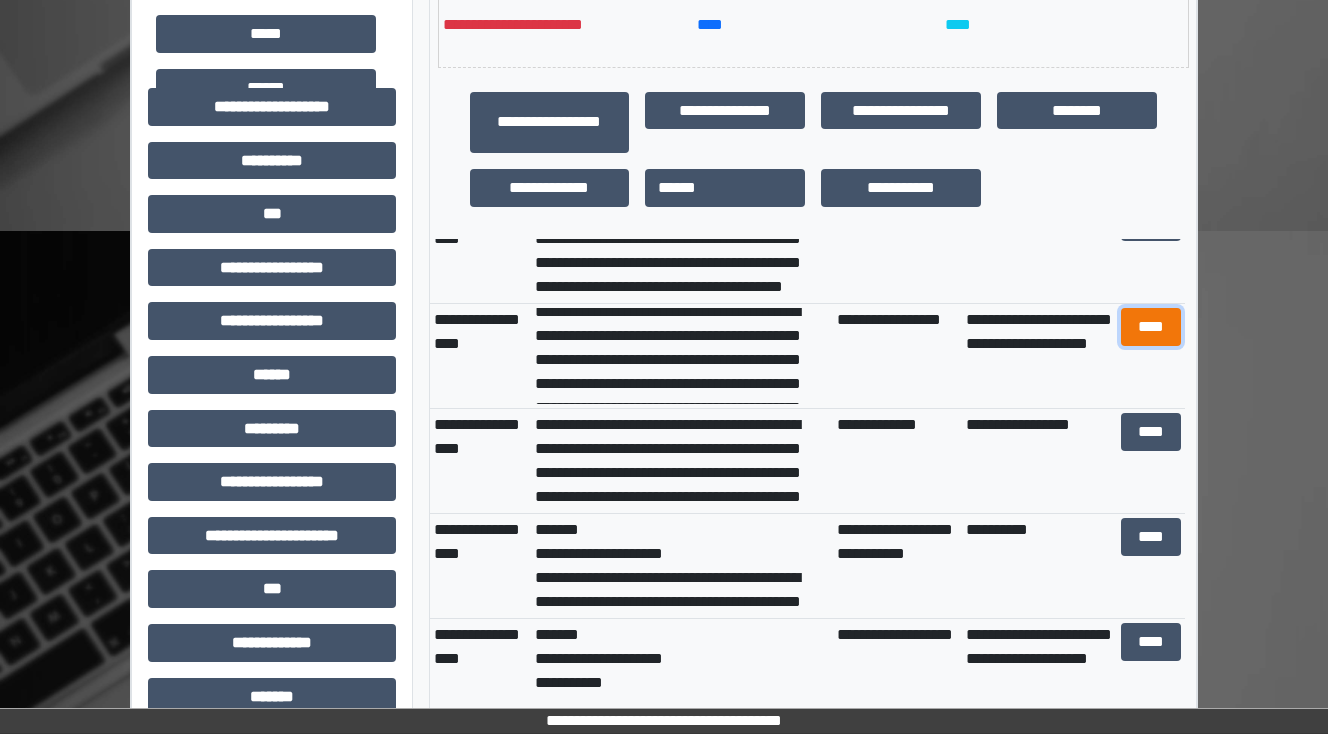 click on "****" at bounding box center (1150, 327) 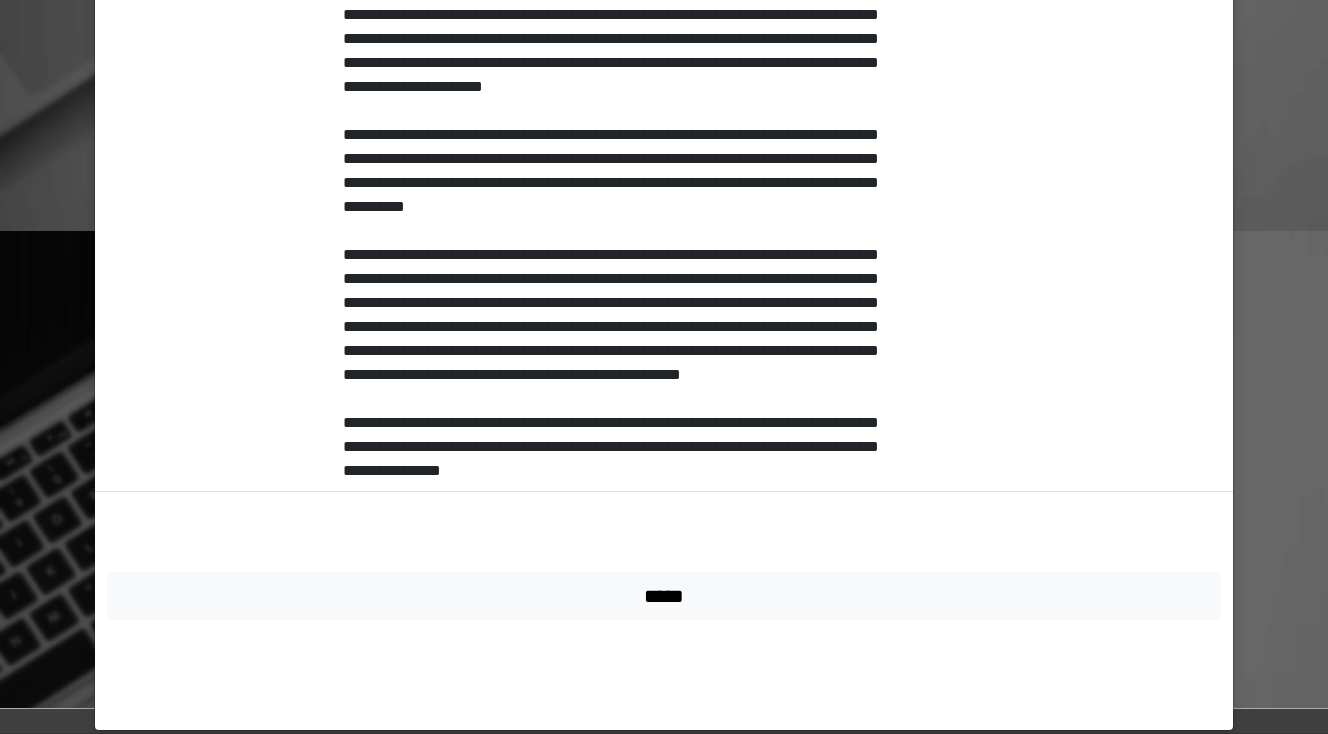 scroll, scrollTop: 675, scrollLeft: 0, axis: vertical 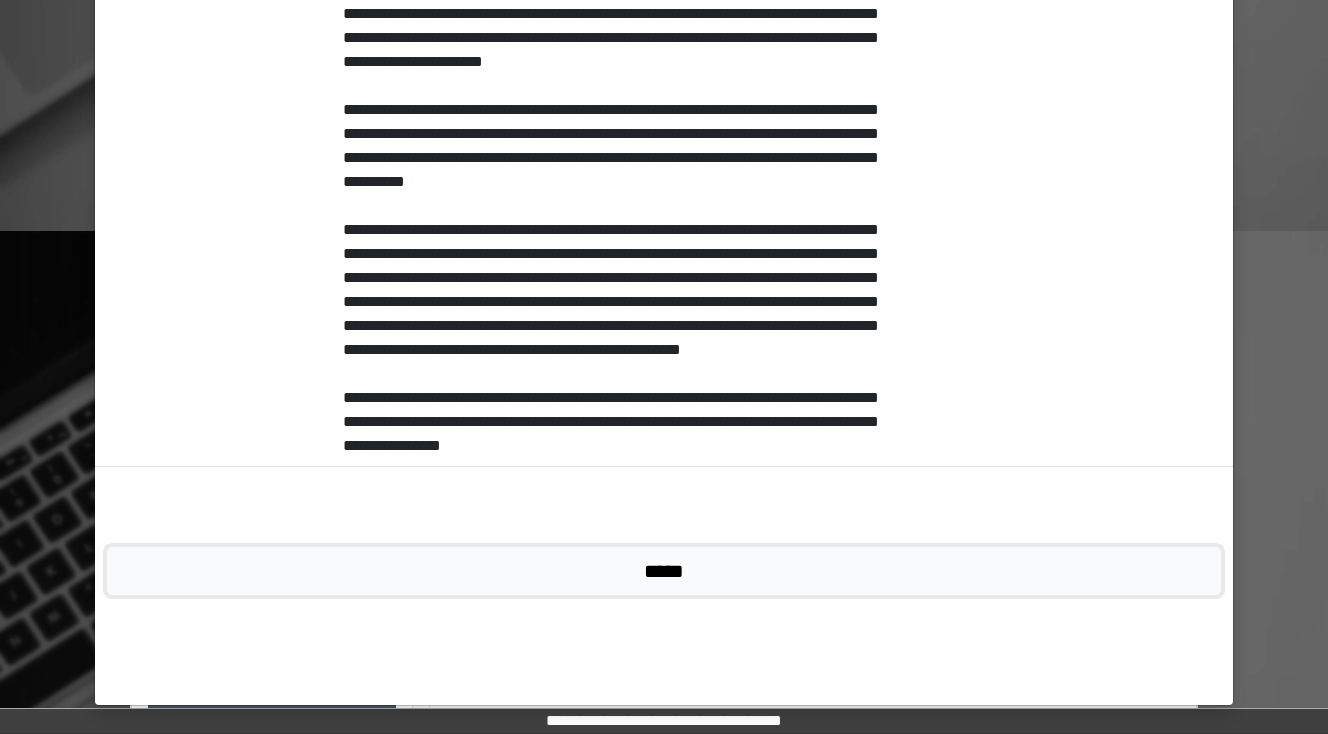 click on "*****" at bounding box center [664, 571] 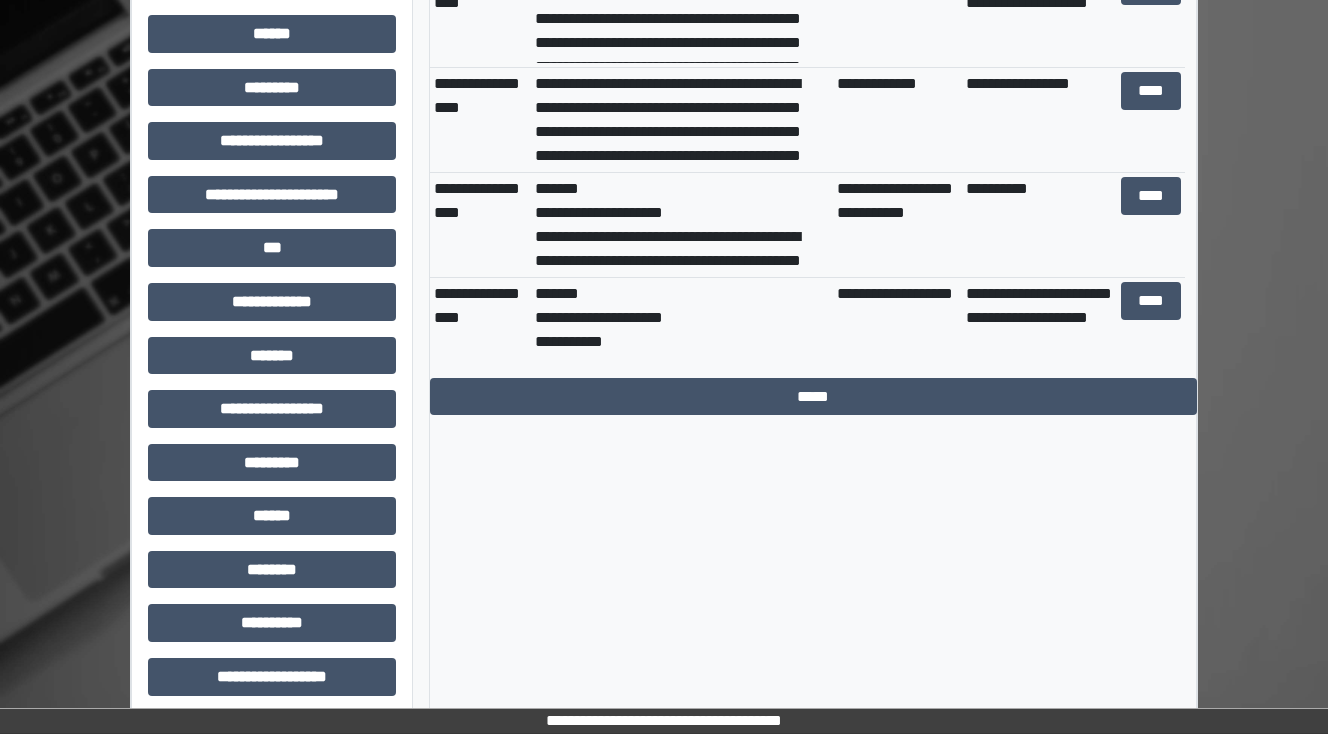 scroll, scrollTop: 912, scrollLeft: 0, axis: vertical 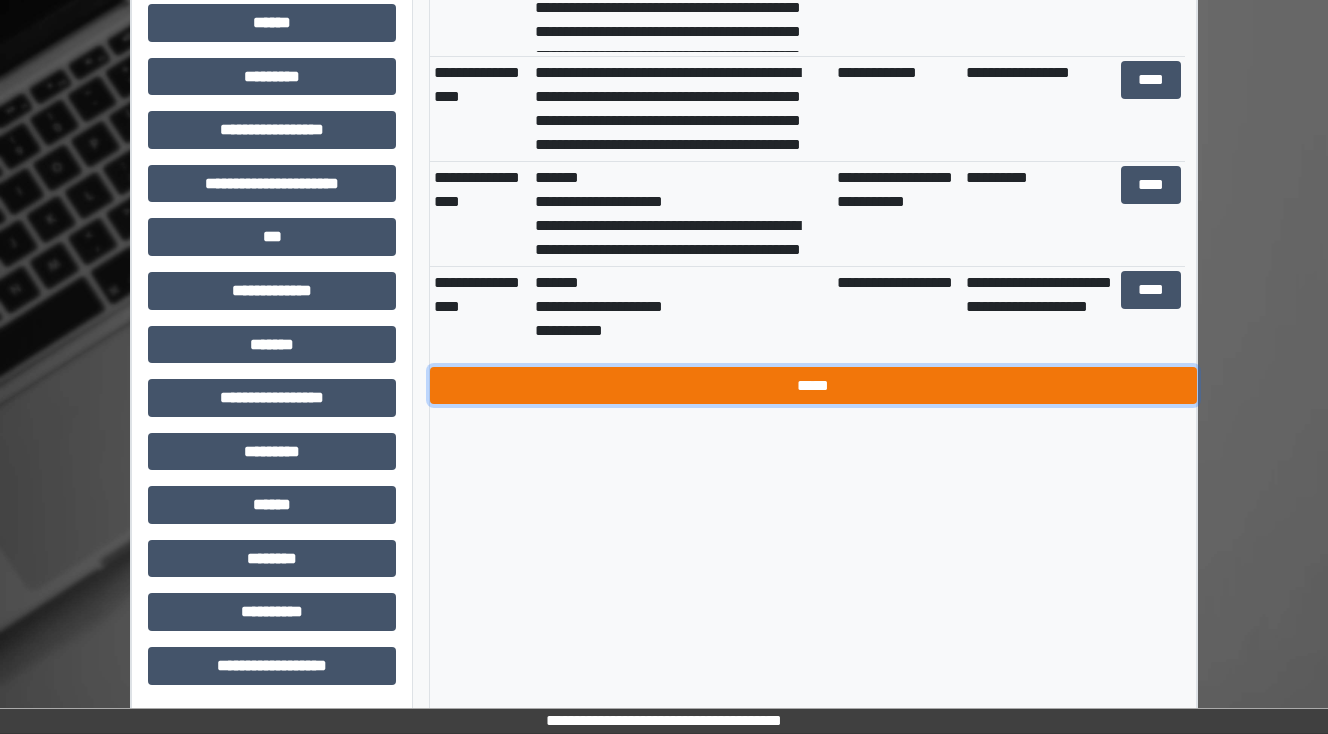 click on "*****" at bounding box center [813, 386] 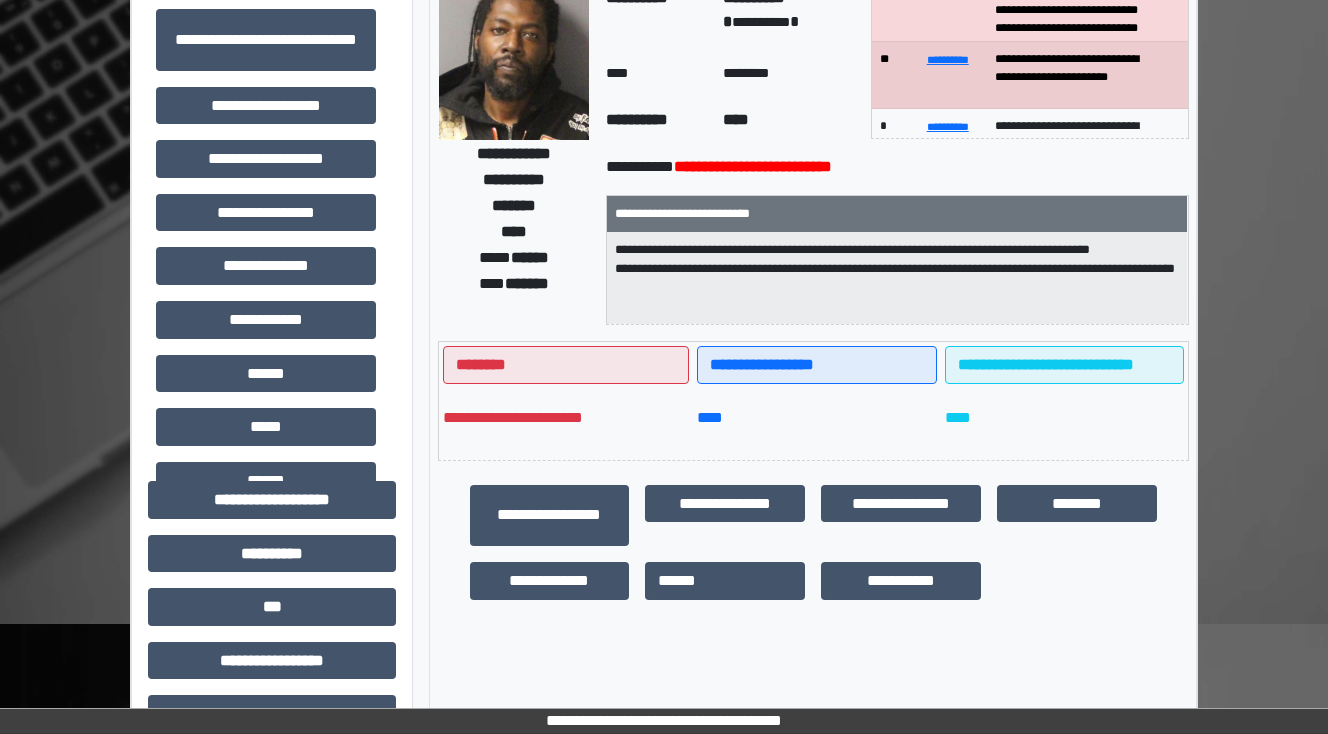 scroll, scrollTop: 0, scrollLeft: 0, axis: both 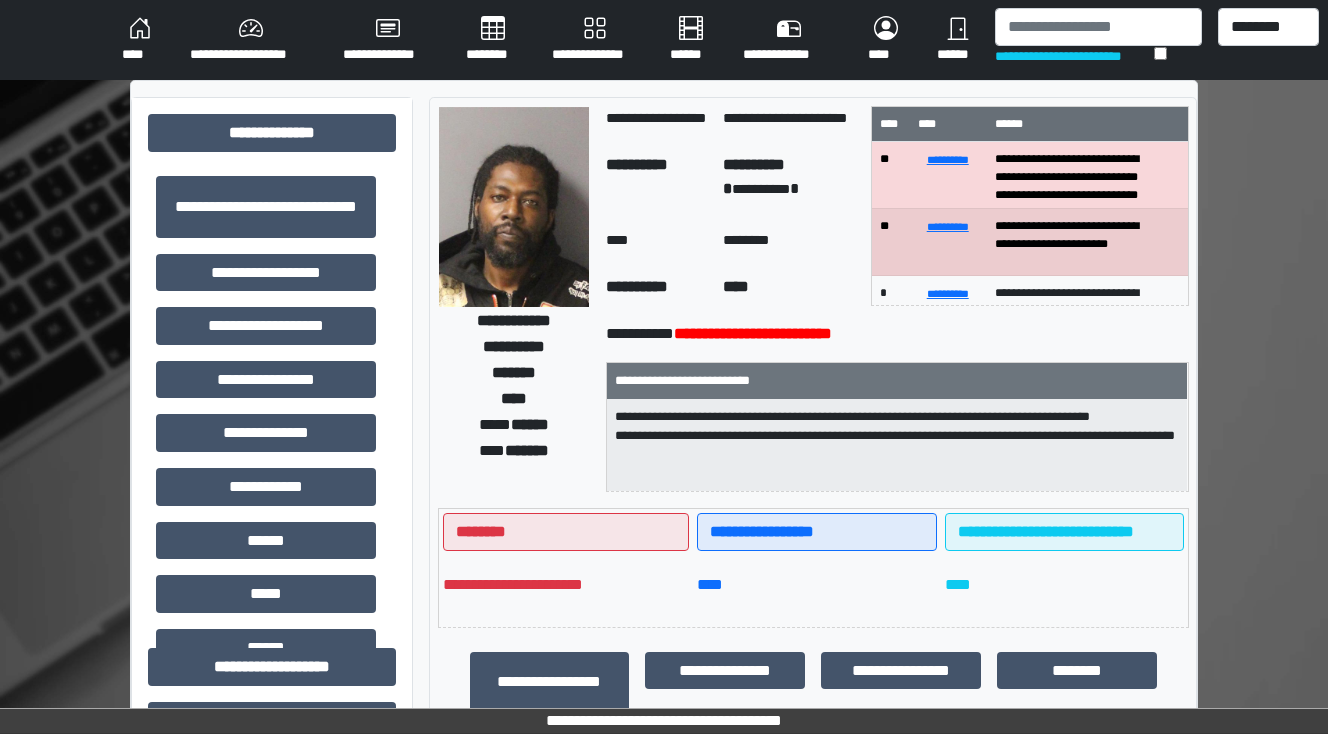 click on "**********" at bounding box center [1074, 56] 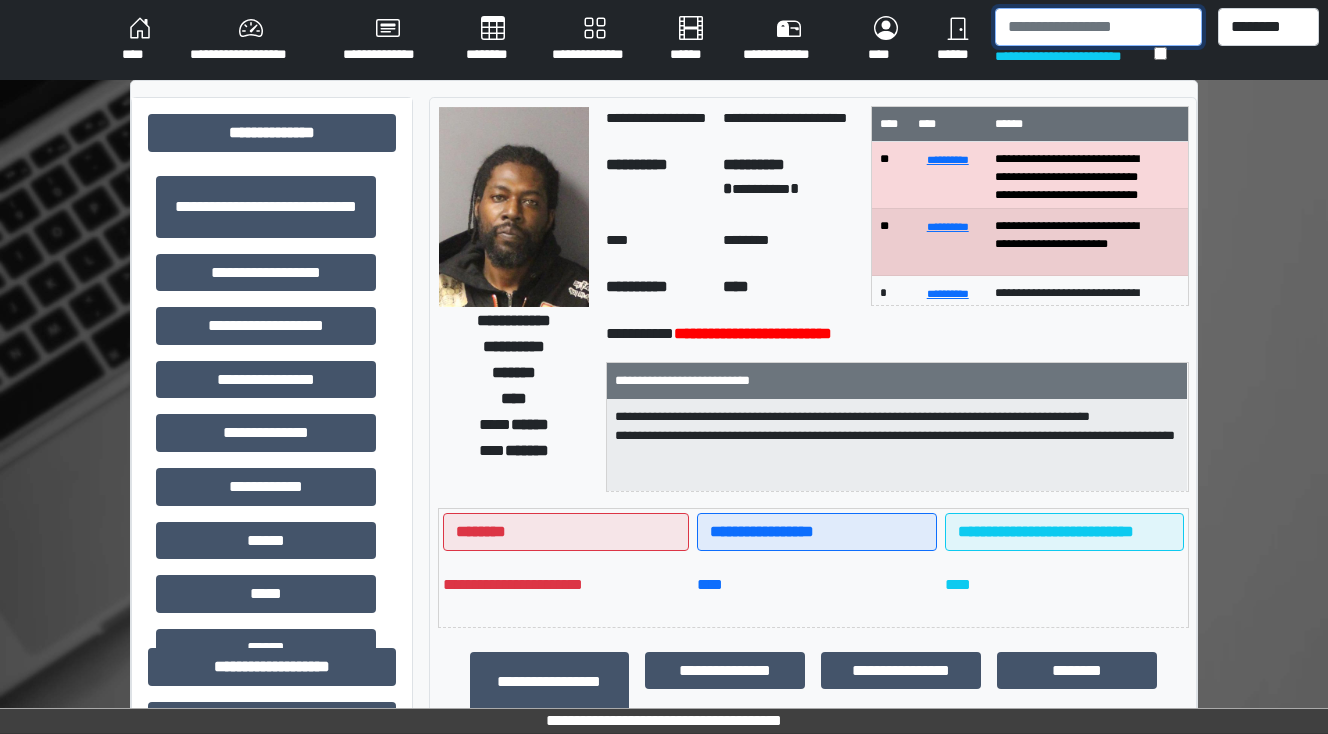 click at bounding box center [1098, 27] 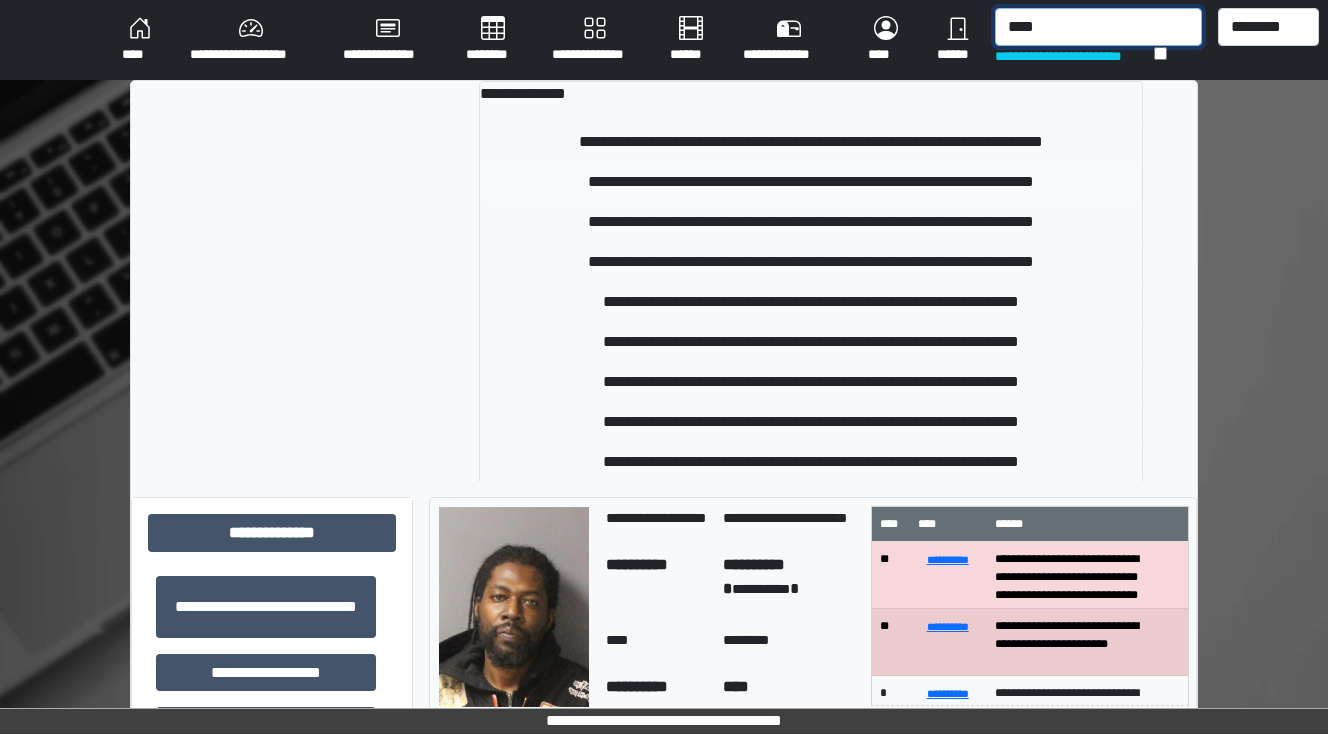 type on "****" 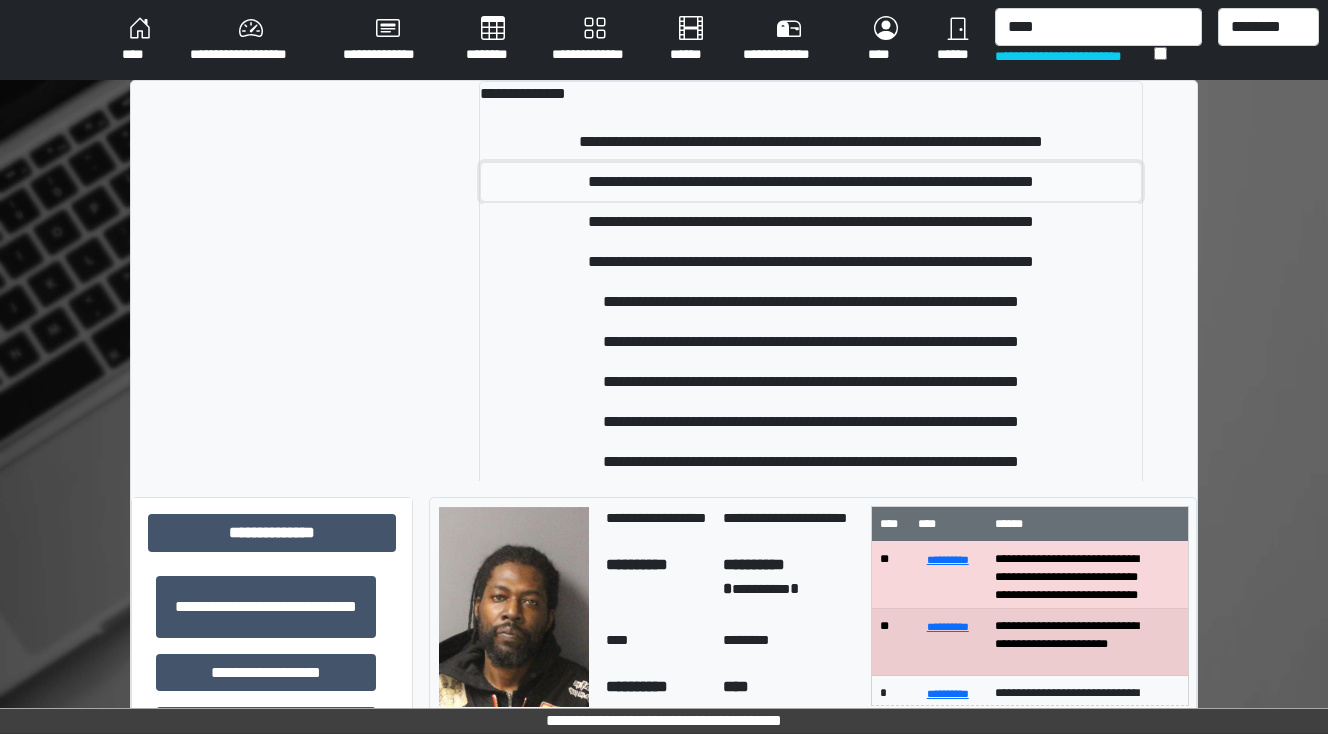 click on "**********" at bounding box center (811, 182) 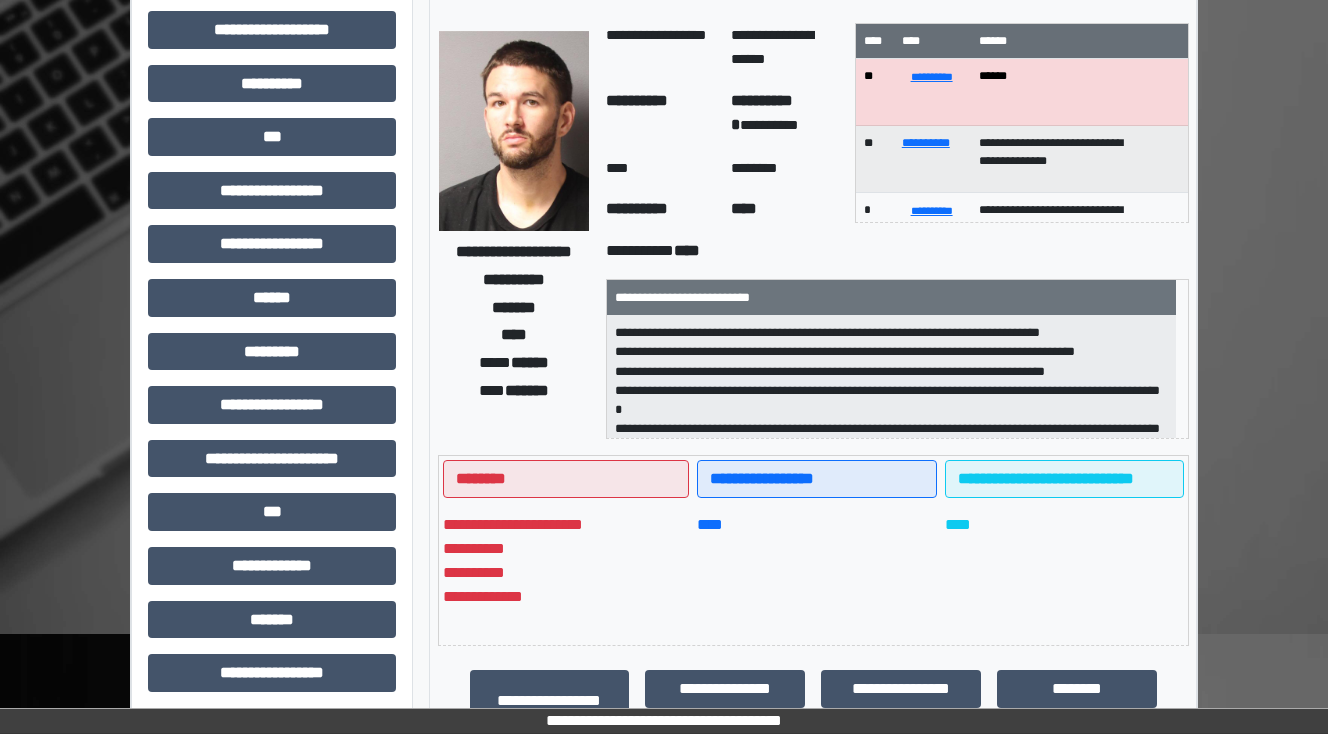 scroll, scrollTop: 160, scrollLeft: 0, axis: vertical 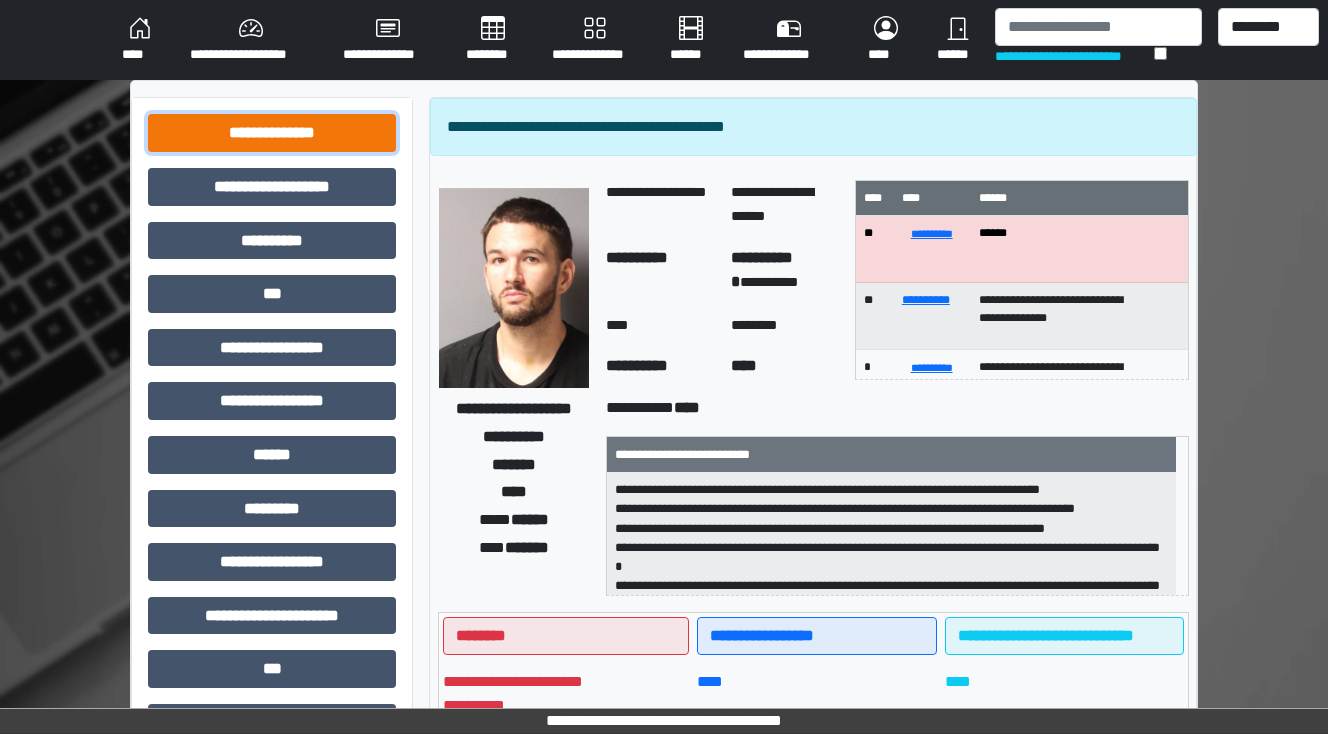 click on "**********" at bounding box center [272, 133] 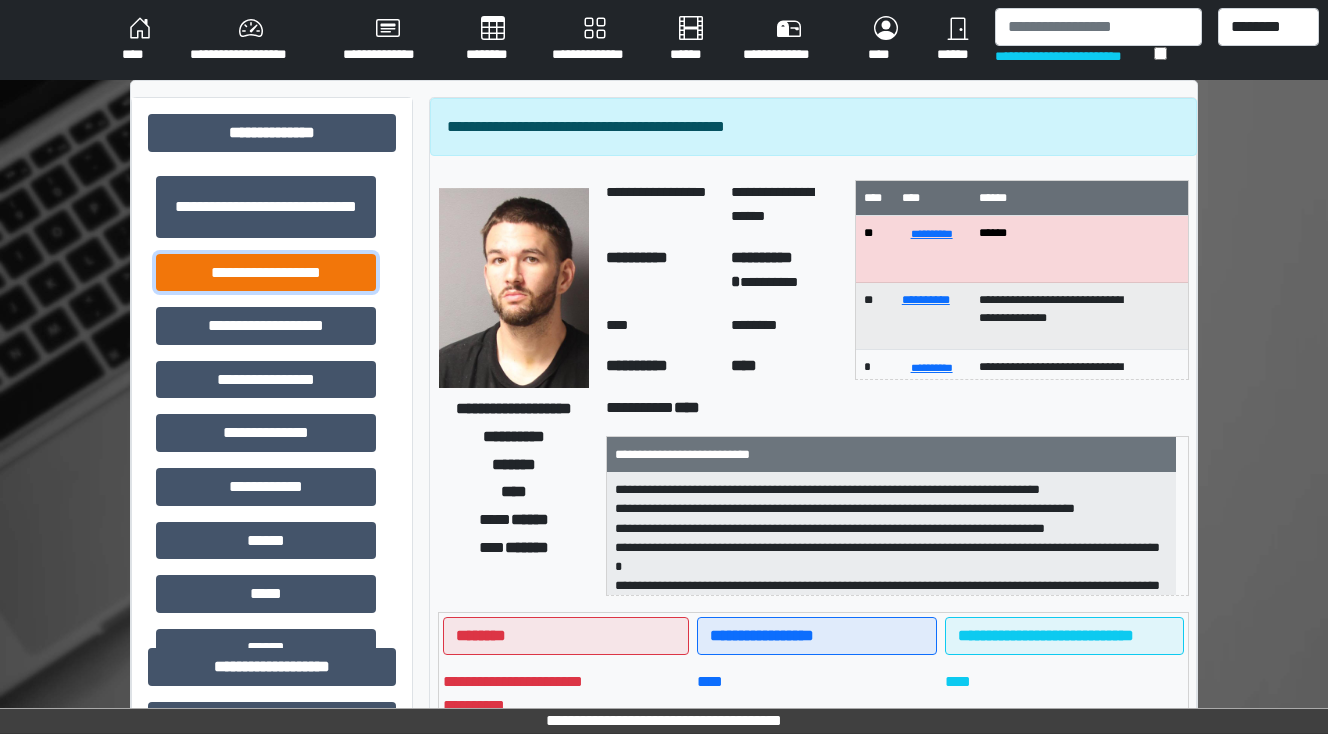click on "**********" at bounding box center (266, 273) 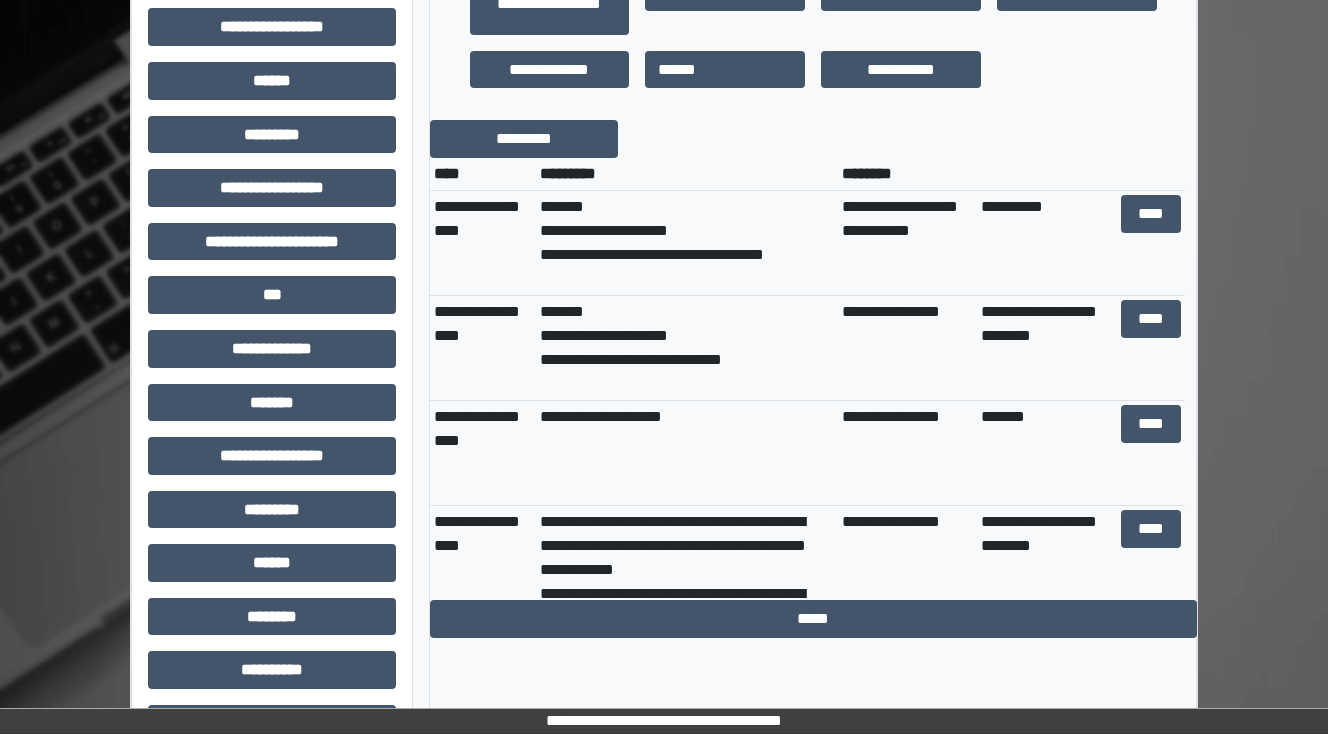scroll, scrollTop: 880, scrollLeft: 0, axis: vertical 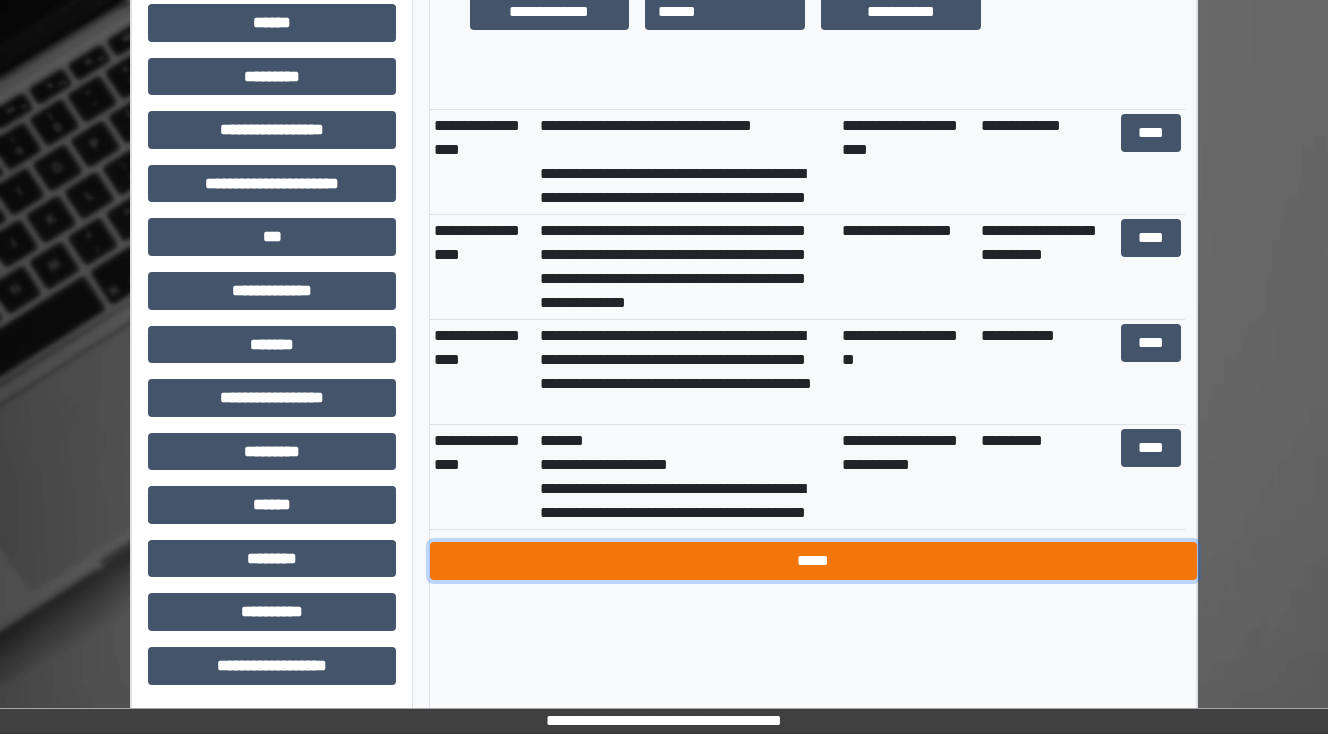 click on "*****" at bounding box center [813, 561] 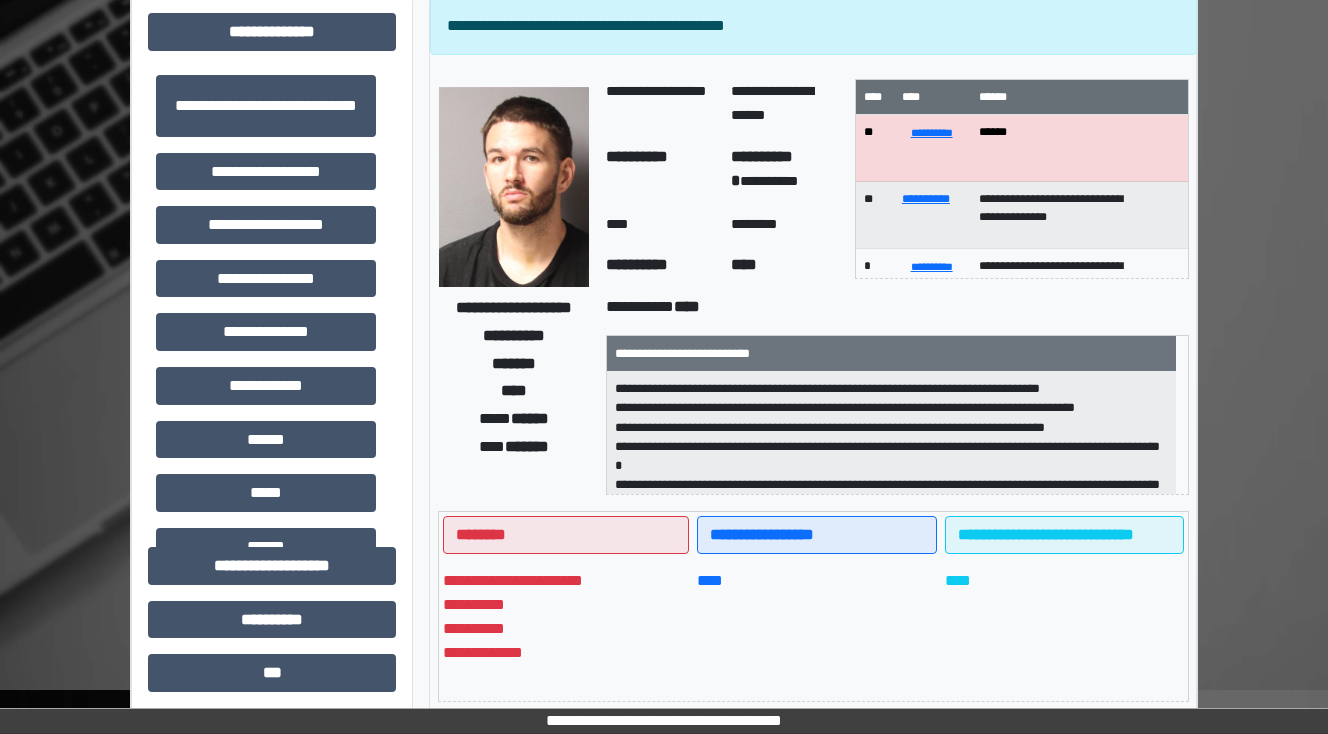 scroll, scrollTop: 0, scrollLeft: 0, axis: both 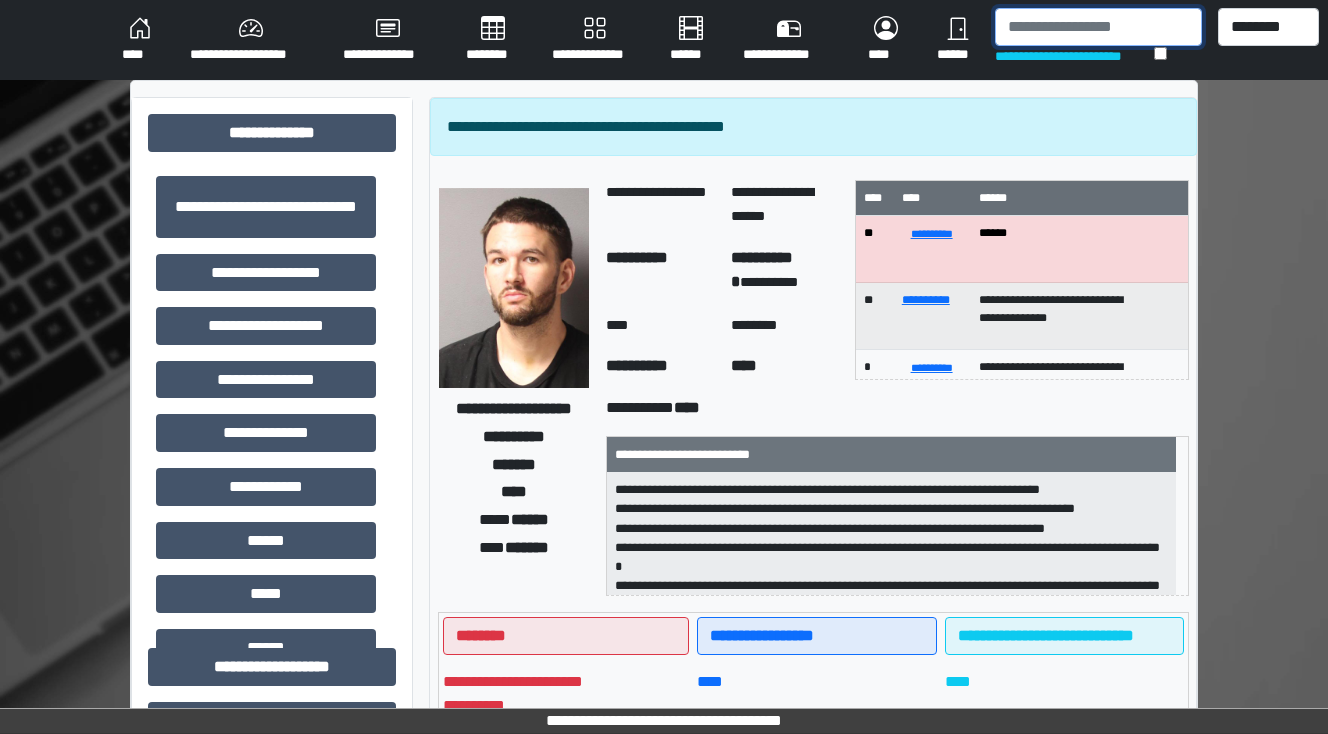 click at bounding box center [1098, 27] 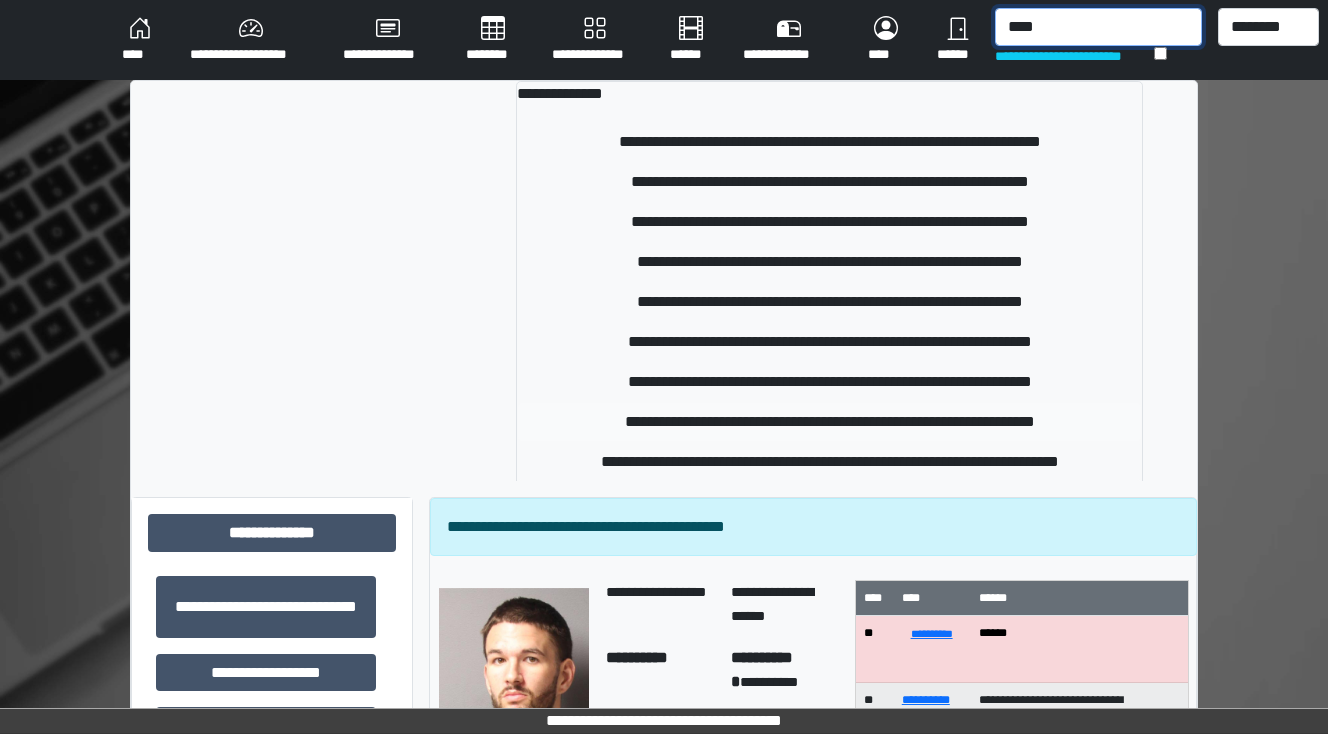 type on "****" 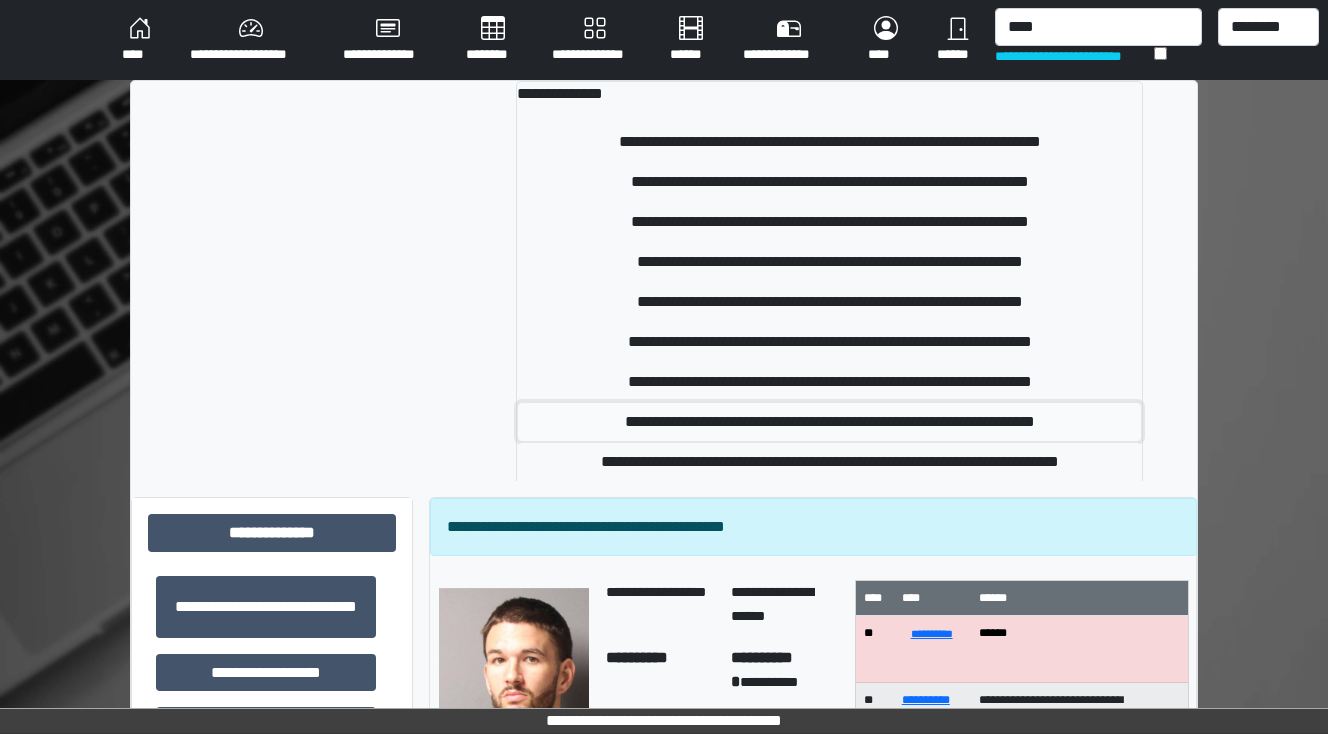 click on "**********" at bounding box center [829, 422] 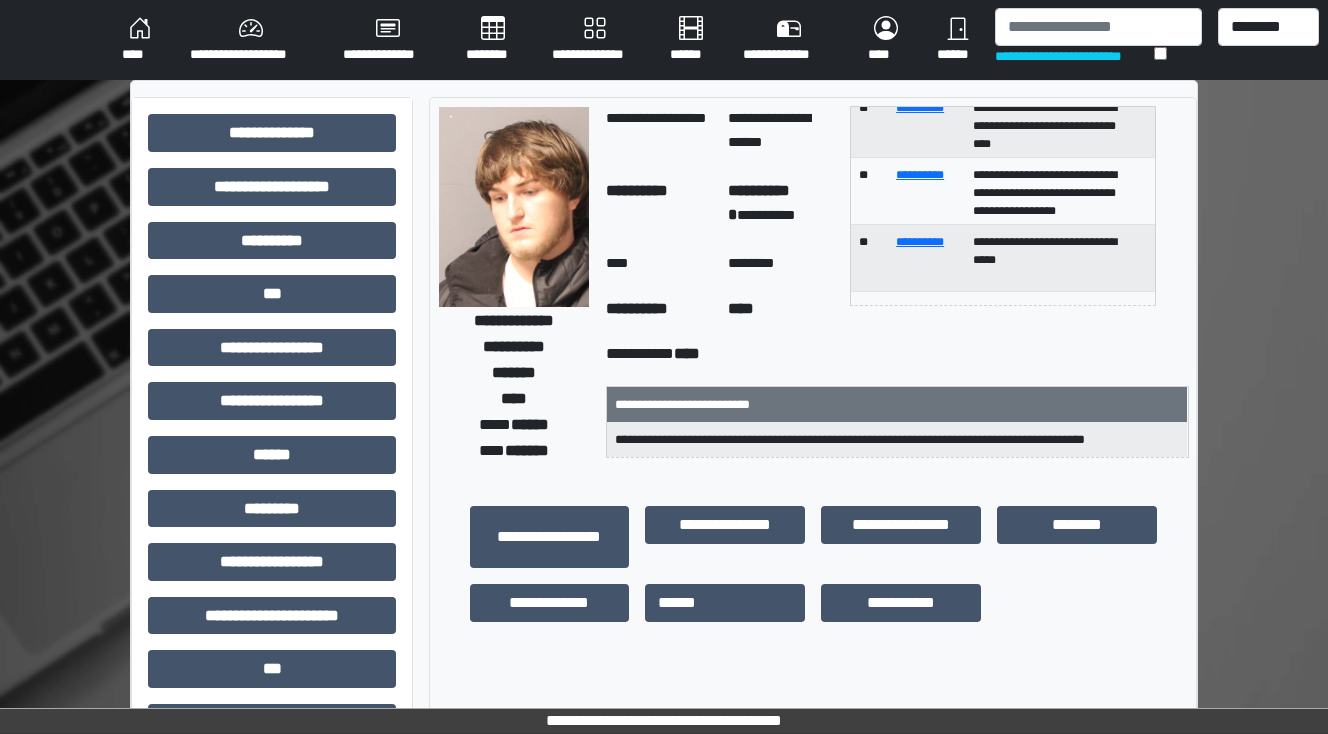 scroll, scrollTop: 0, scrollLeft: 0, axis: both 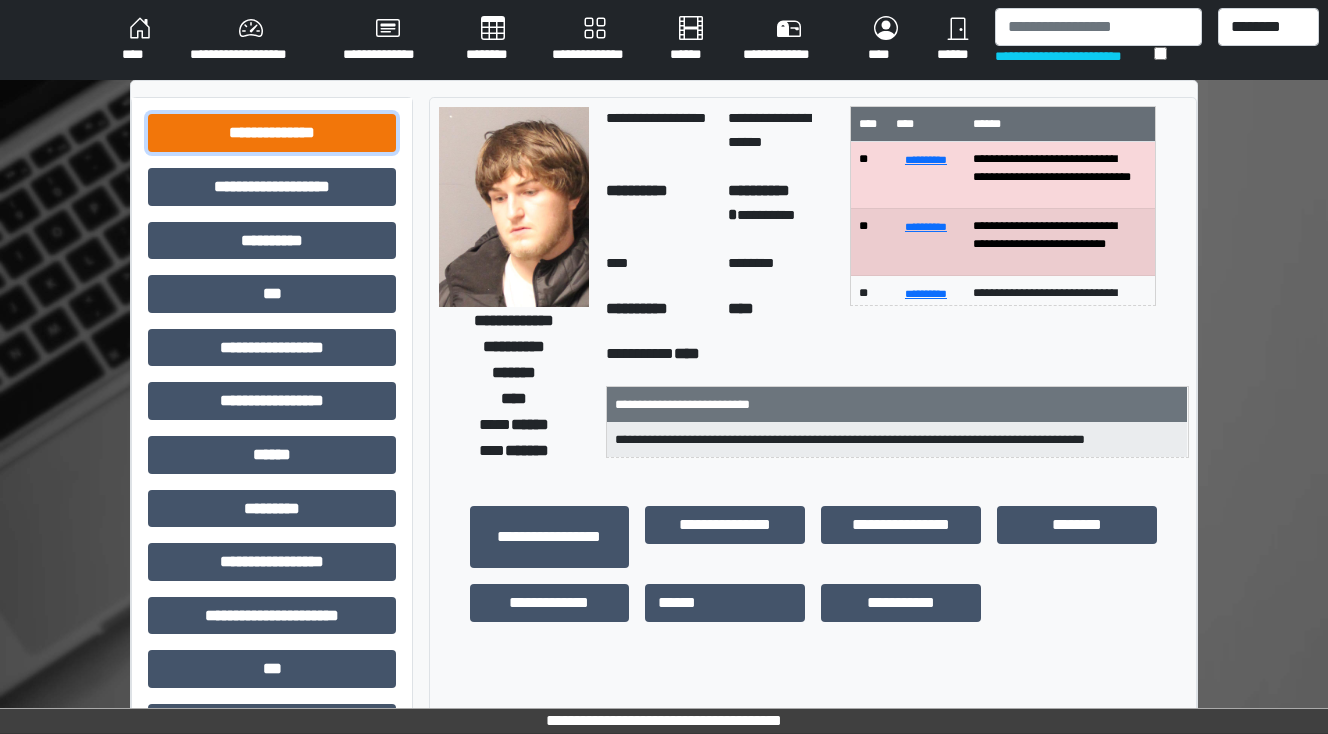 click on "**********" at bounding box center (272, 133) 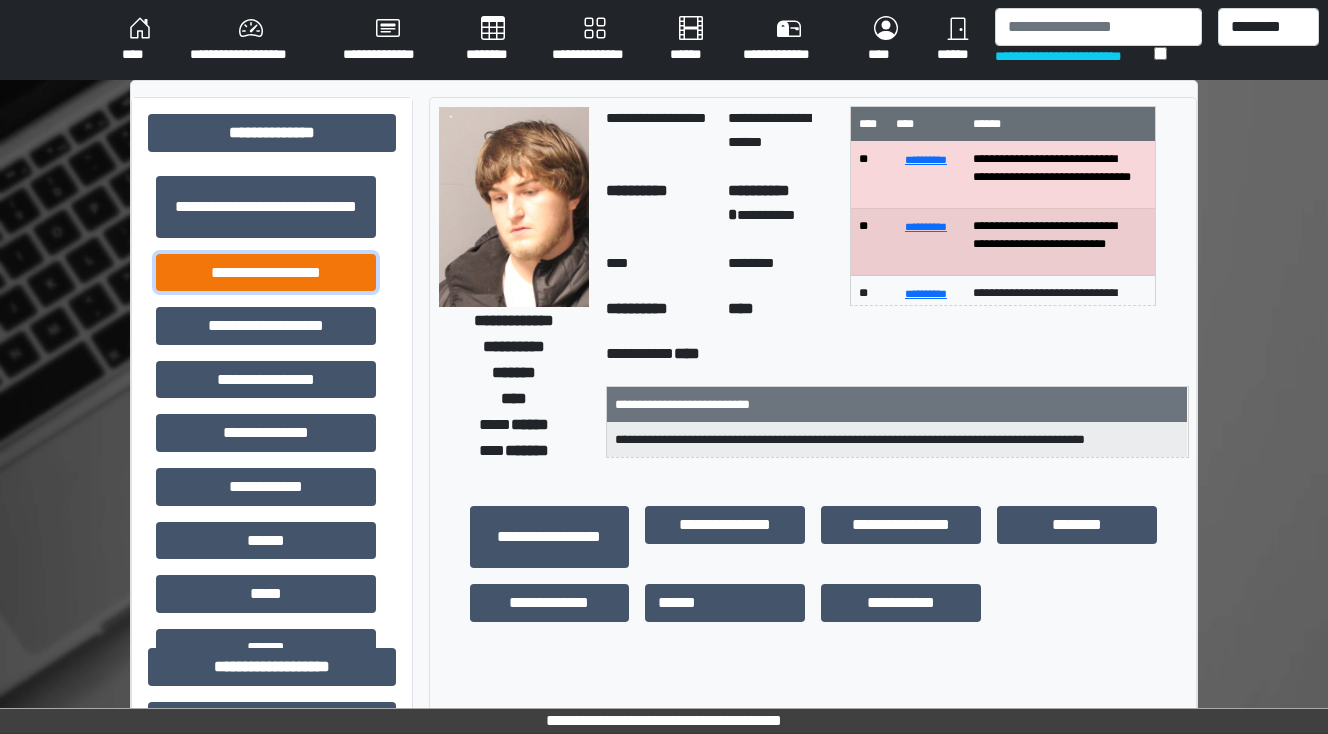 click on "**********" at bounding box center [266, 273] 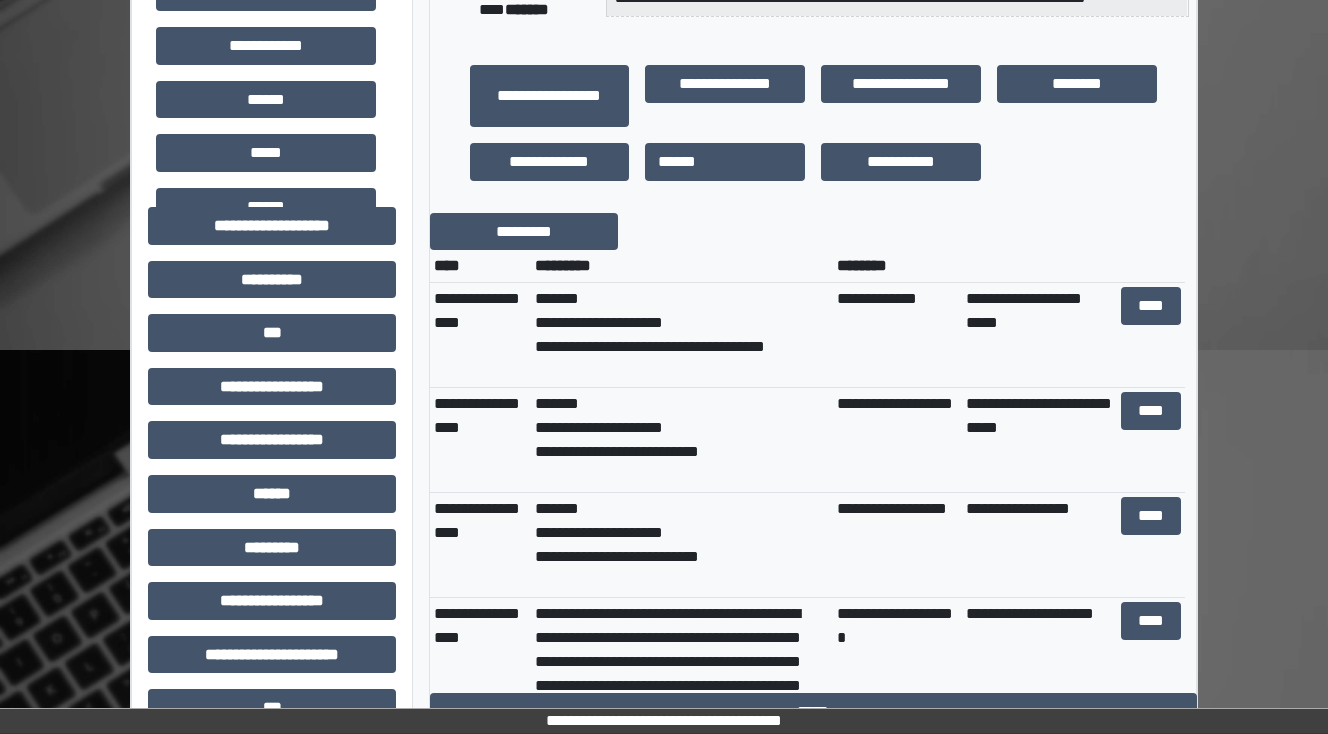 scroll, scrollTop: 480, scrollLeft: 0, axis: vertical 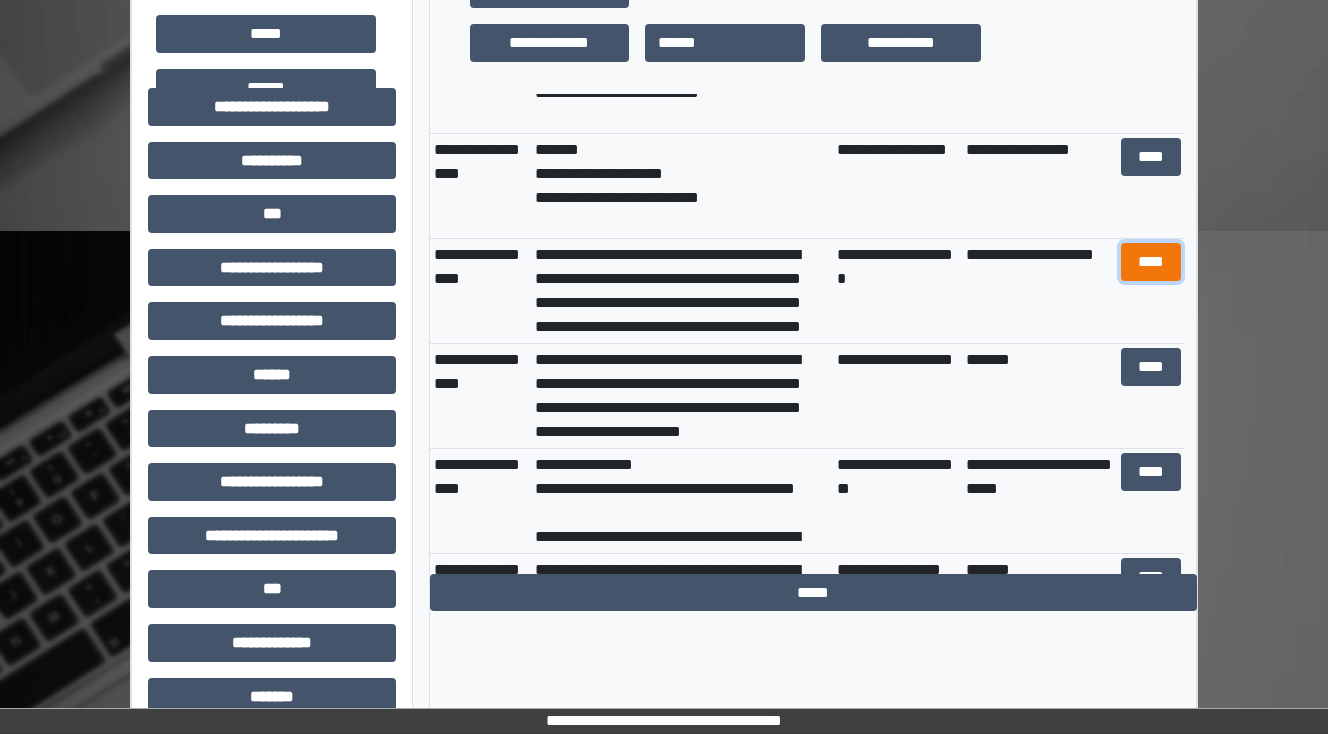 click on "****" at bounding box center [1150, 262] 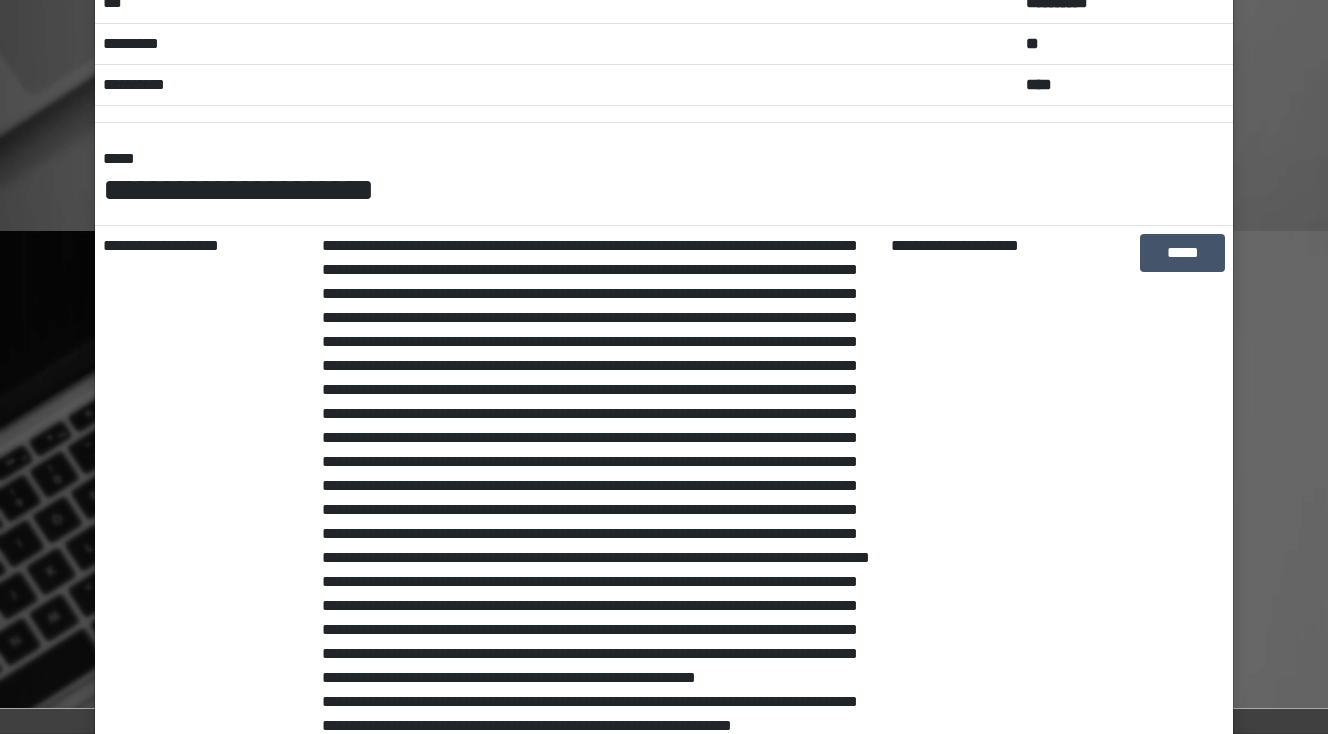 scroll, scrollTop: 555, scrollLeft: 0, axis: vertical 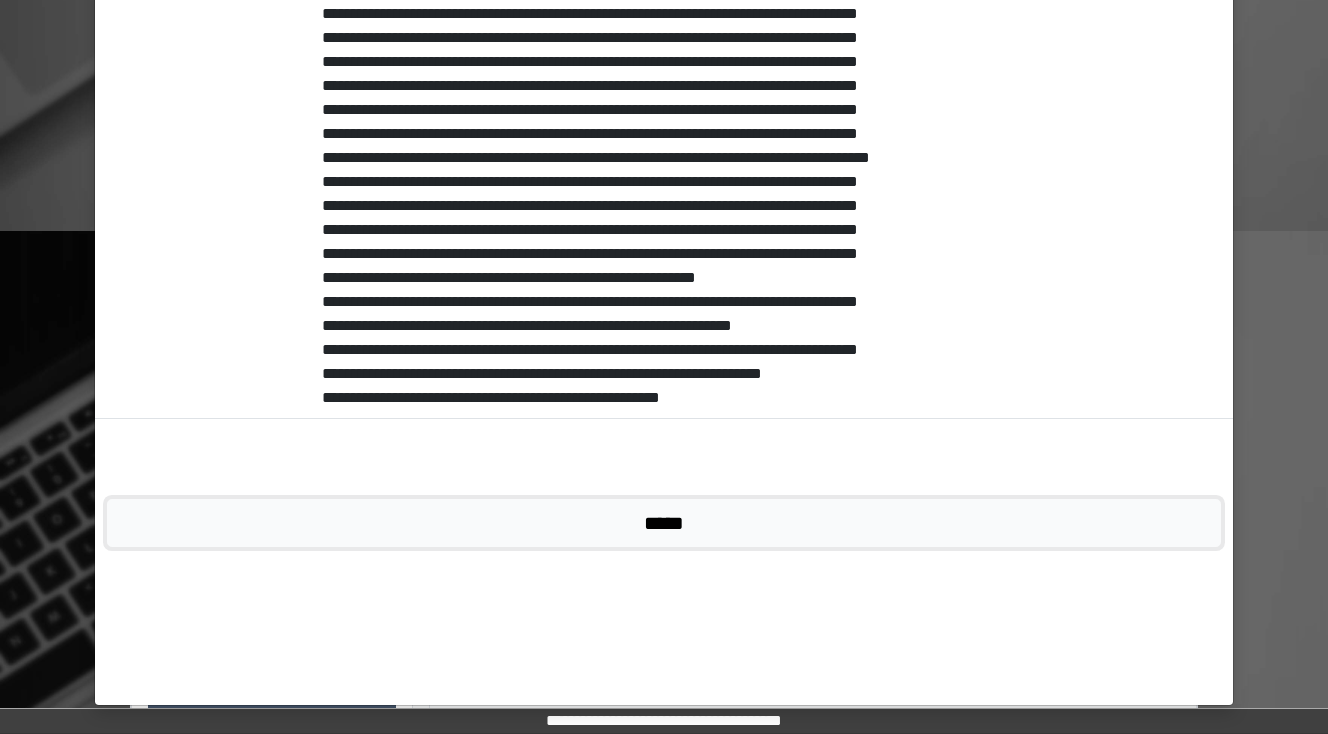 click on "*****" at bounding box center (664, 523) 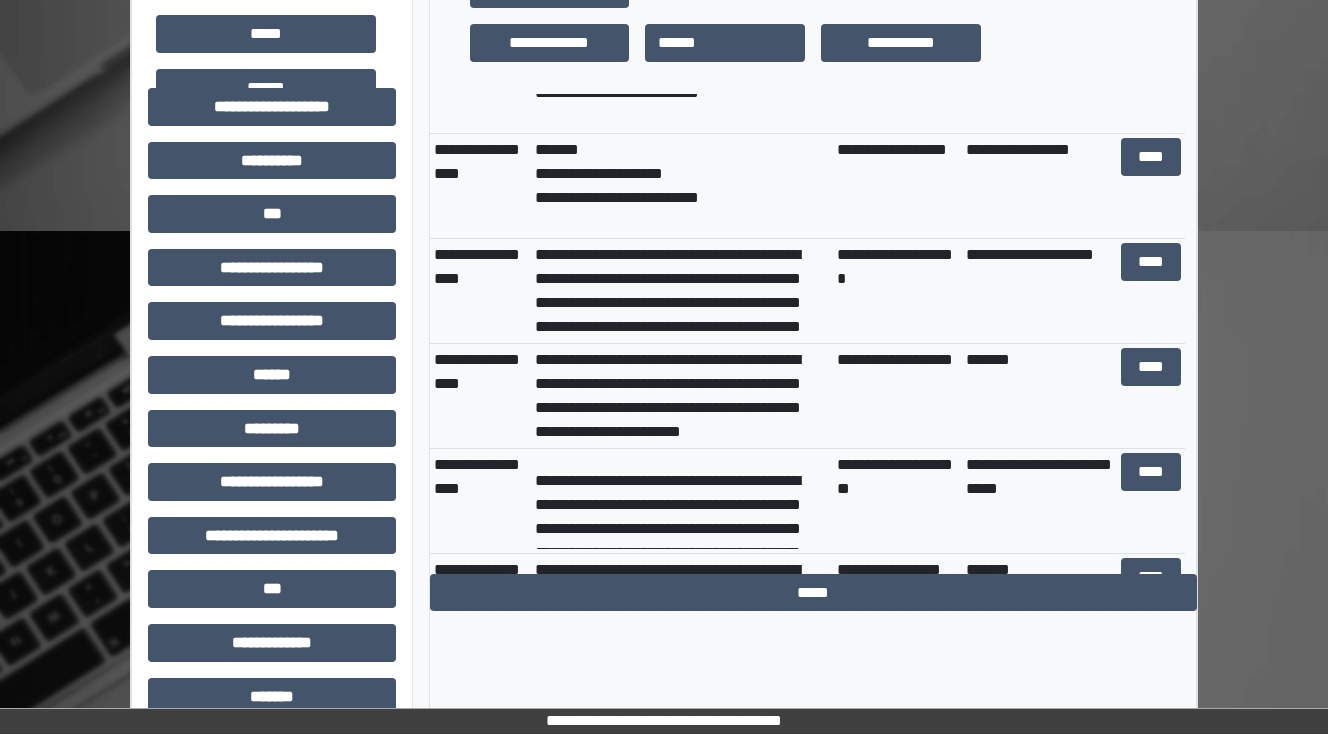 scroll, scrollTop: 80, scrollLeft: 0, axis: vertical 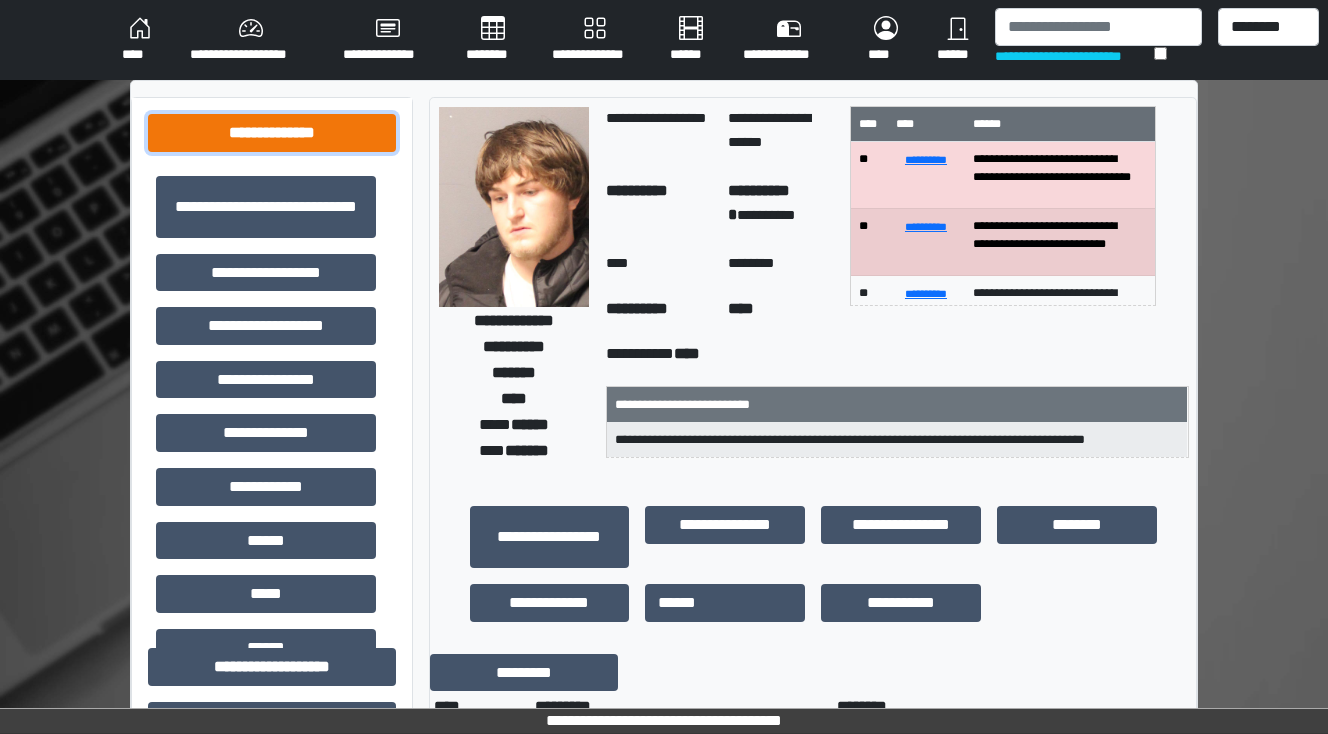 click on "**********" at bounding box center (272, 133) 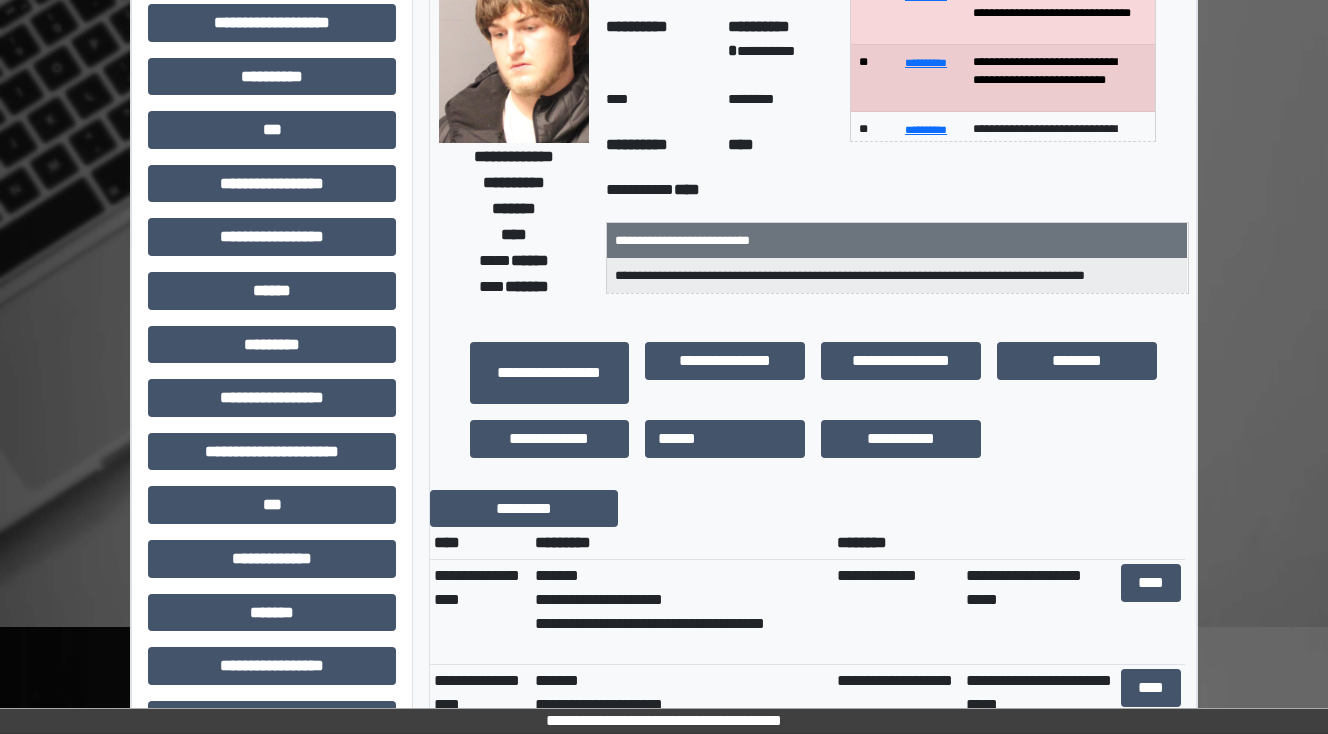 scroll, scrollTop: 400, scrollLeft: 0, axis: vertical 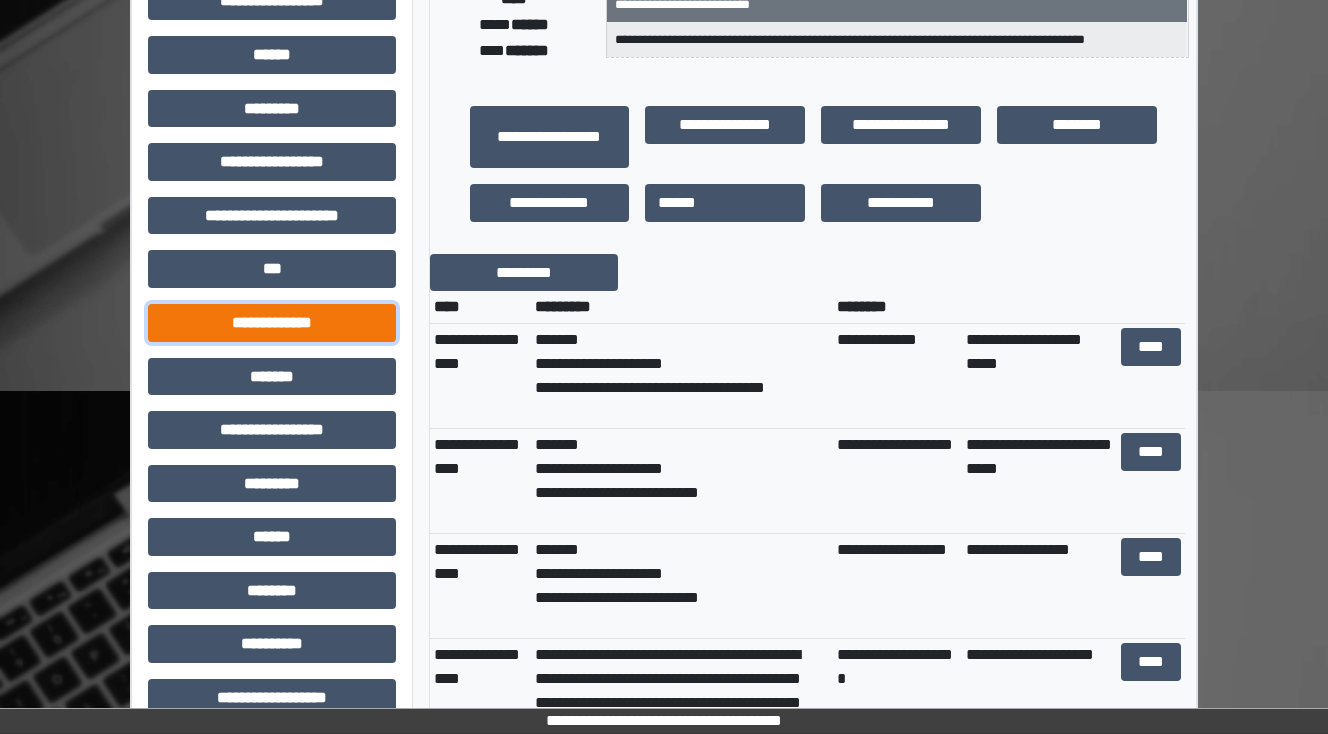 click on "**********" at bounding box center (272, 323) 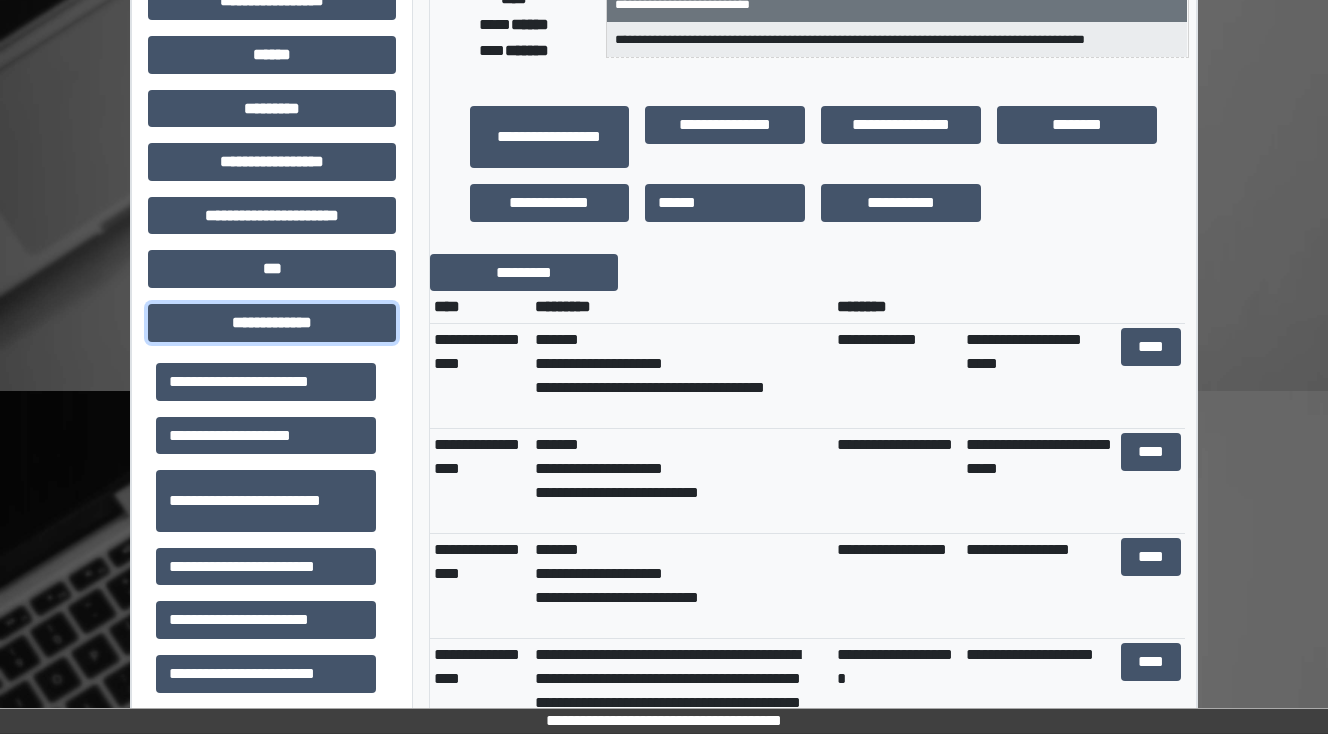 scroll, scrollTop: 400, scrollLeft: 0, axis: vertical 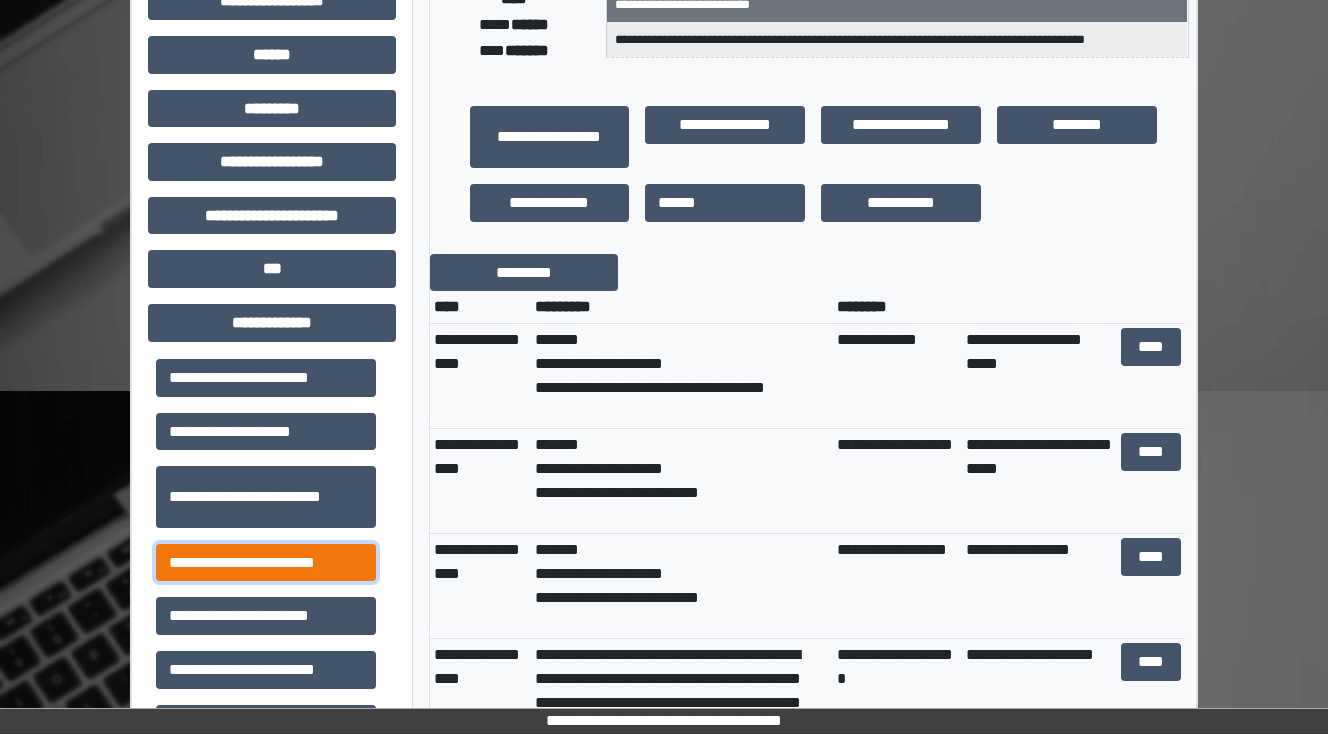 click on "**********" at bounding box center [266, 563] 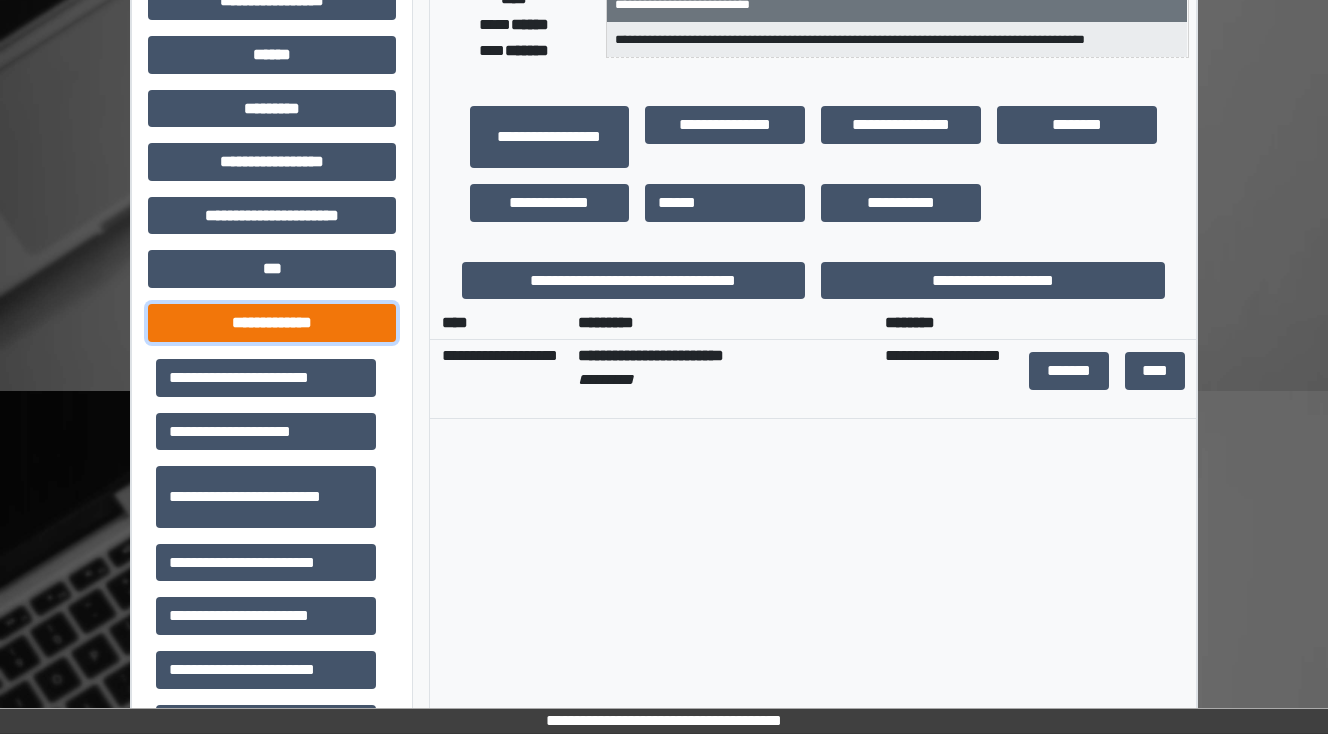 click on "**********" at bounding box center (272, 323) 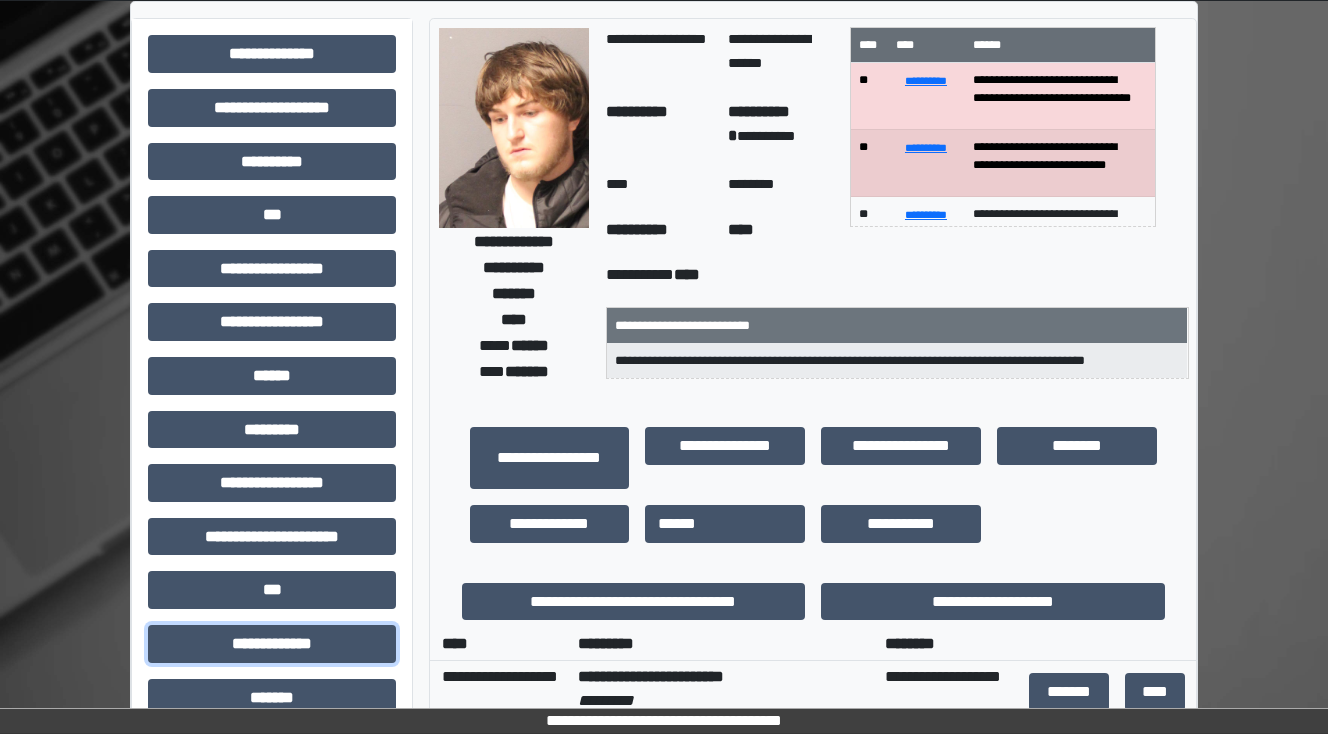 scroll, scrollTop: 0, scrollLeft: 0, axis: both 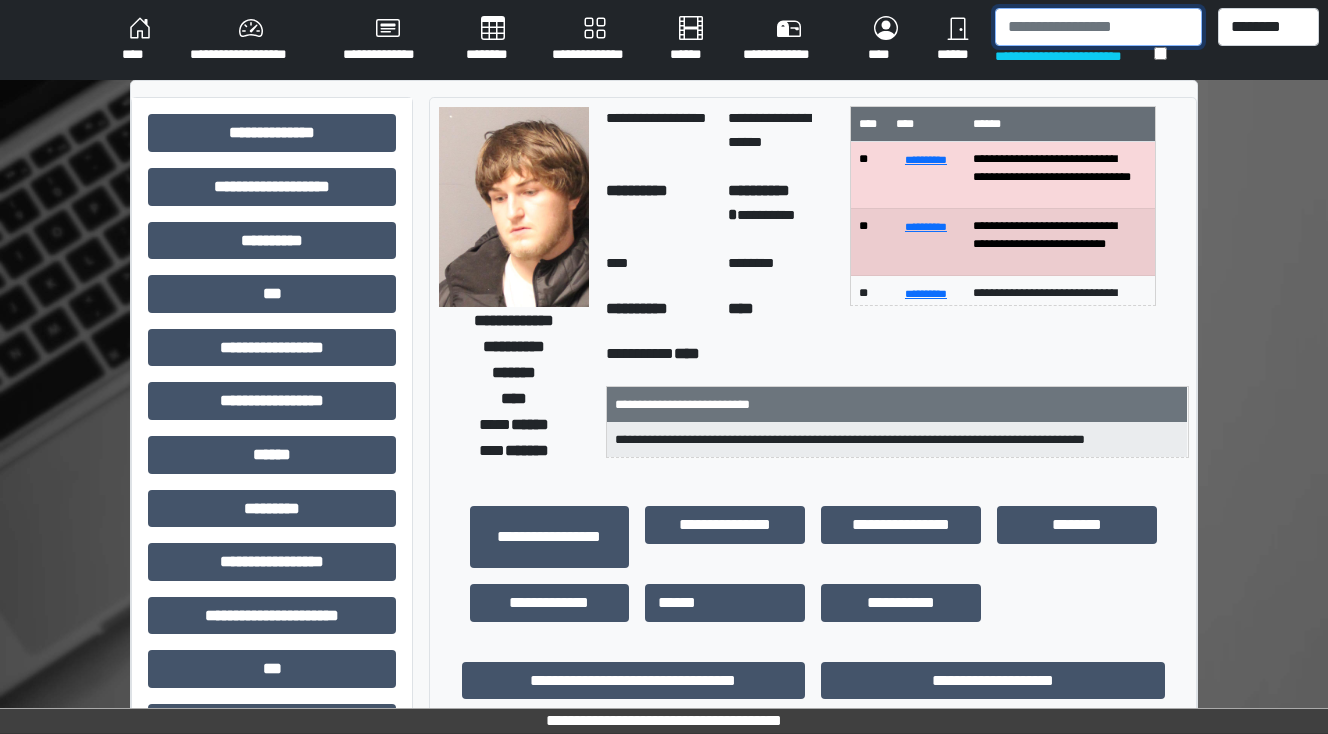 click at bounding box center [1098, 27] 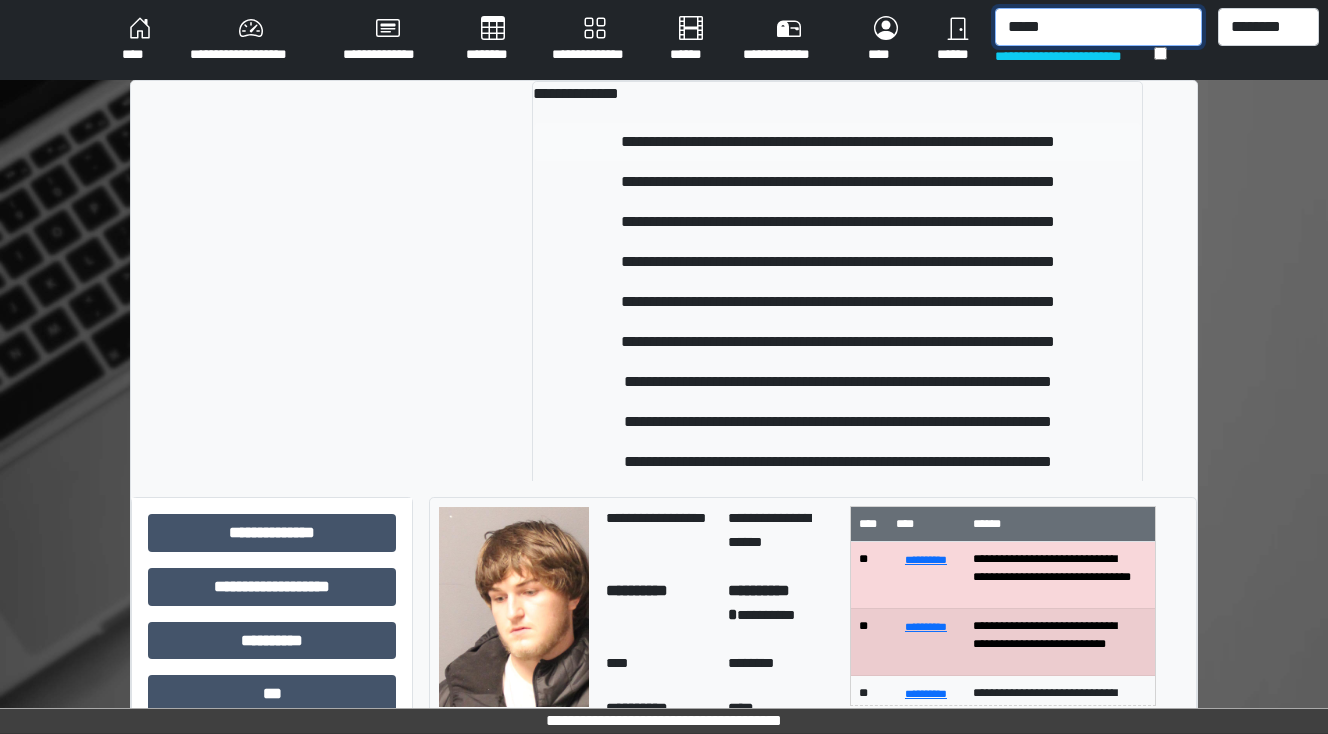 type on "*****" 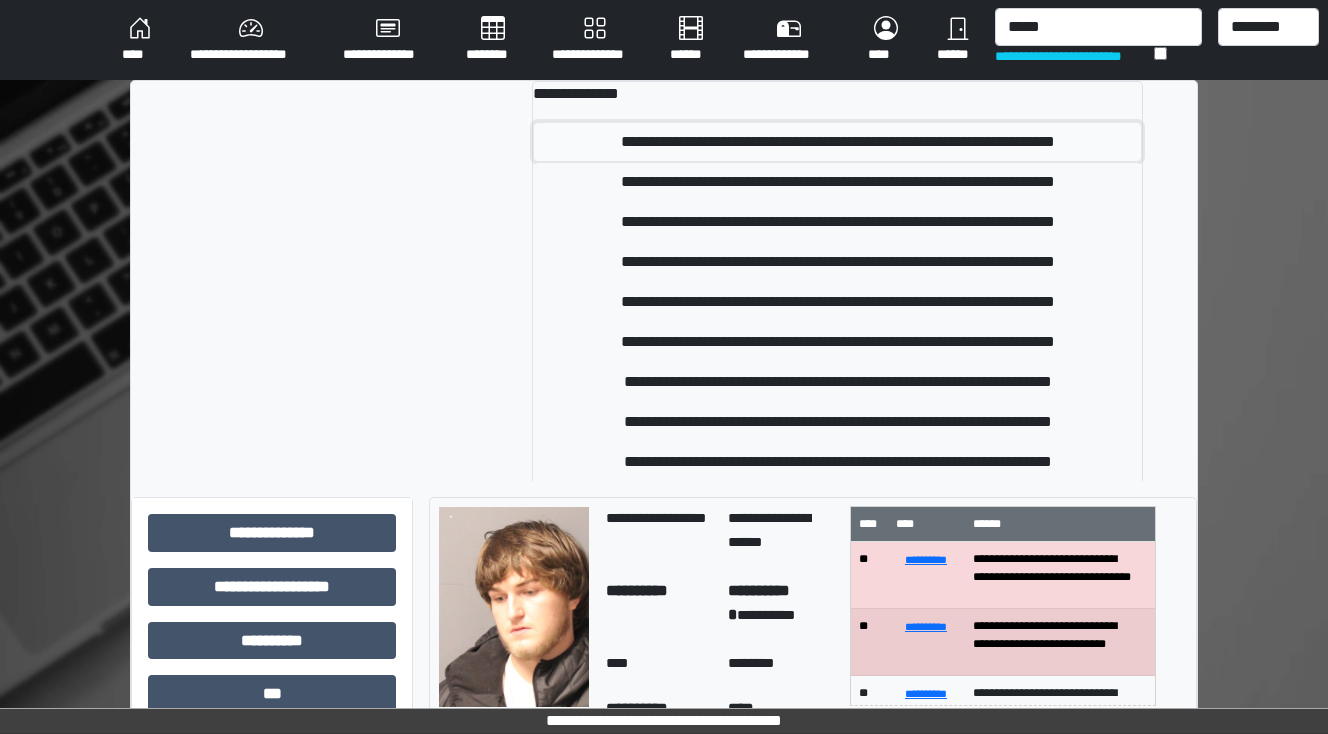 click on "**********" at bounding box center (837, 142) 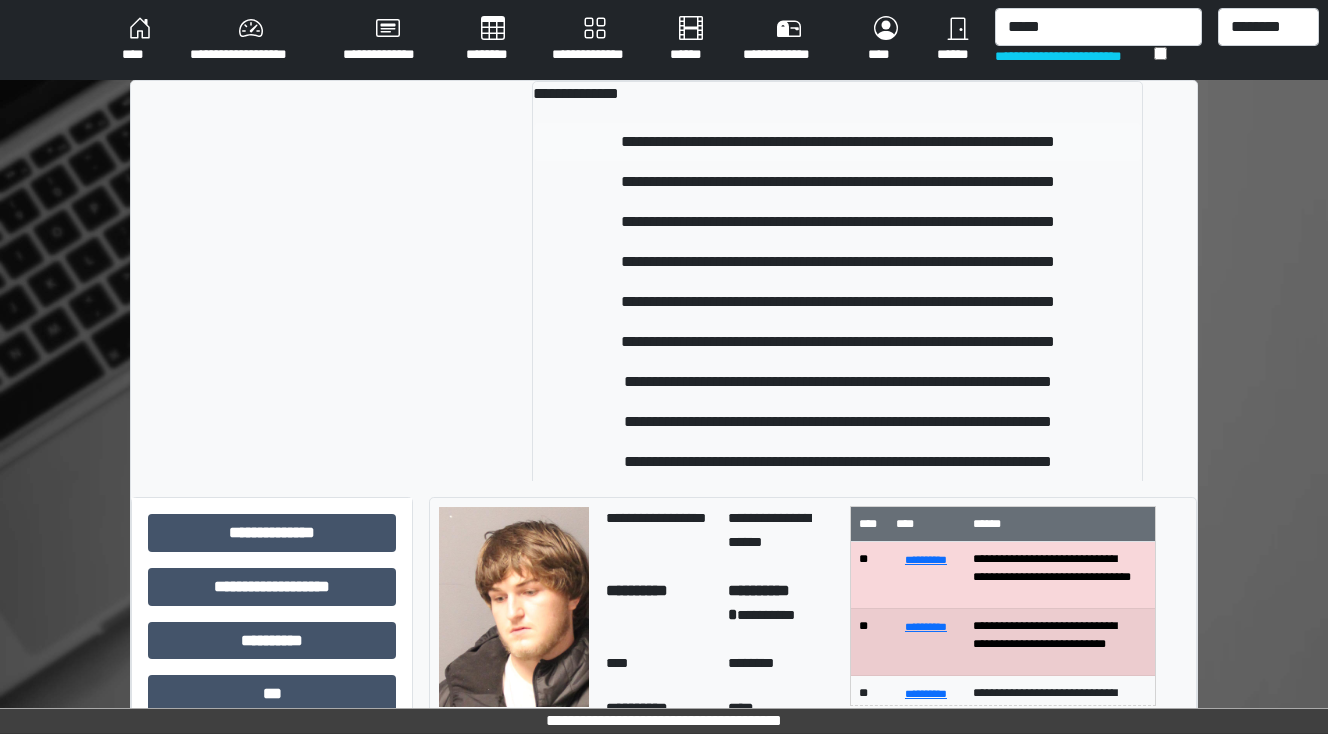 type 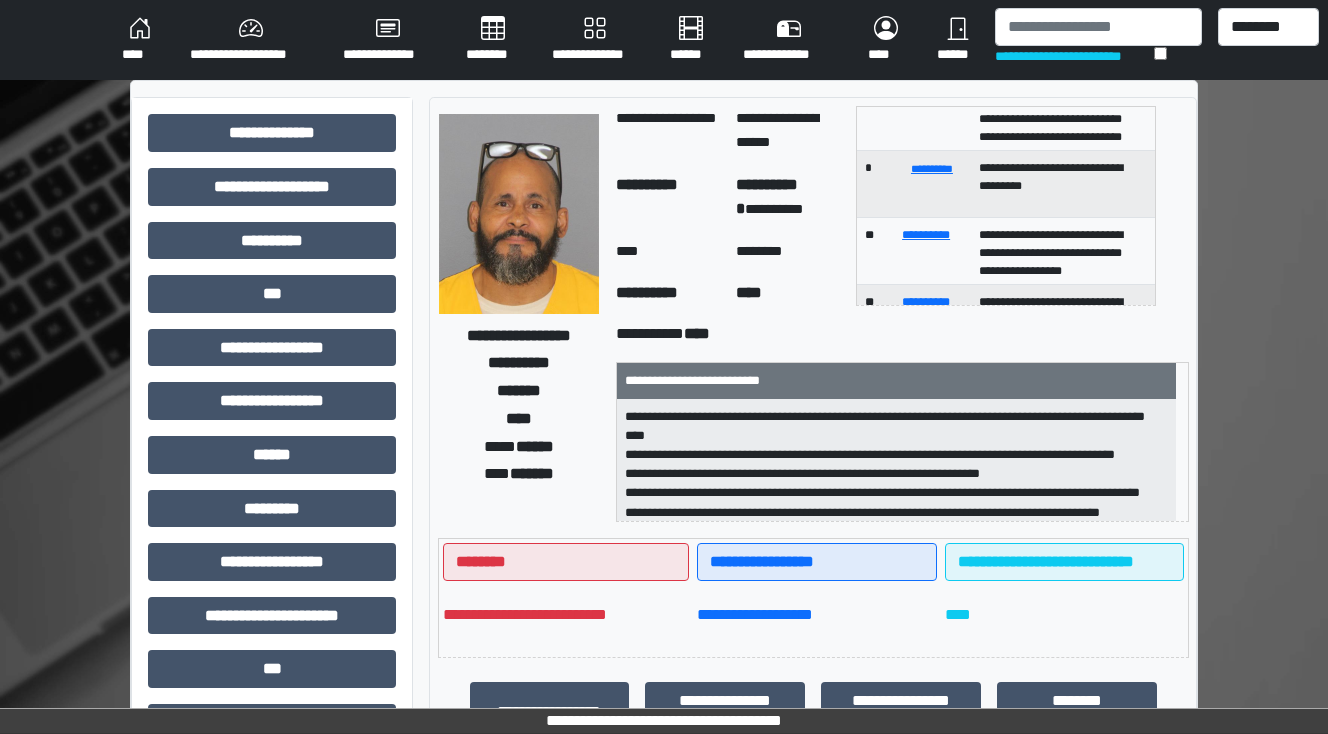 scroll, scrollTop: 0, scrollLeft: 0, axis: both 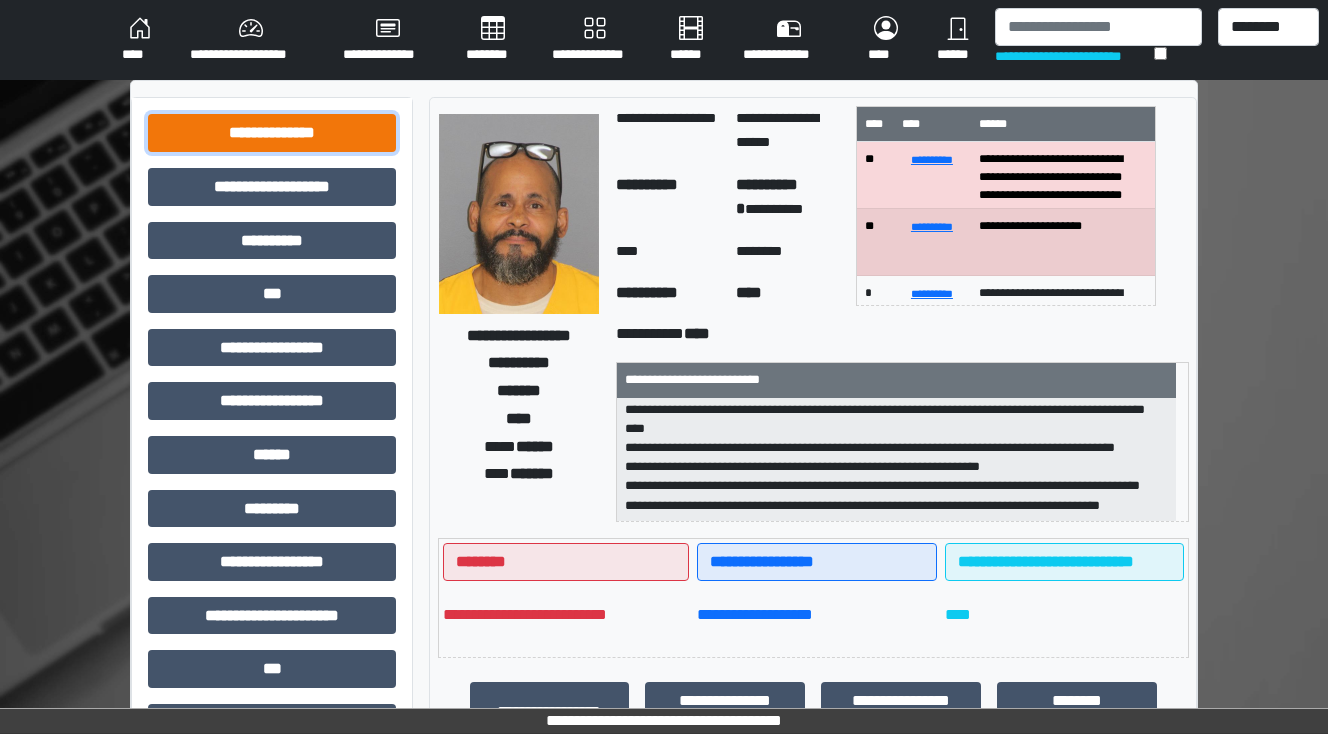 click on "**********" at bounding box center [272, 133] 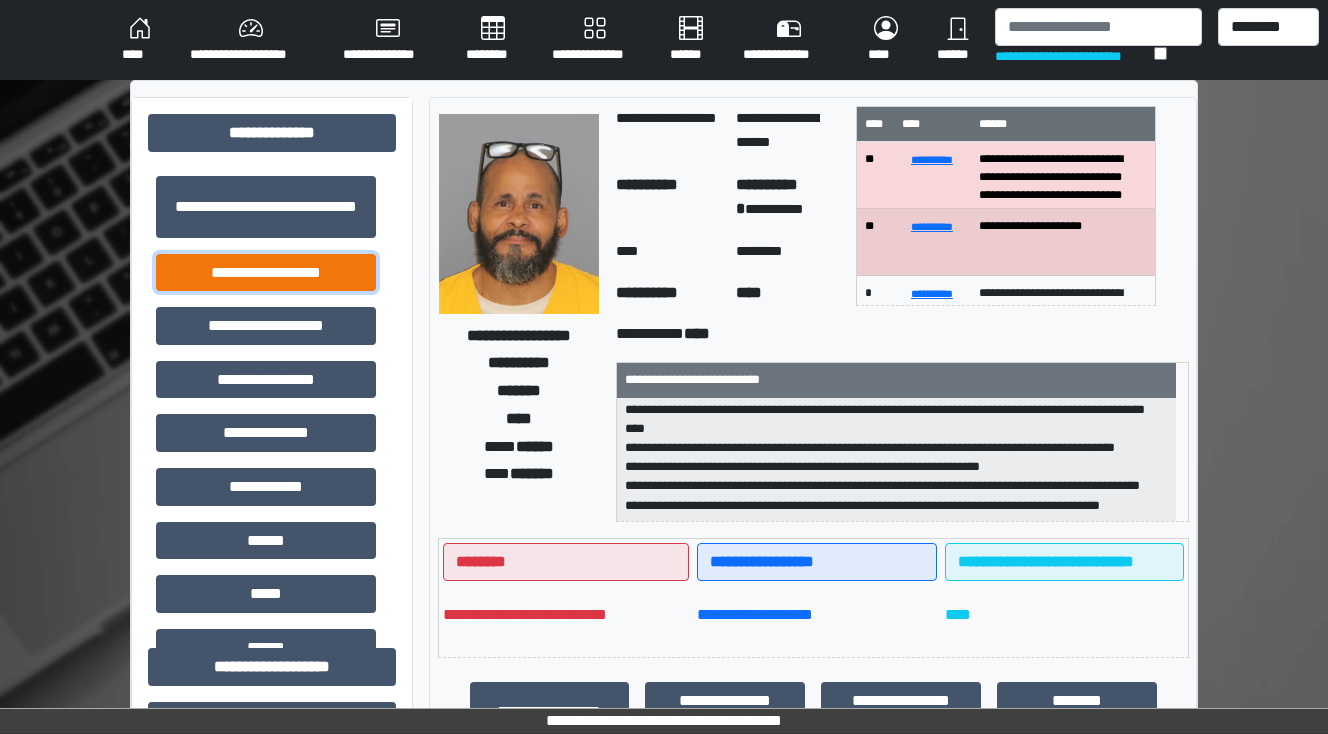 click on "**********" at bounding box center [266, 273] 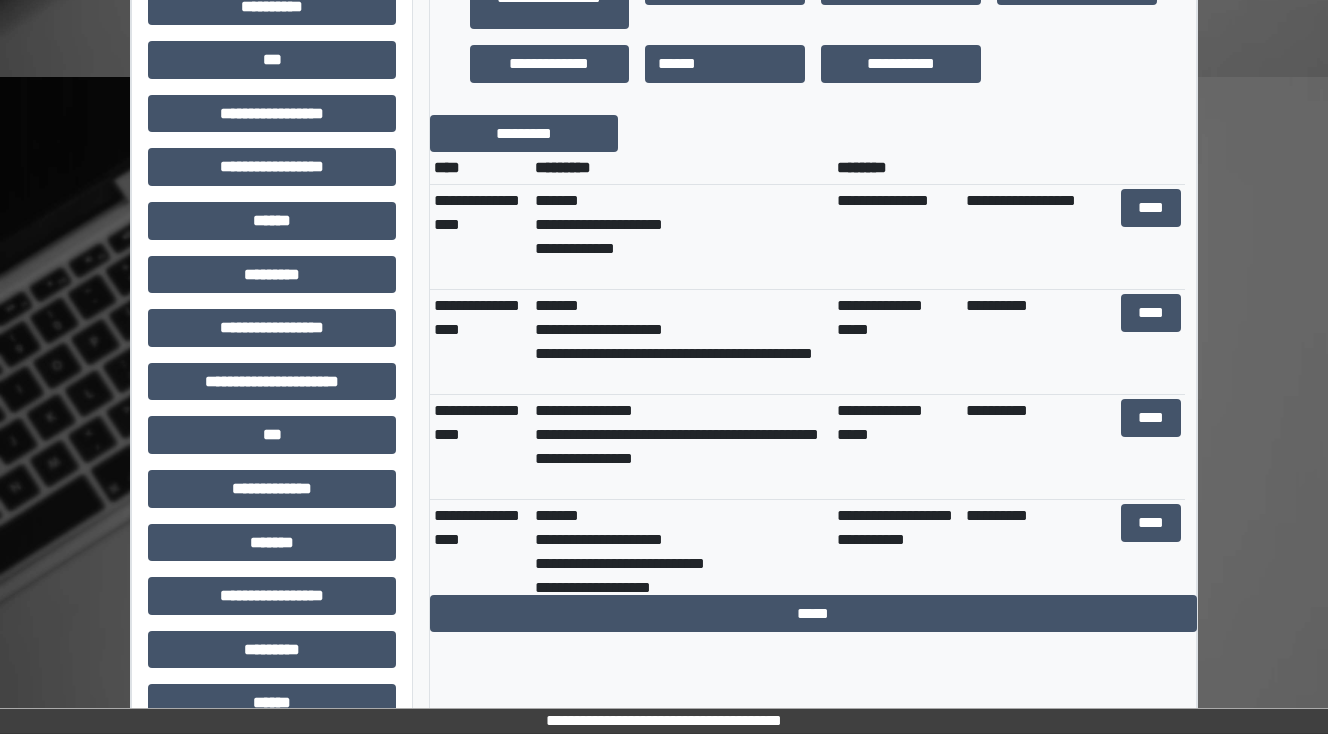 scroll, scrollTop: 720, scrollLeft: 0, axis: vertical 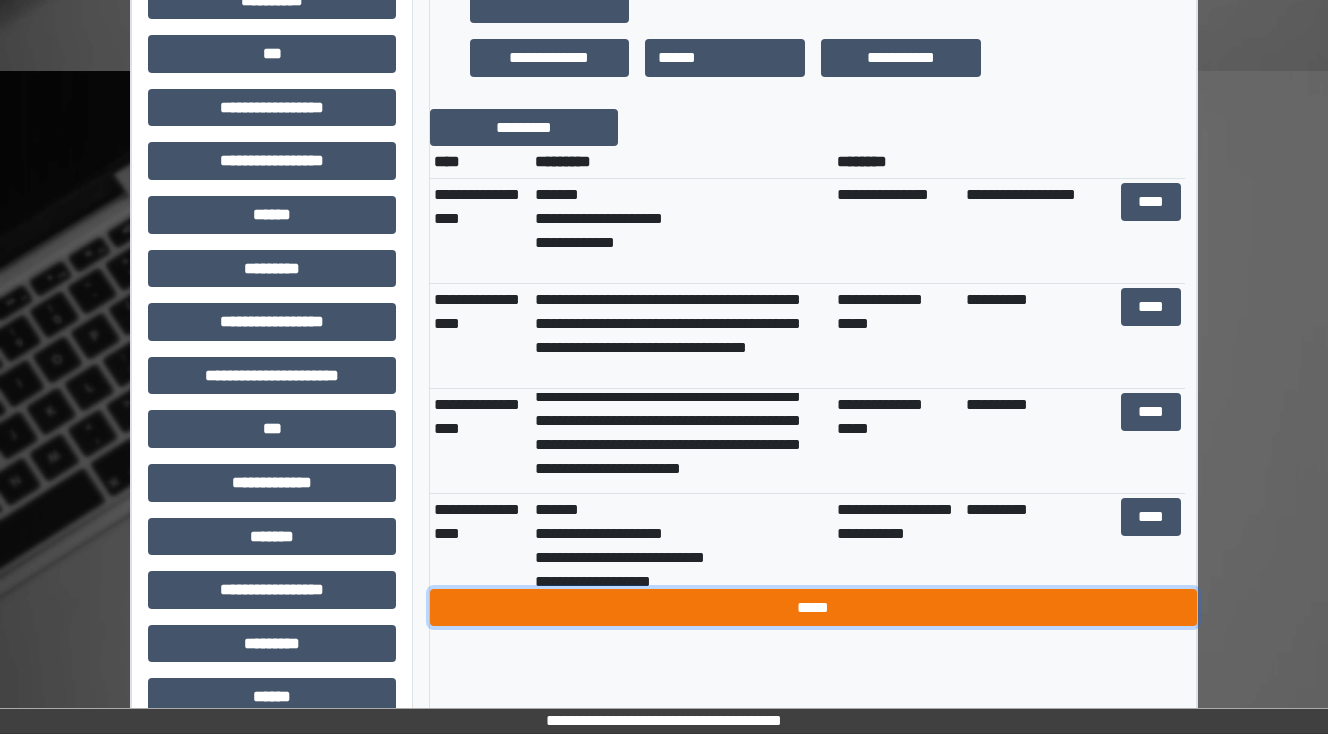 click on "*****" at bounding box center [813, 608] 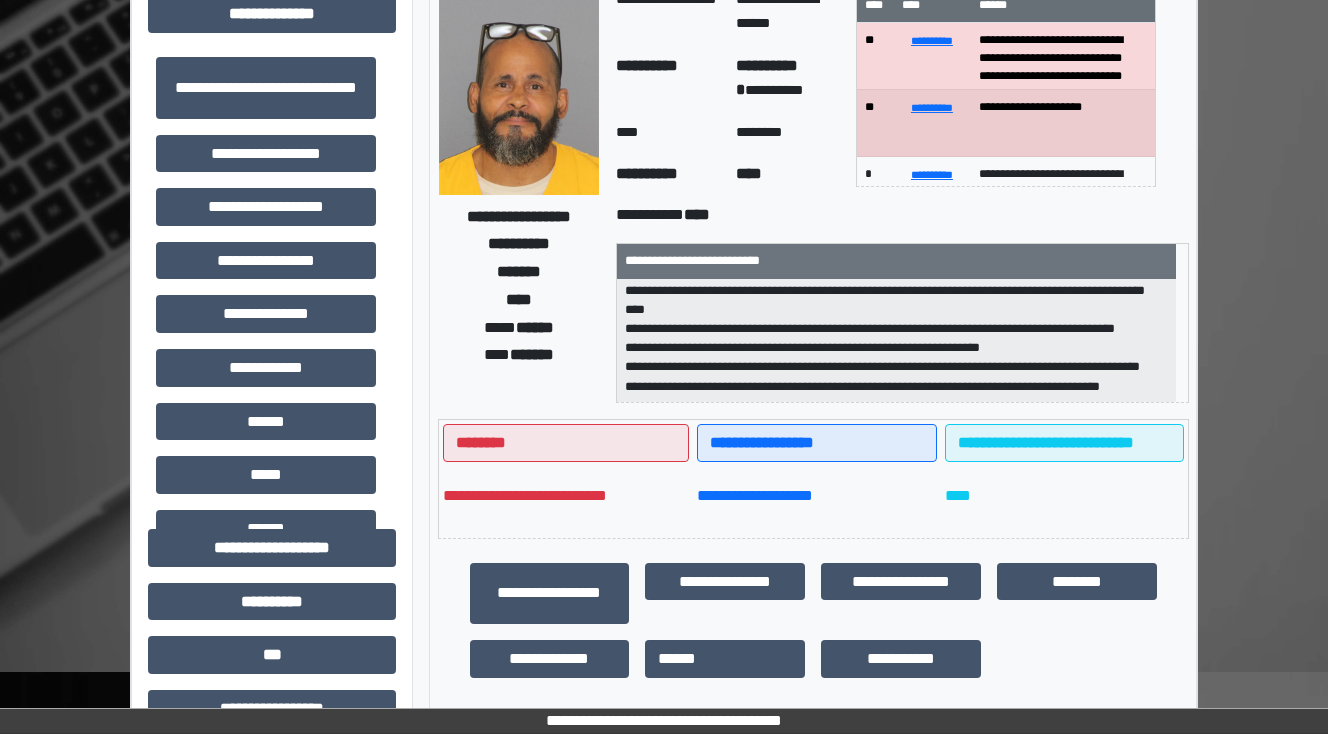 scroll, scrollTop: 0, scrollLeft: 0, axis: both 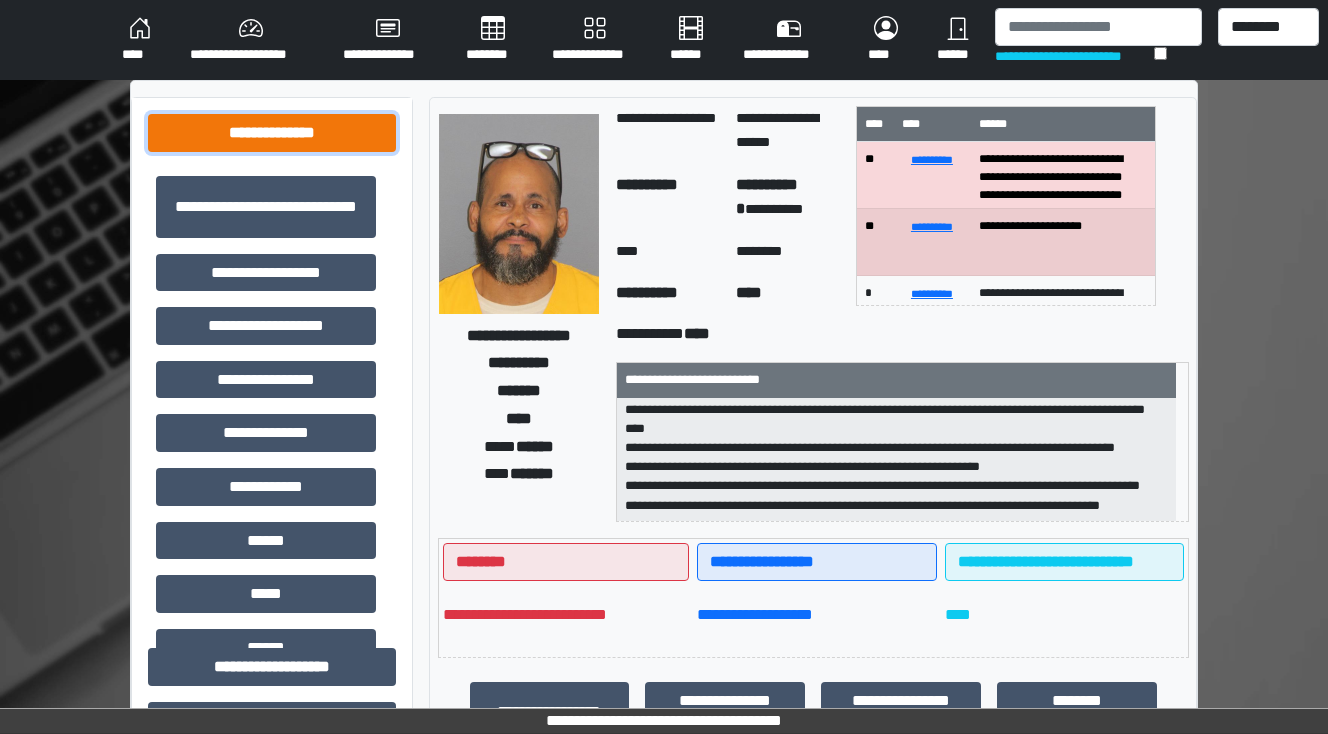 click on "**********" at bounding box center (272, 133) 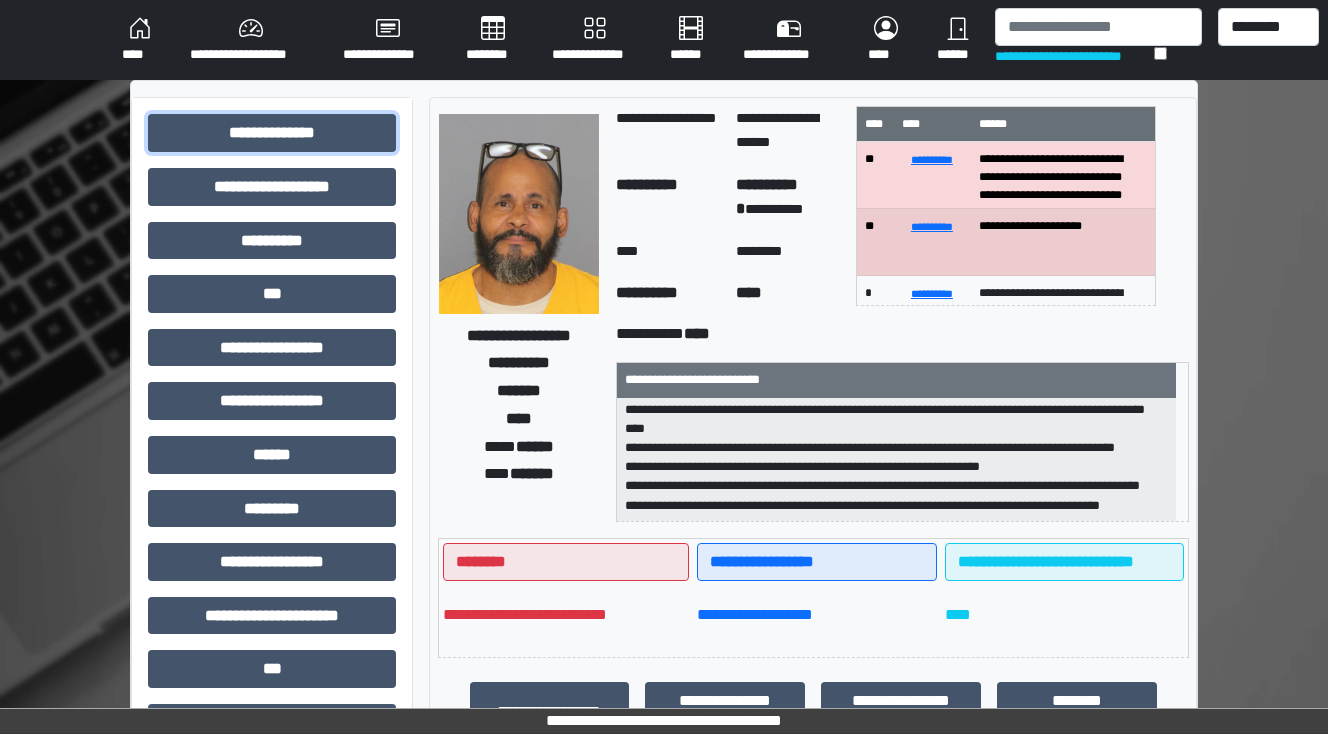 type 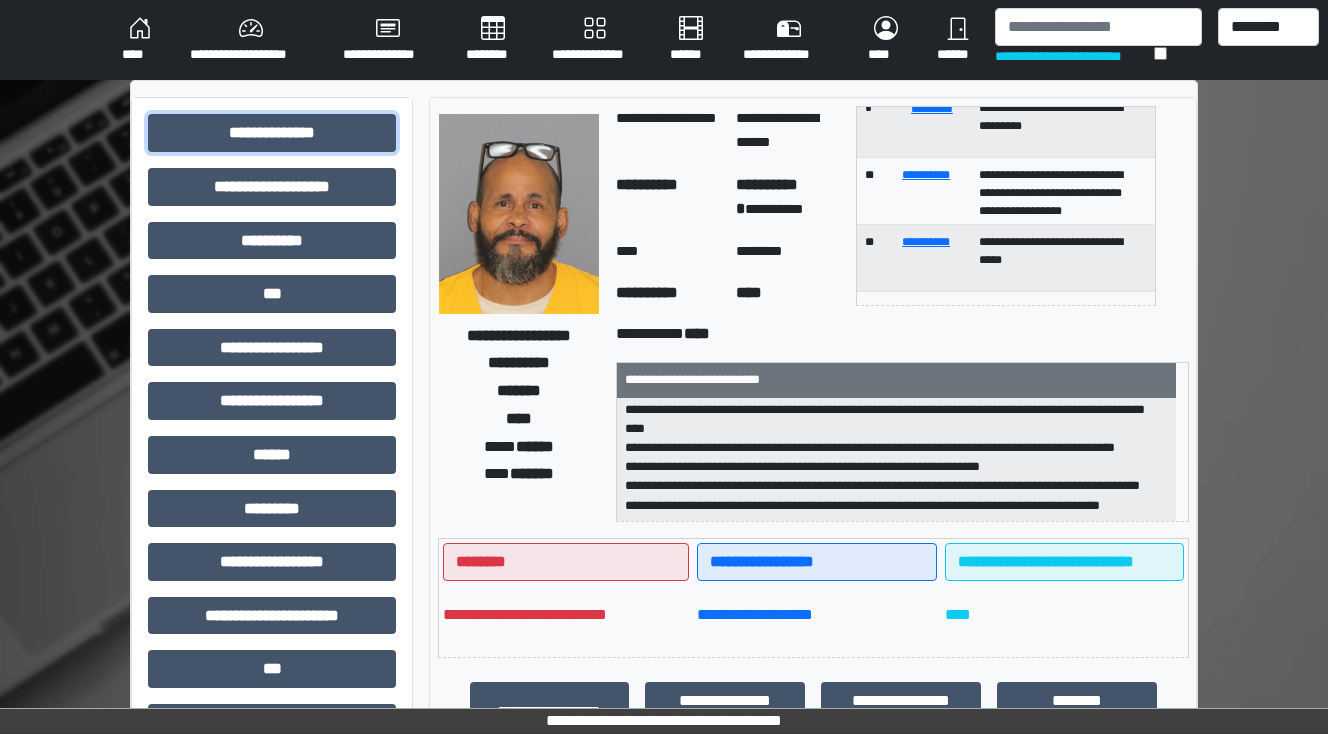 scroll, scrollTop: 0, scrollLeft: 0, axis: both 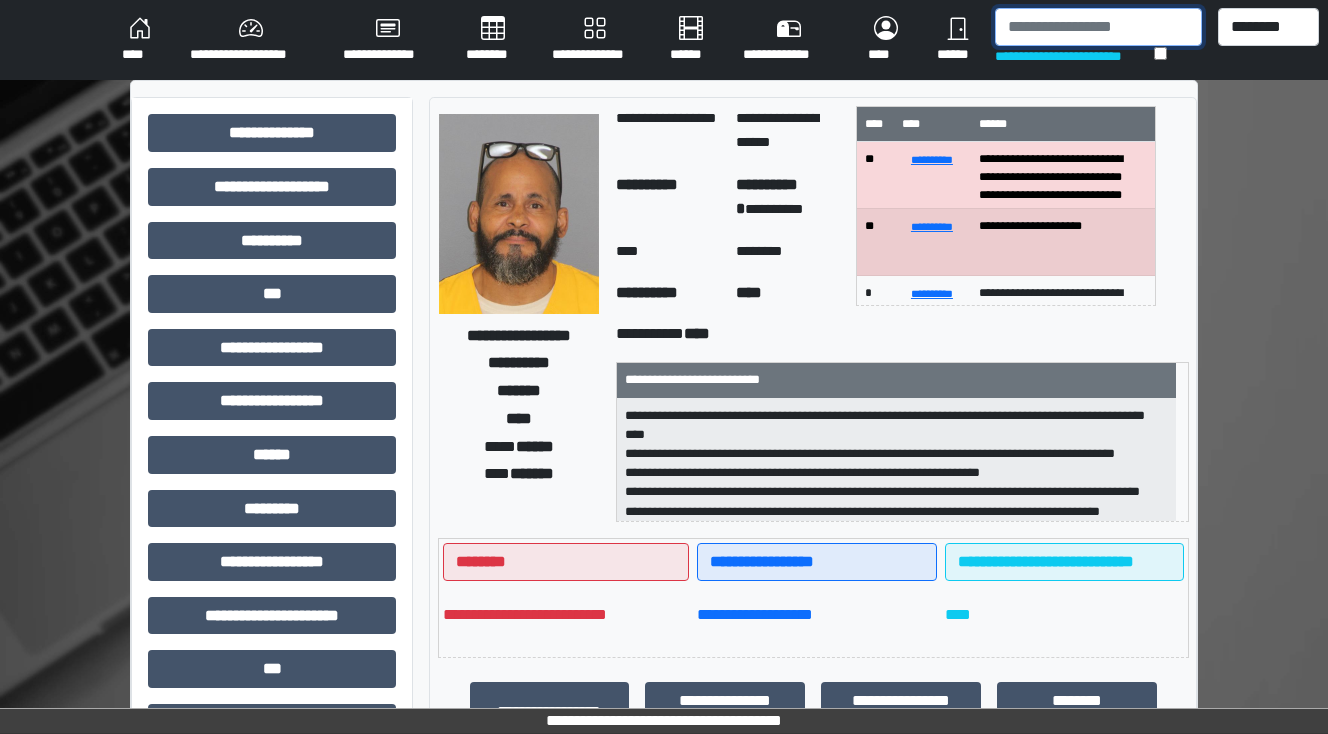 click at bounding box center (1098, 27) 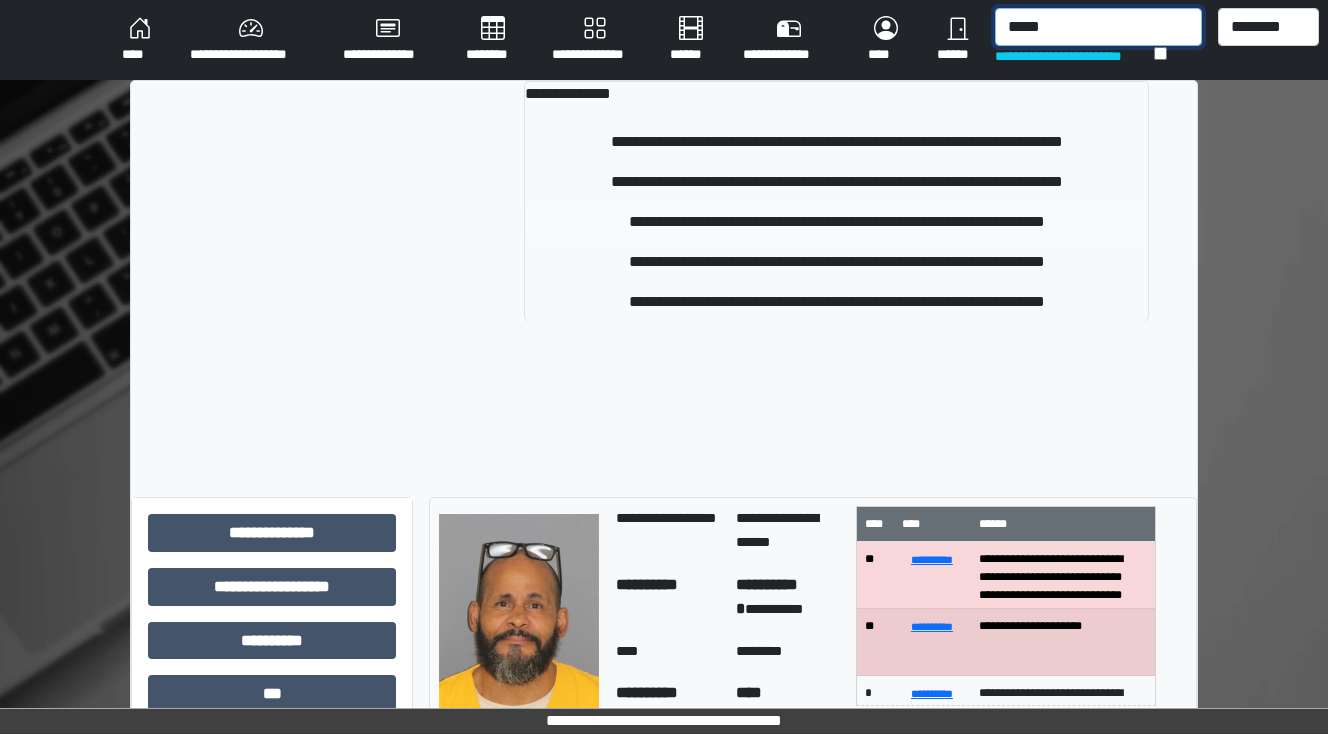 type on "*****" 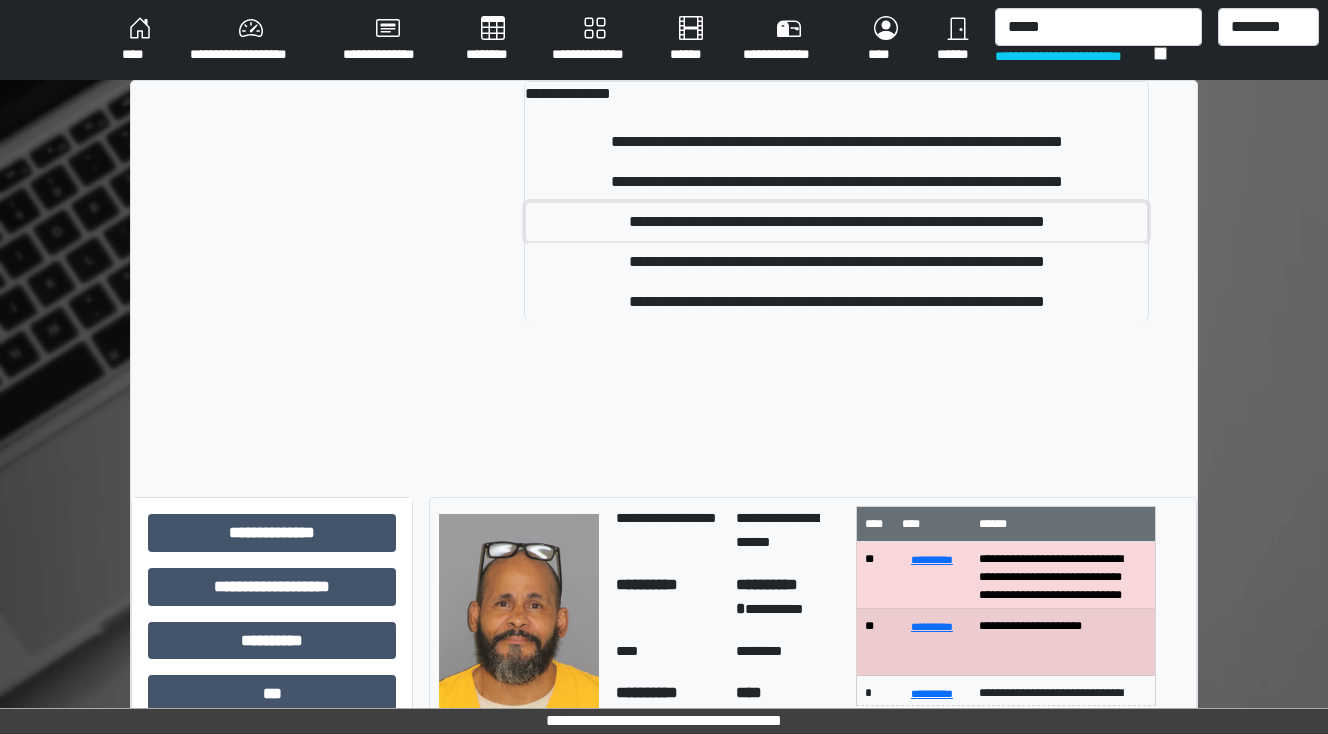 click on "**********" at bounding box center (837, 222) 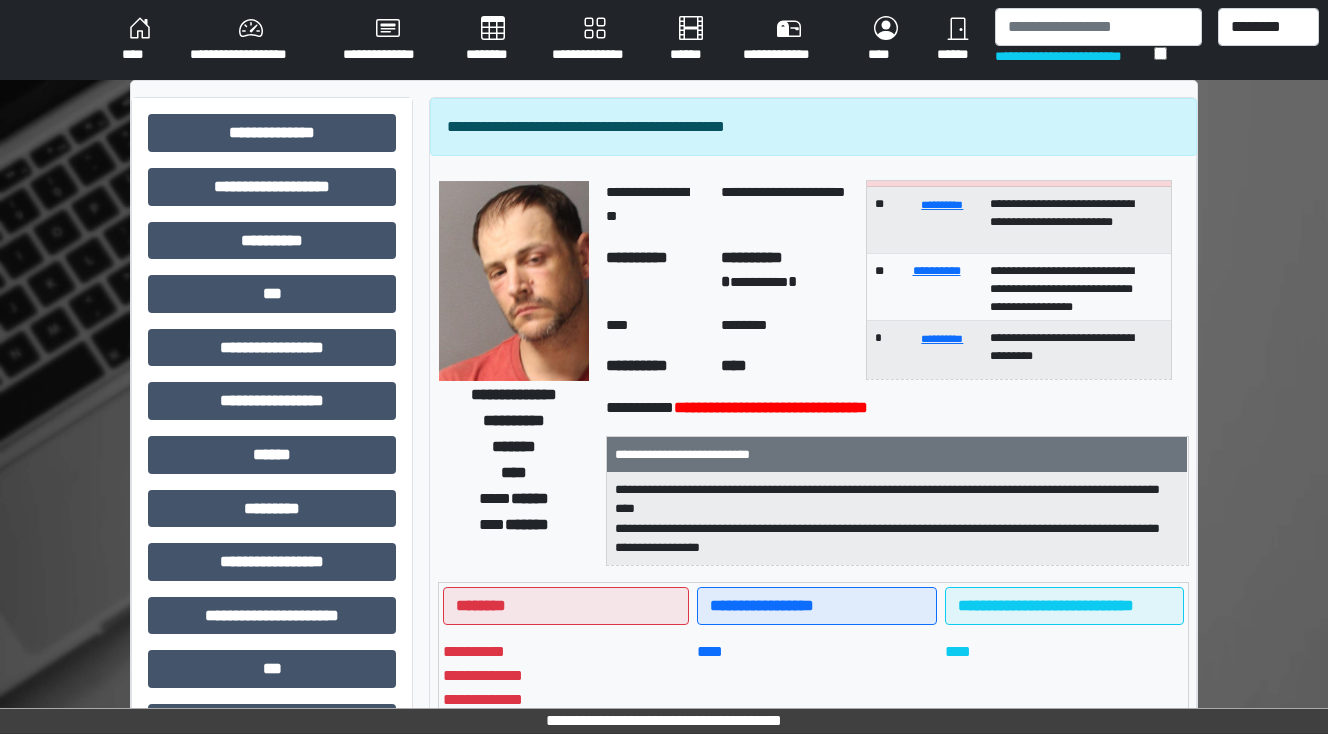 scroll, scrollTop: 0, scrollLeft: 0, axis: both 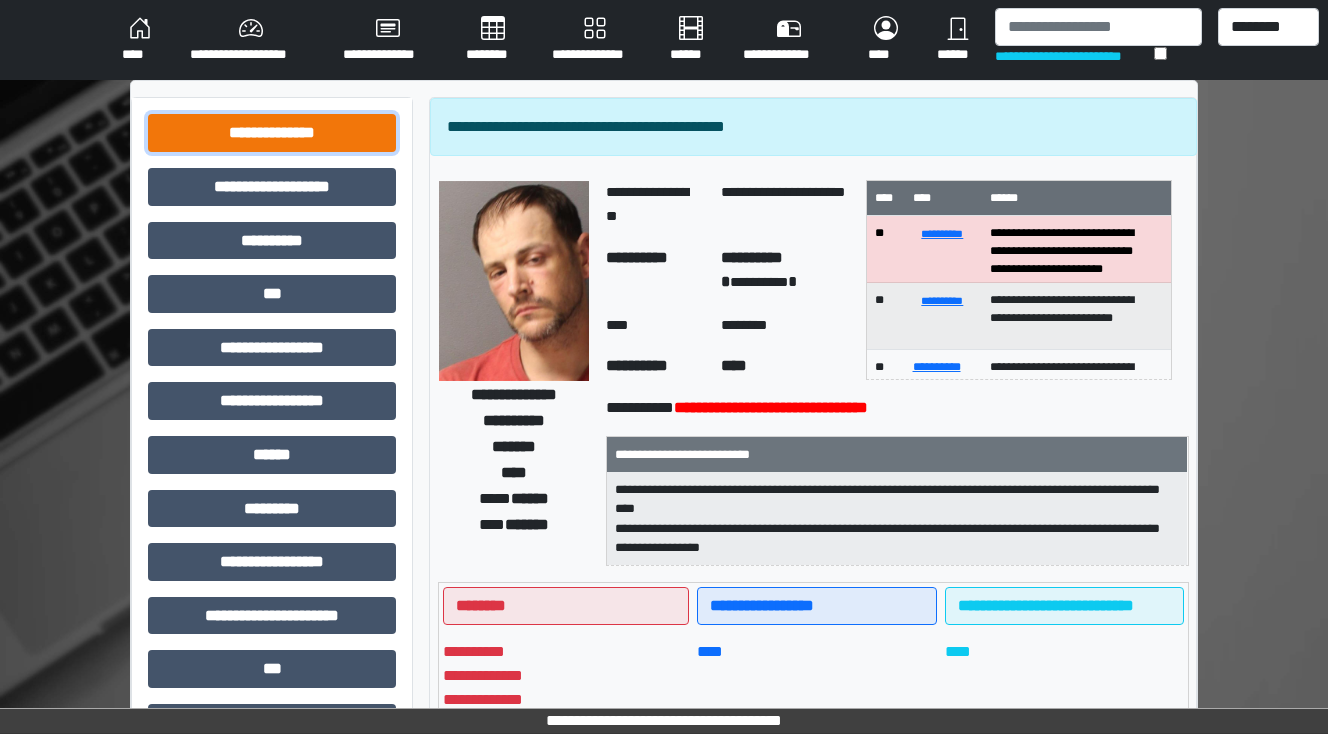 click on "**********" at bounding box center [272, 133] 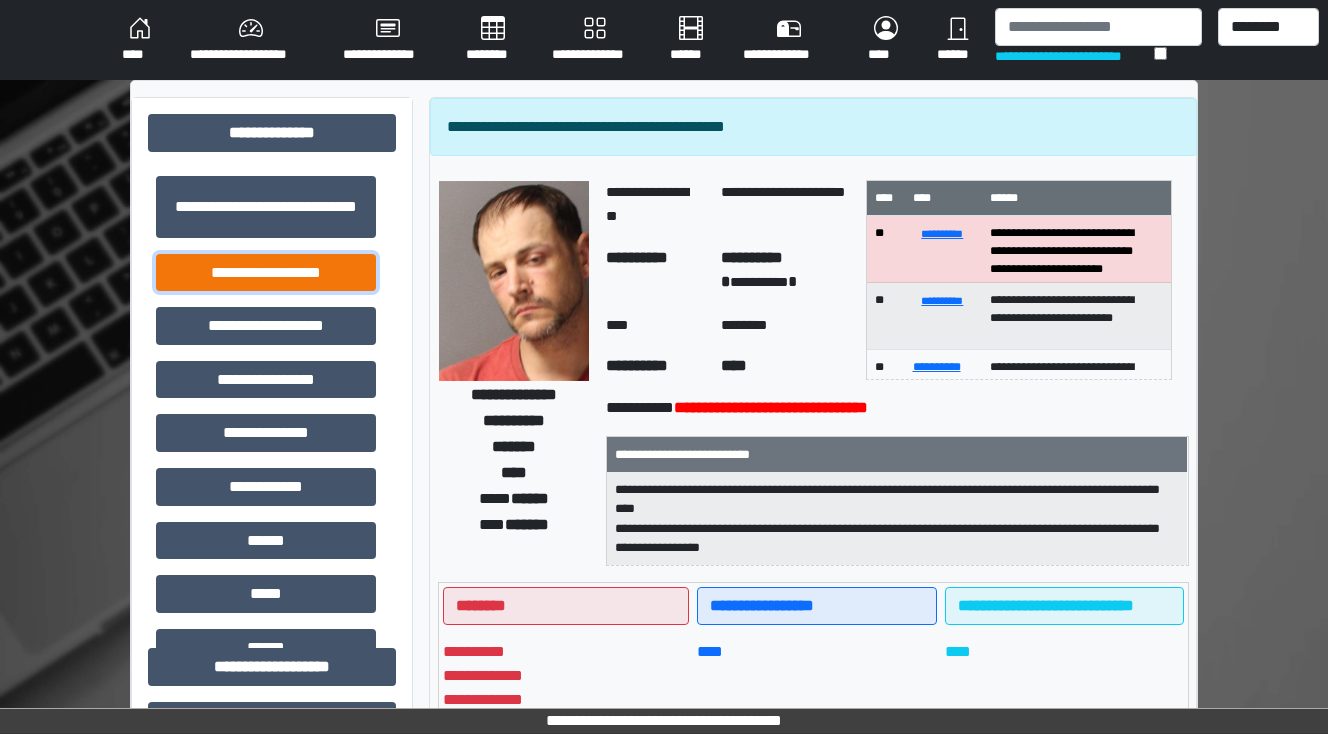 click on "**********" at bounding box center (266, 273) 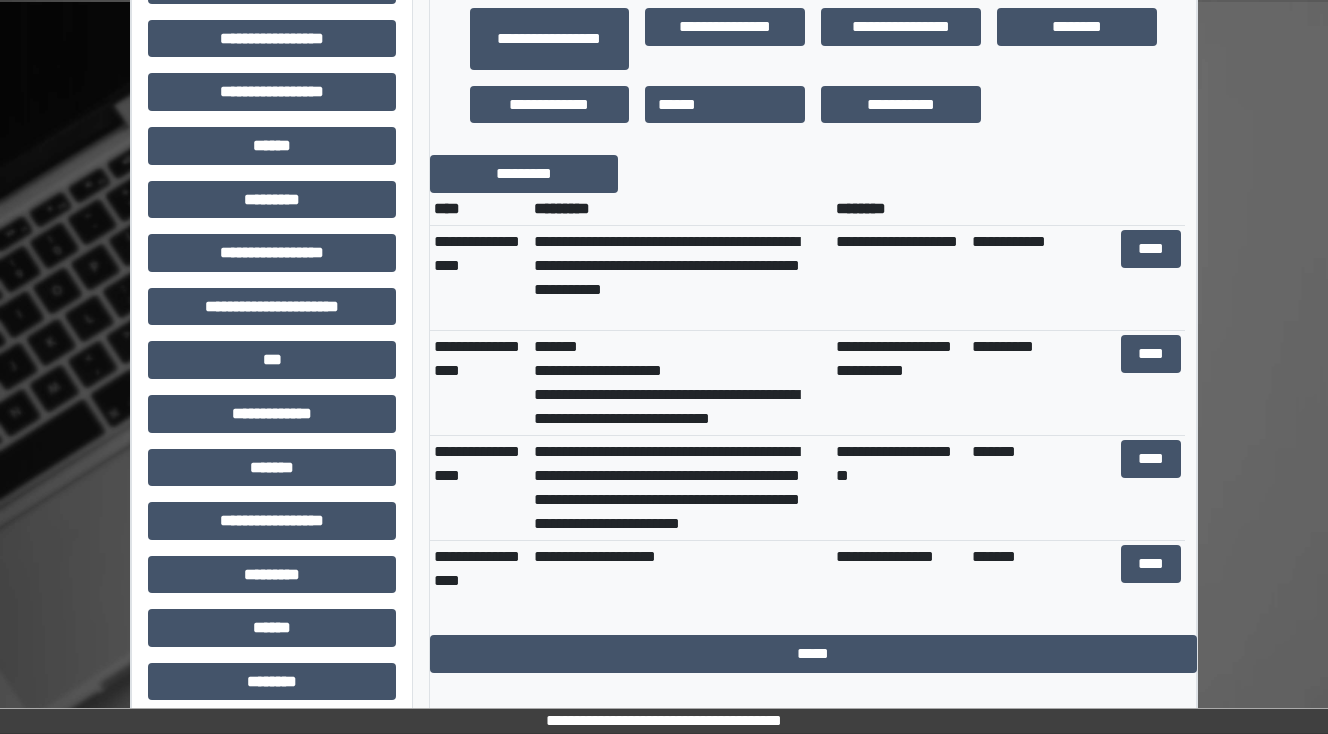 scroll, scrollTop: 800, scrollLeft: 0, axis: vertical 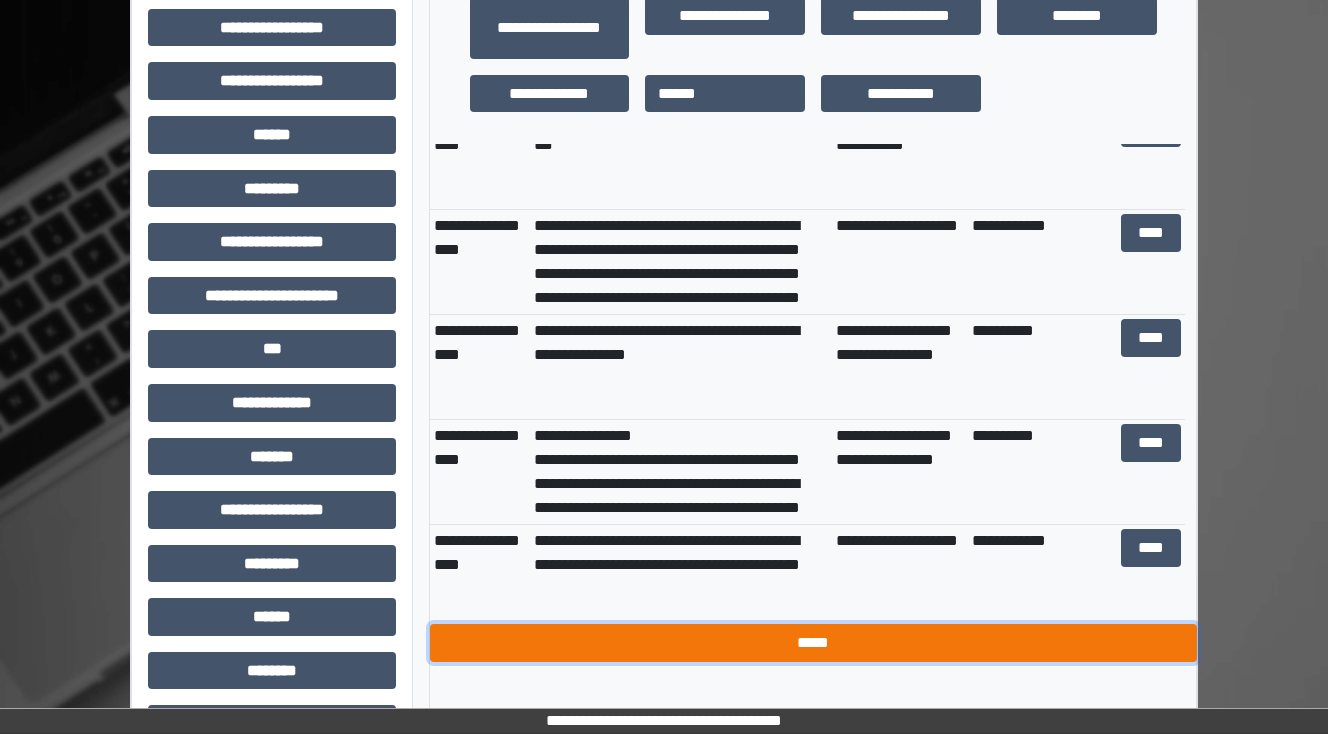 click on "*****" at bounding box center [813, 643] 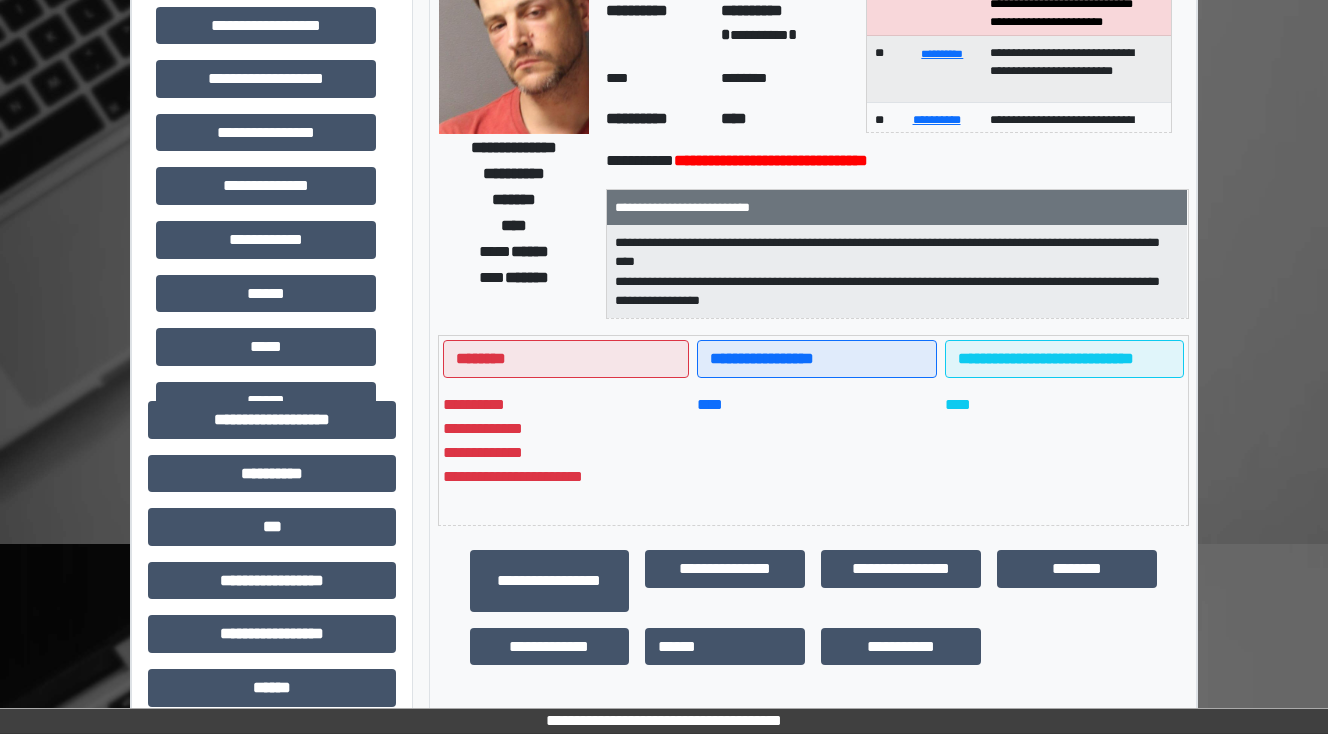 scroll, scrollTop: 80, scrollLeft: 0, axis: vertical 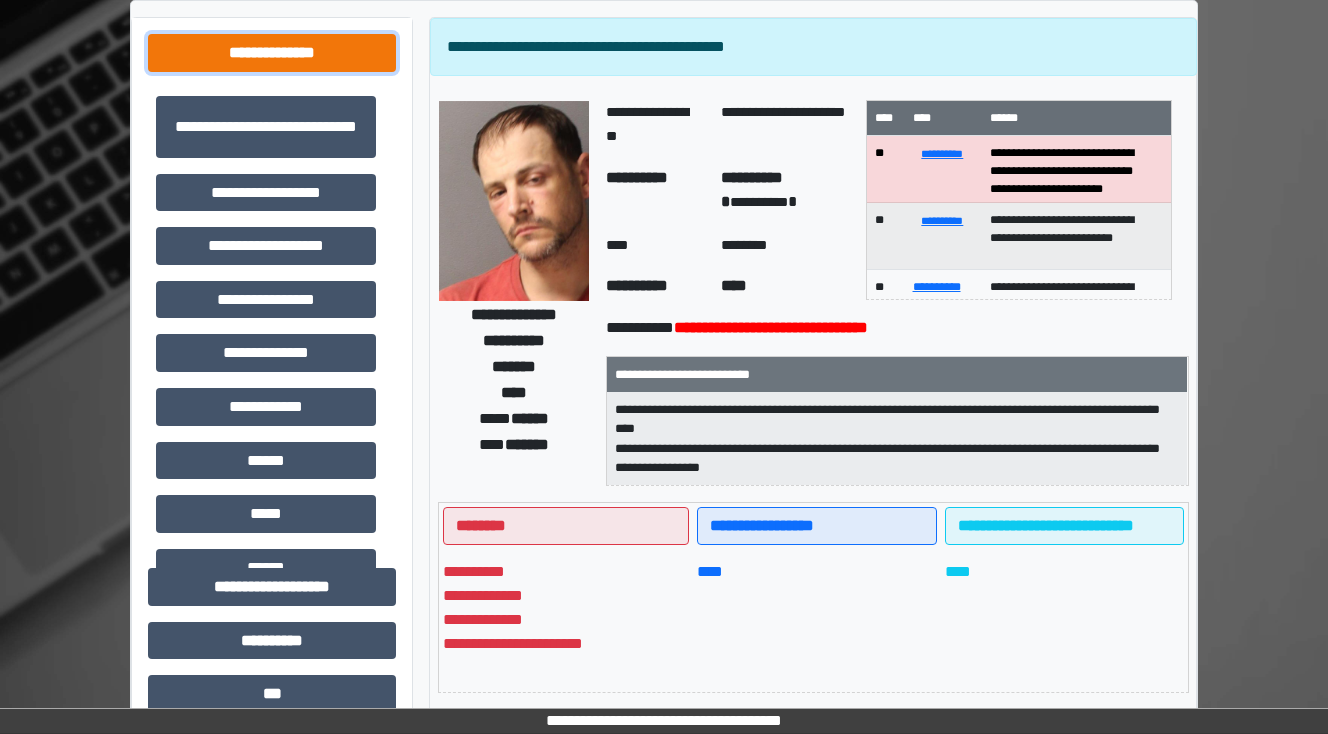 click on "**********" at bounding box center (272, 53) 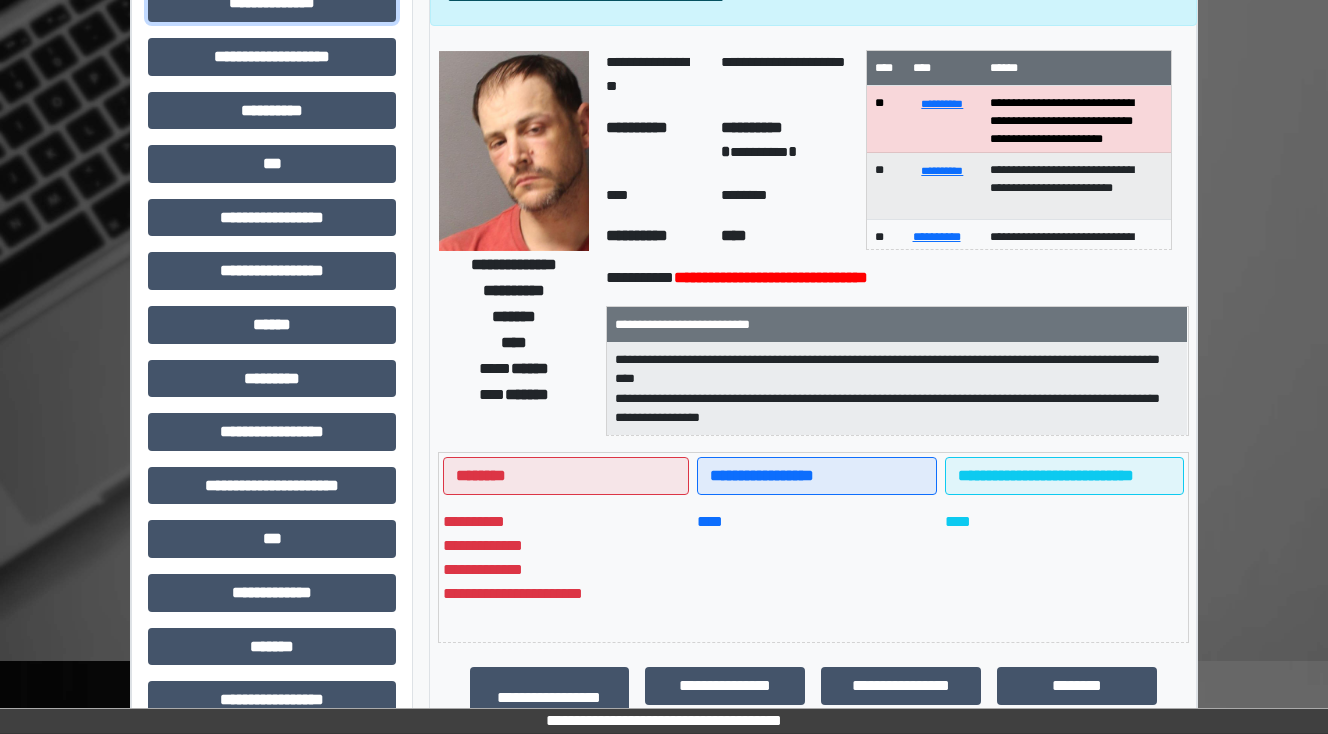 scroll, scrollTop: 0, scrollLeft: 0, axis: both 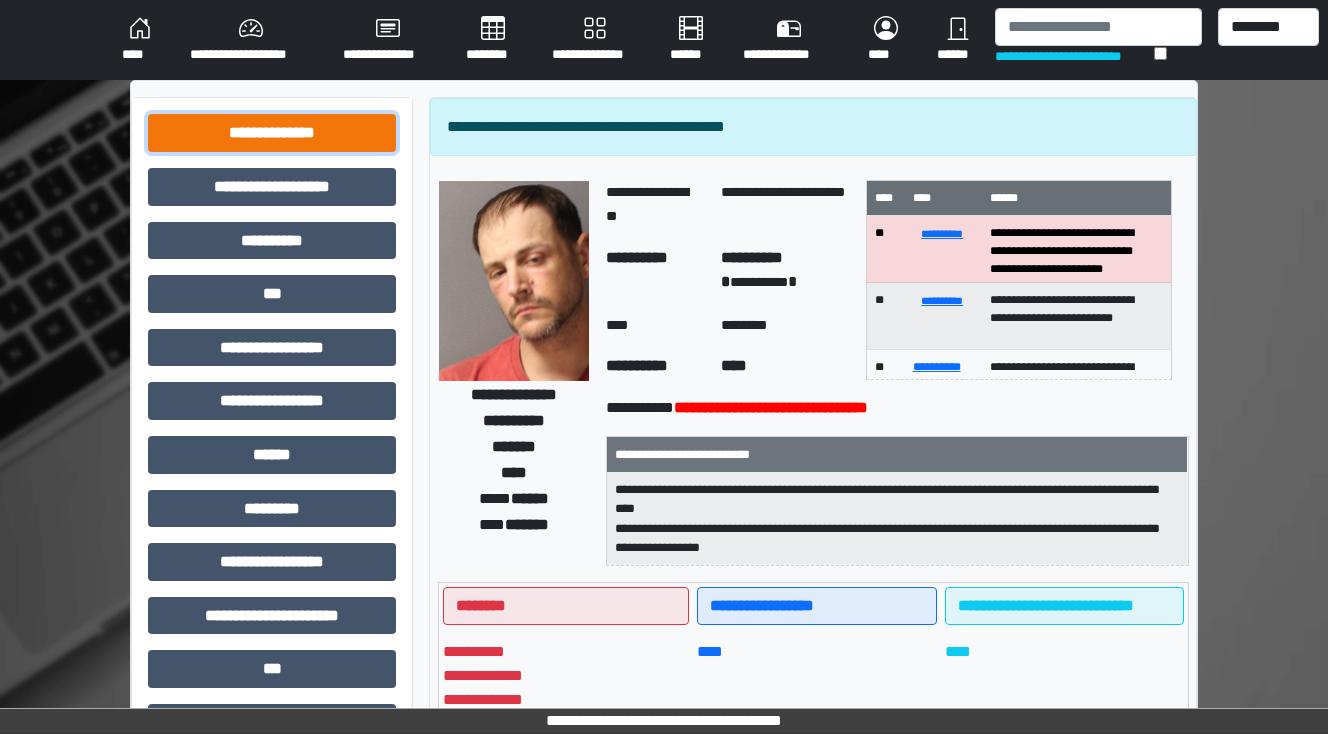 click on "**********" at bounding box center [272, 133] 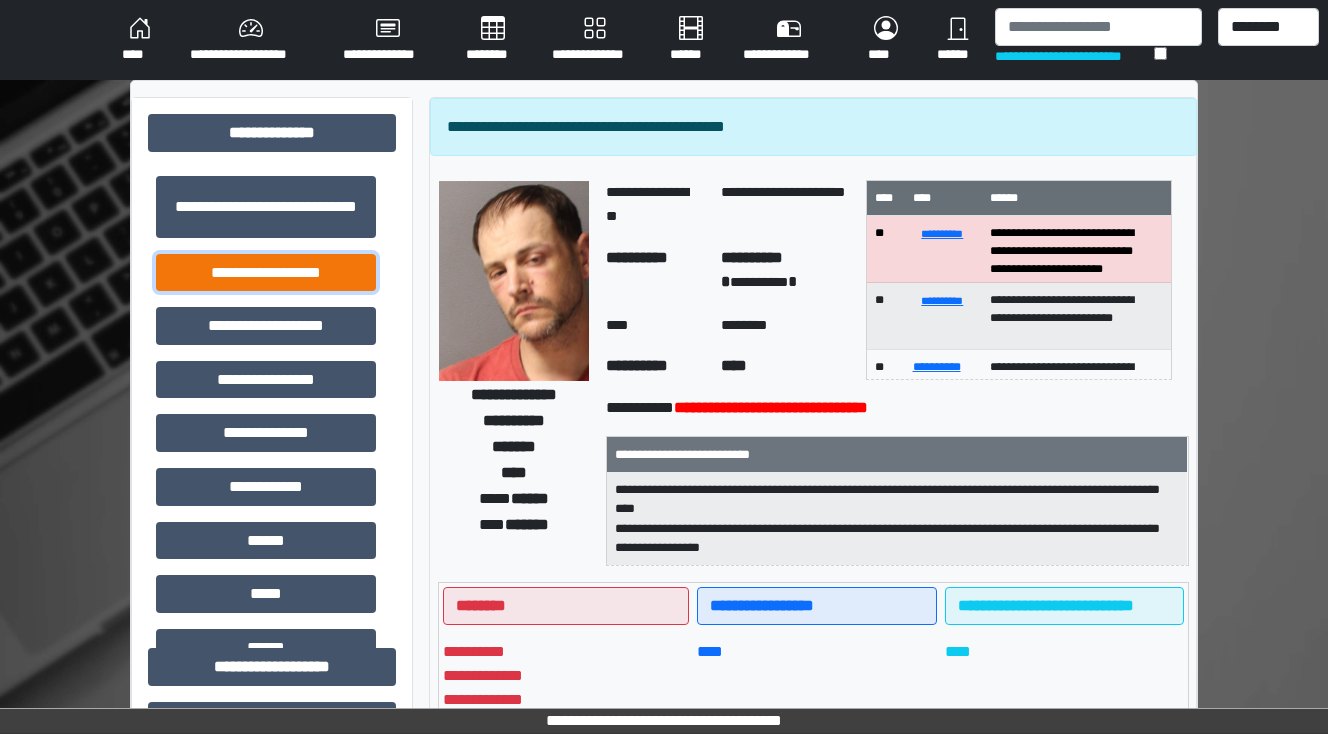 click on "**********" at bounding box center [266, 273] 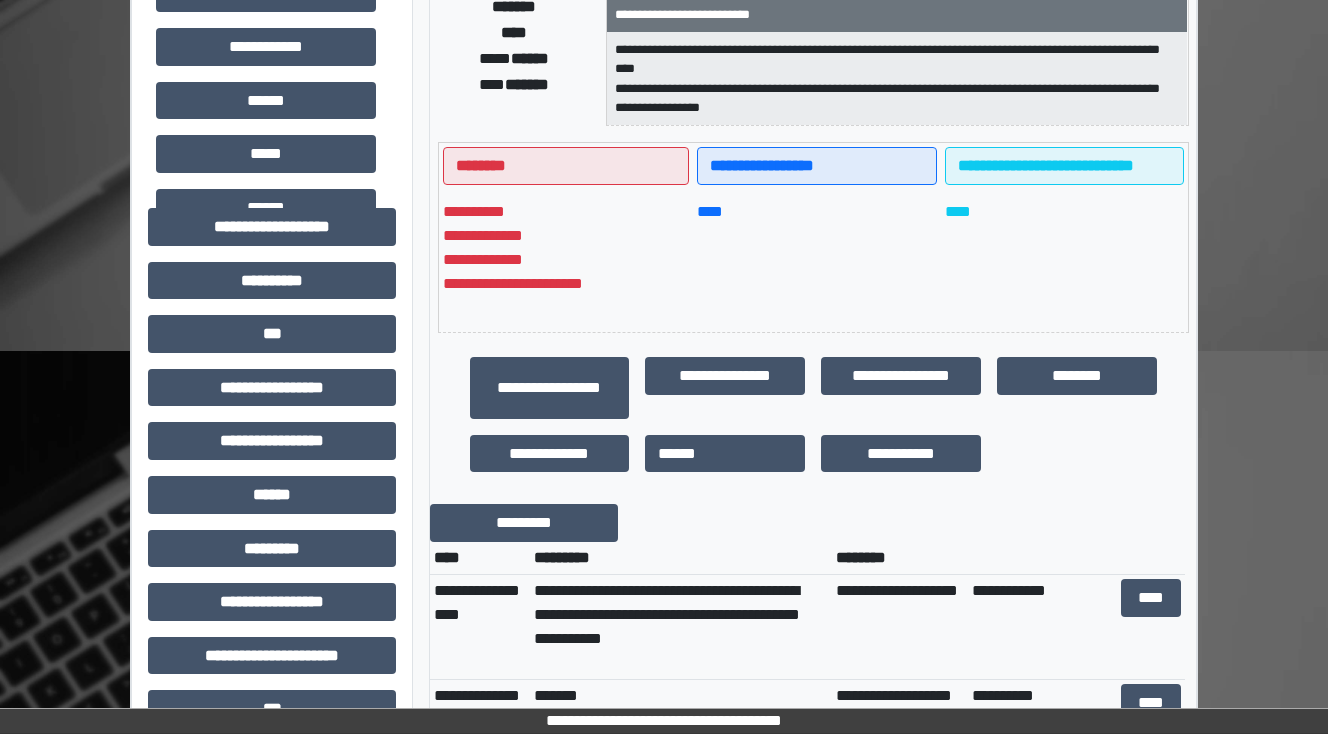 scroll, scrollTop: 800, scrollLeft: 0, axis: vertical 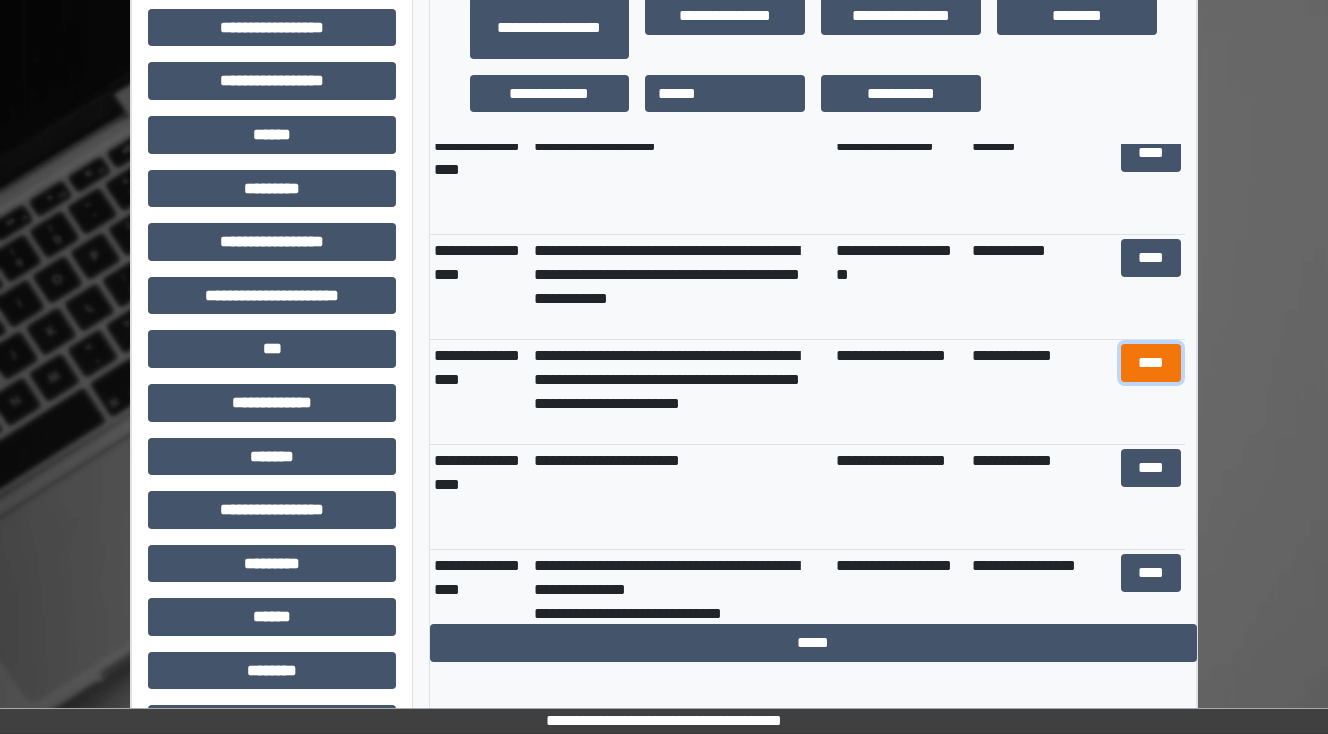 click on "****" at bounding box center (1150, 363) 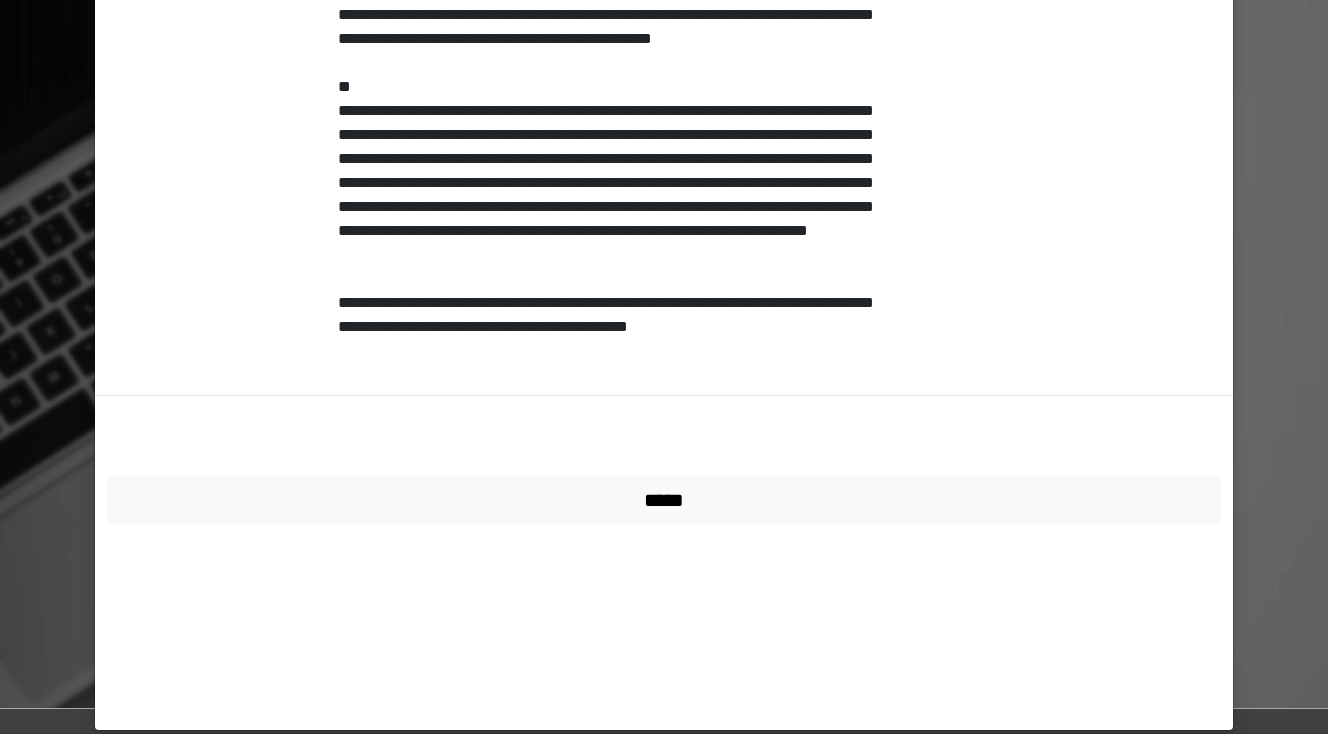scroll, scrollTop: 1467, scrollLeft: 0, axis: vertical 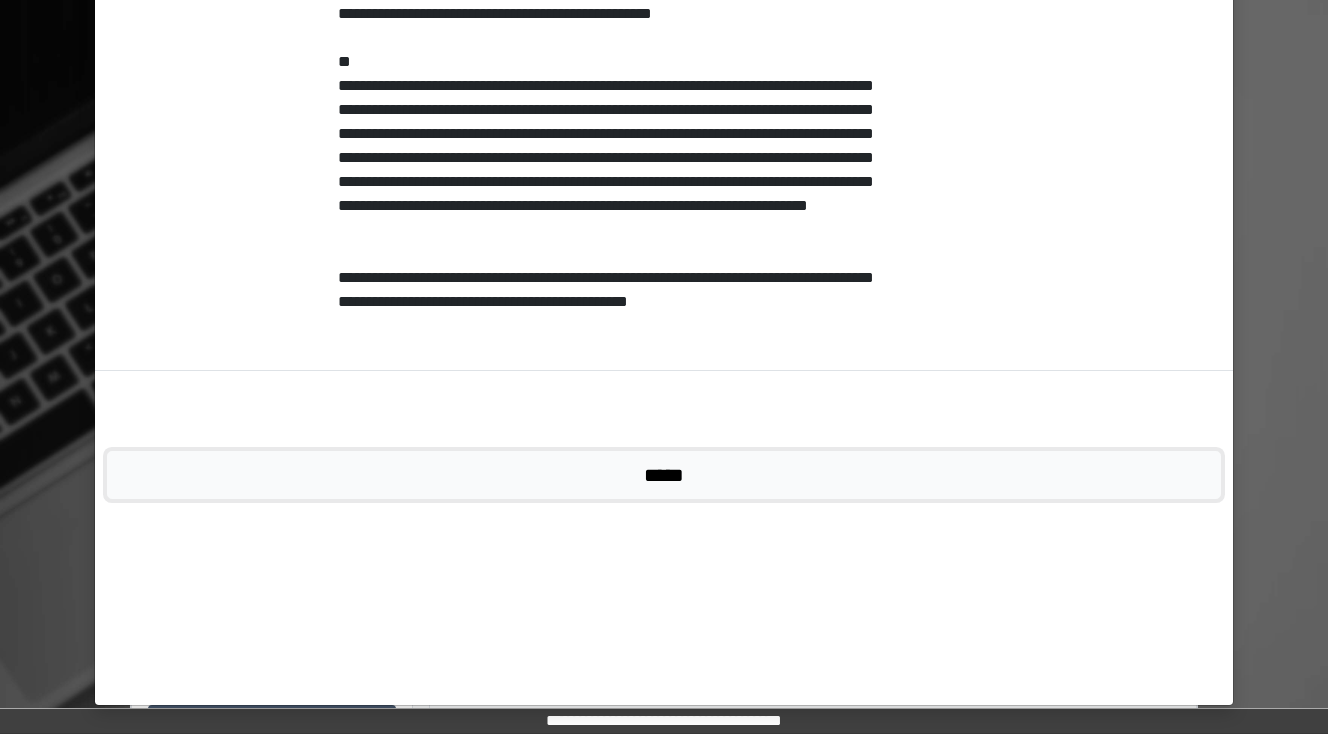 click on "*****" at bounding box center [664, 475] 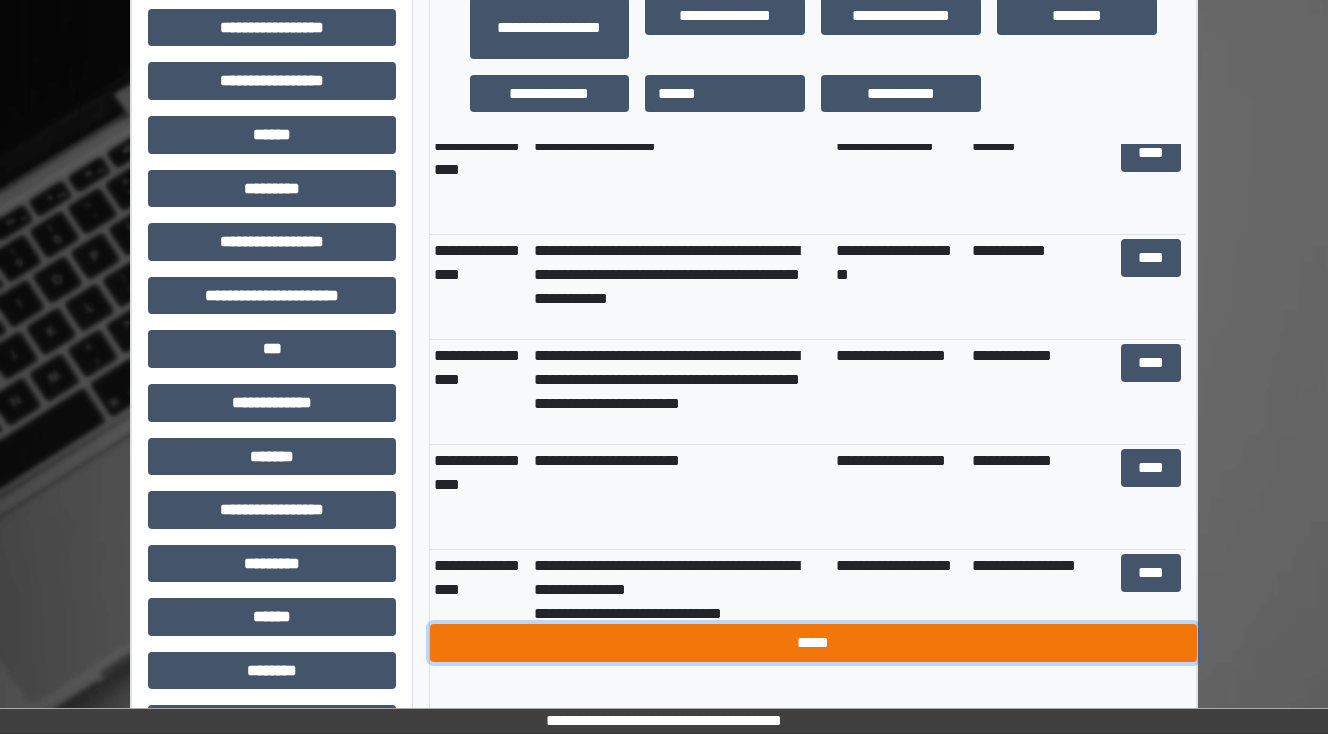 click on "*****" at bounding box center (813, 643) 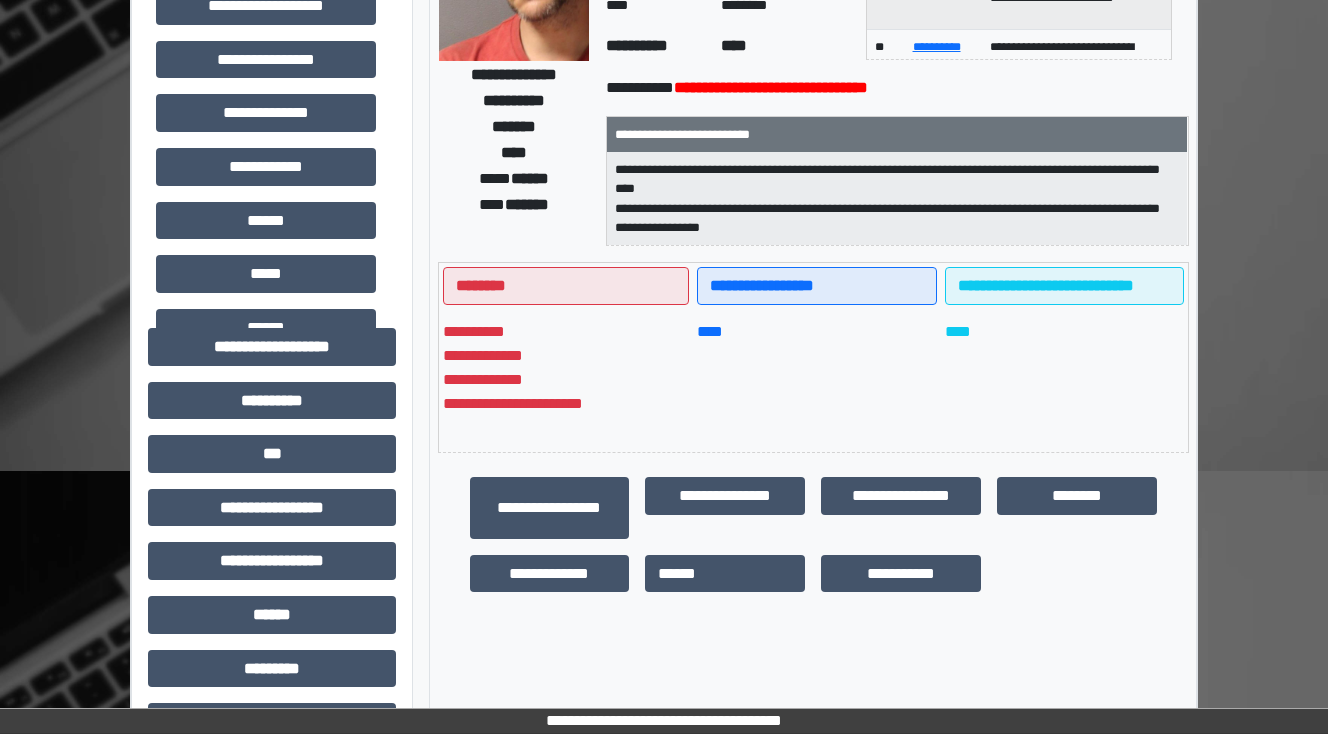 scroll, scrollTop: 0, scrollLeft: 0, axis: both 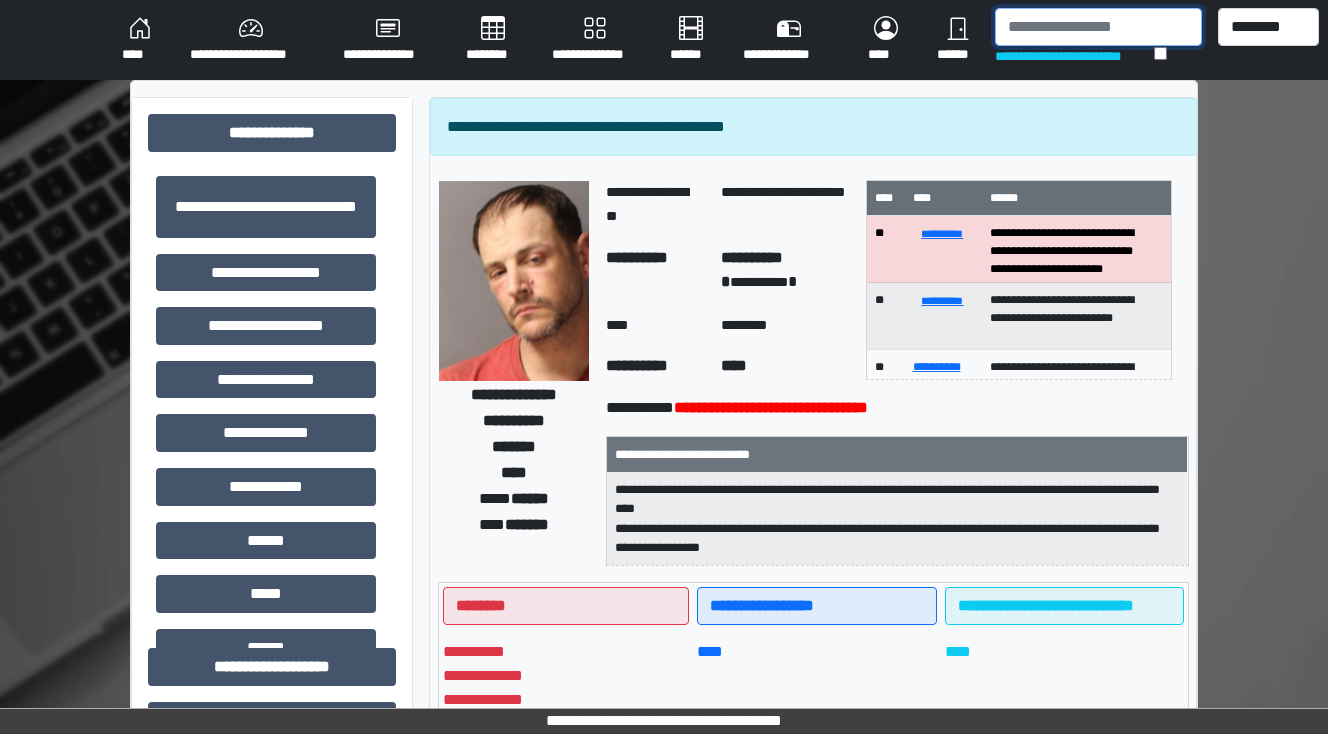 drag, startPoint x: 1028, startPoint y: 22, endPoint x: 1038, endPoint y: 1, distance: 23.259407 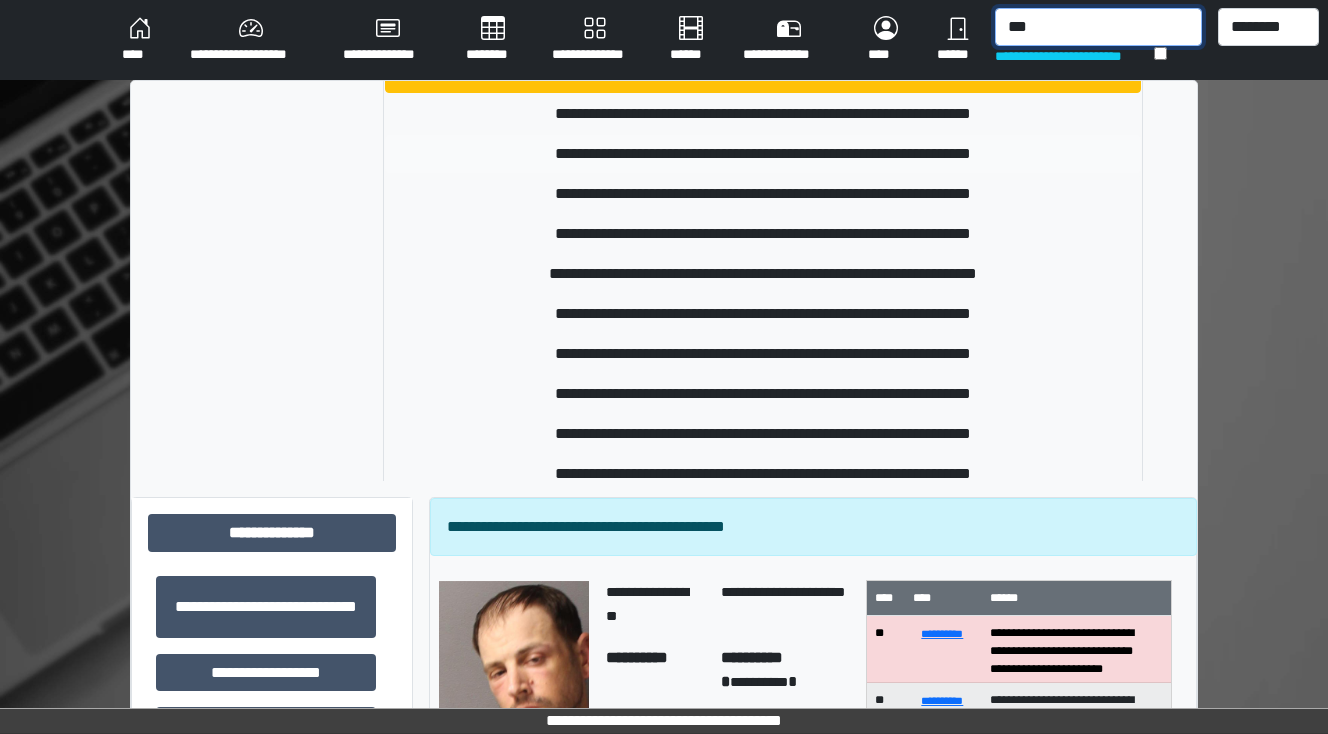 scroll, scrollTop: 1040, scrollLeft: 0, axis: vertical 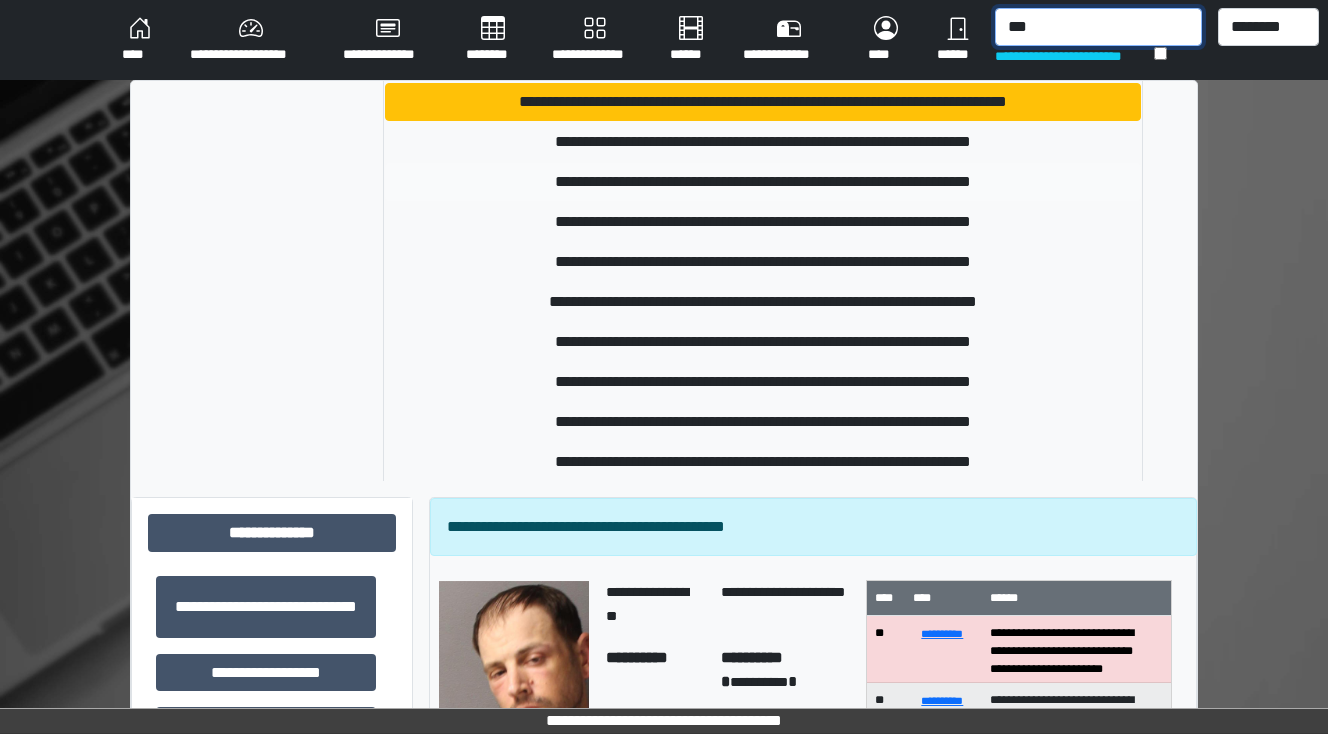 type on "***" 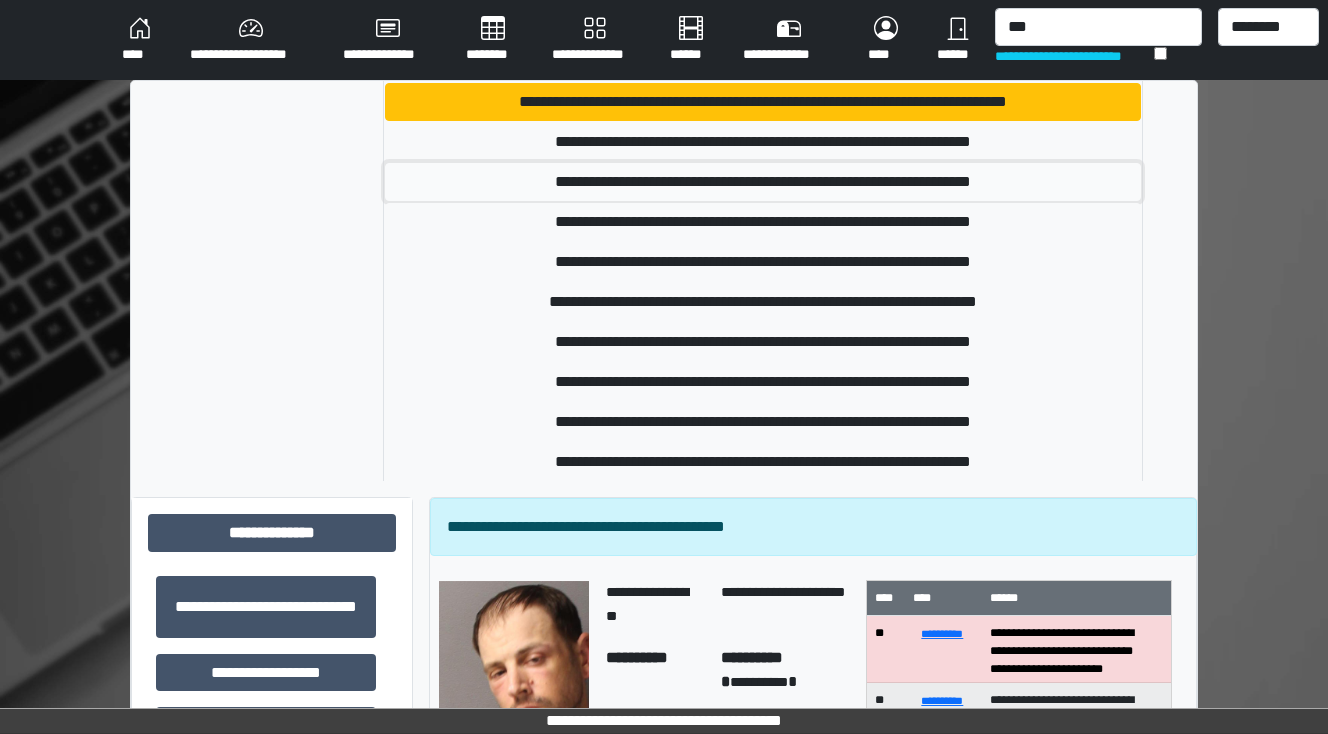 click on "**********" at bounding box center [763, 182] 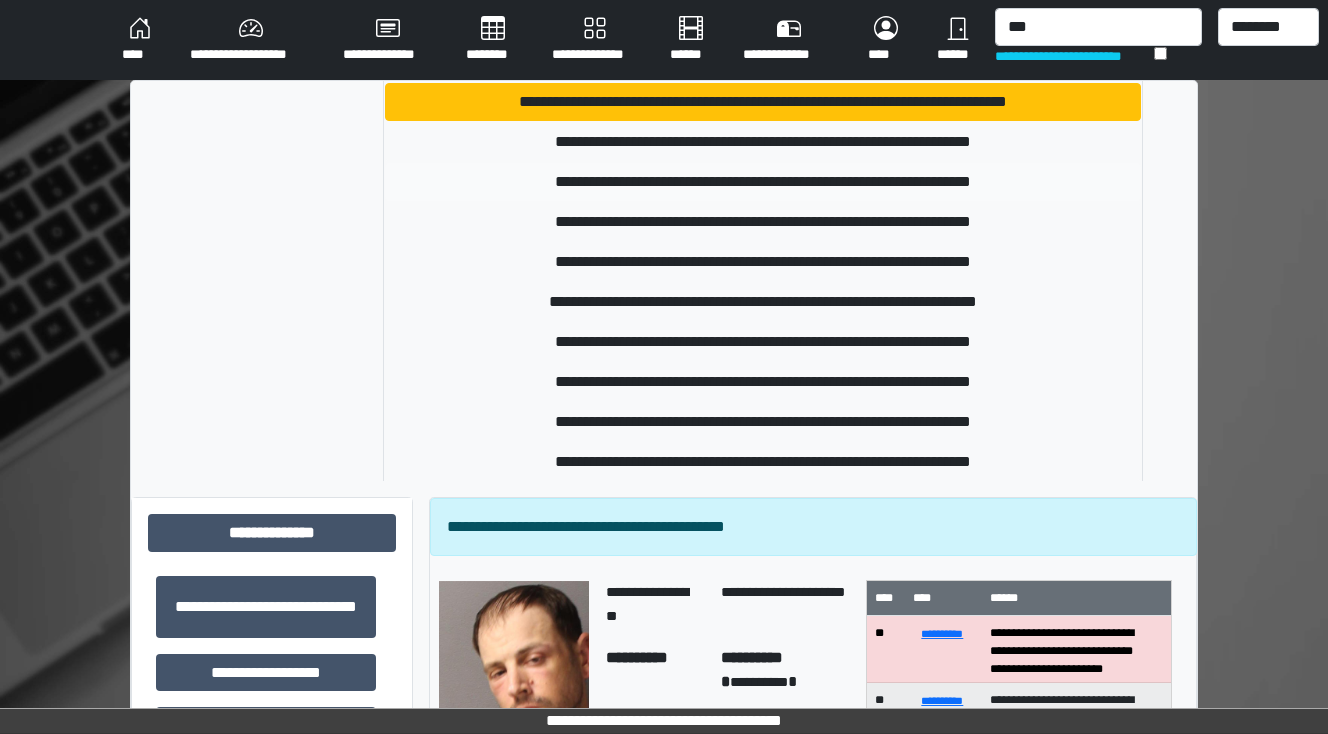 type 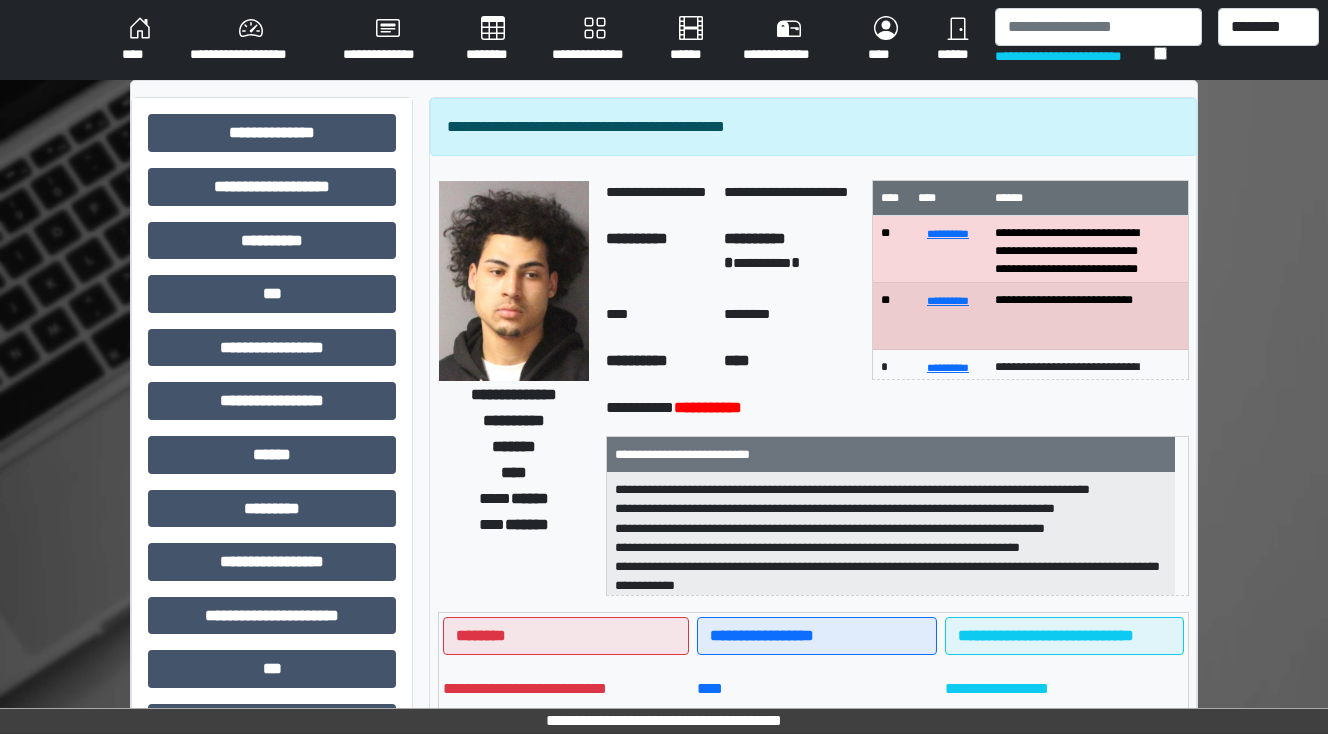 scroll, scrollTop: 80, scrollLeft: 0, axis: vertical 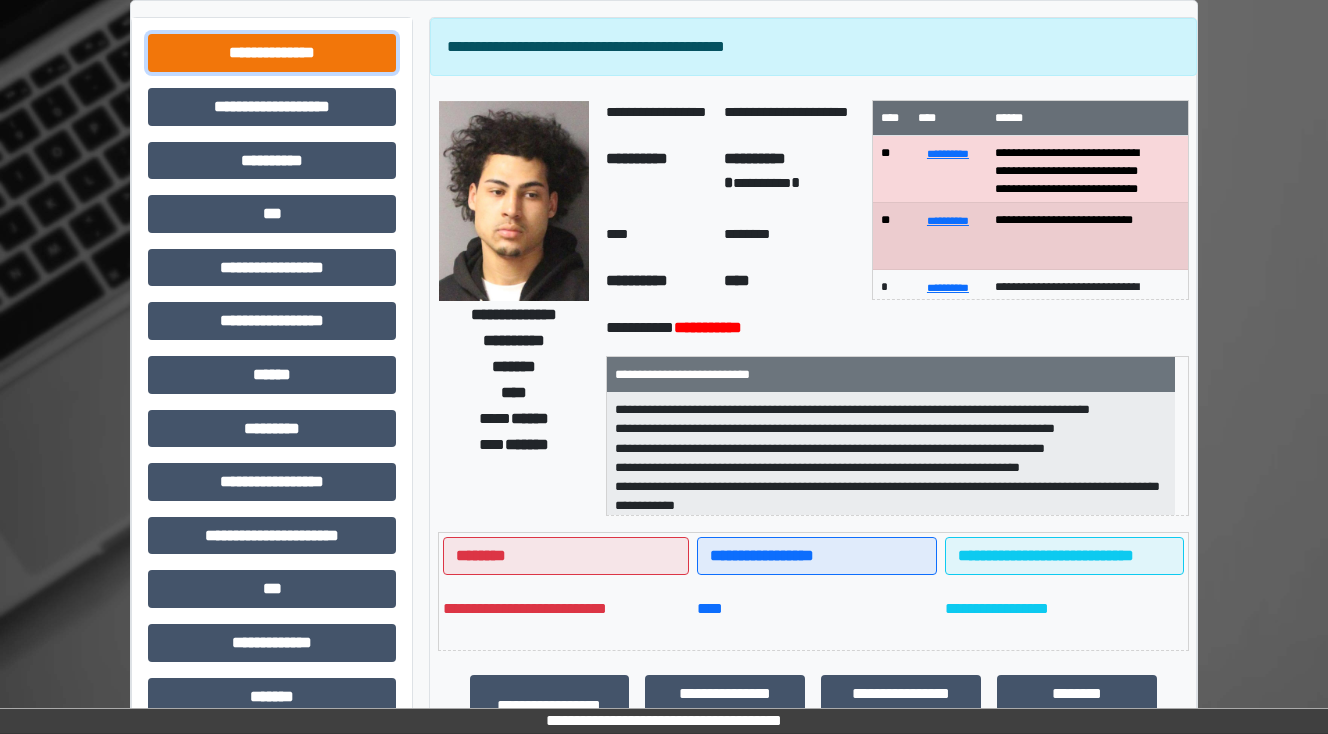 click on "**********" at bounding box center (272, 53) 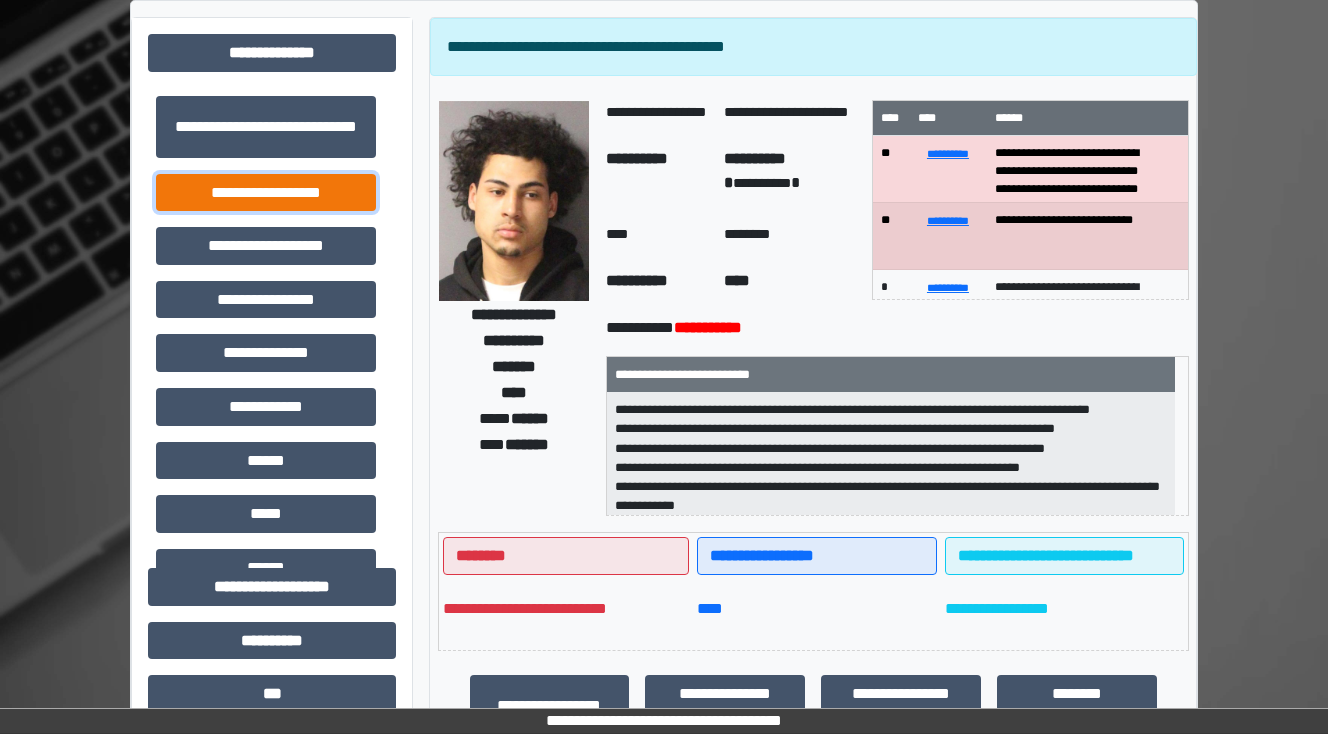 click on "**********" at bounding box center [266, 193] 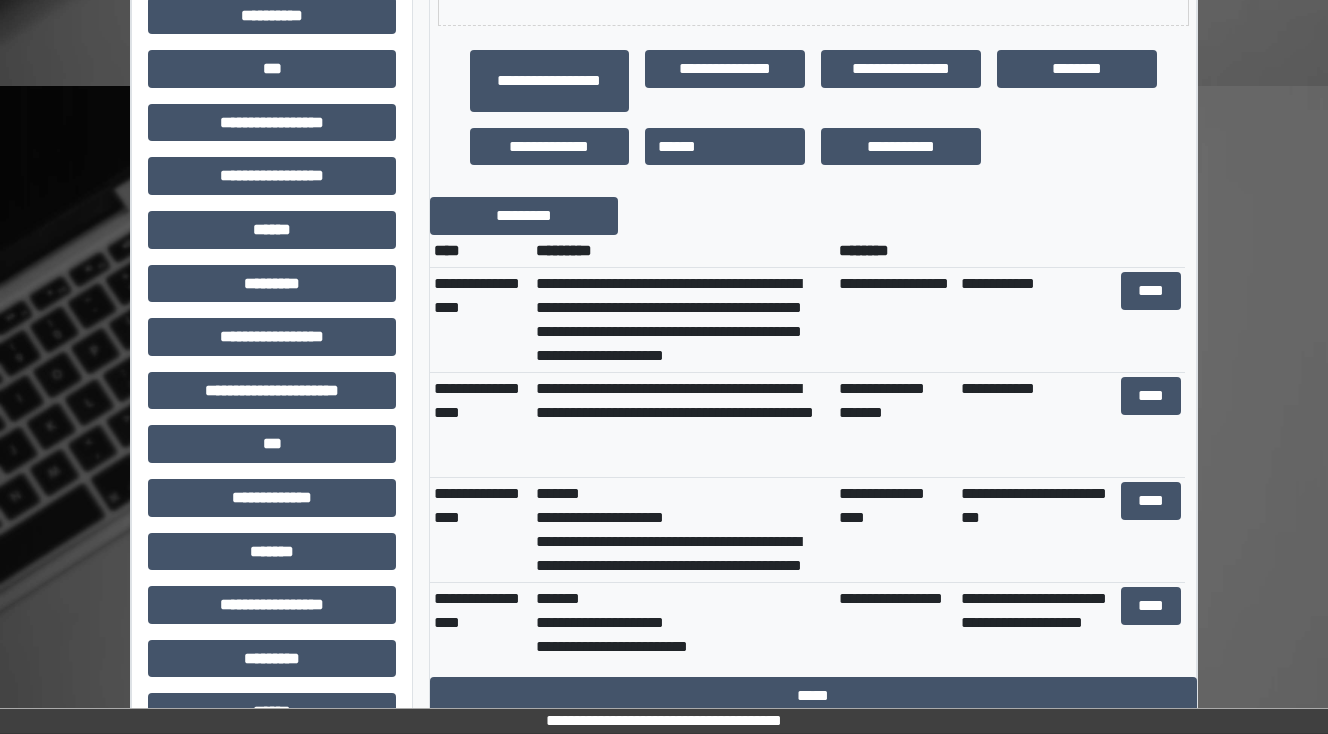 scroll, scrollTop: 720, scrollLeft: 0, axis: vertical 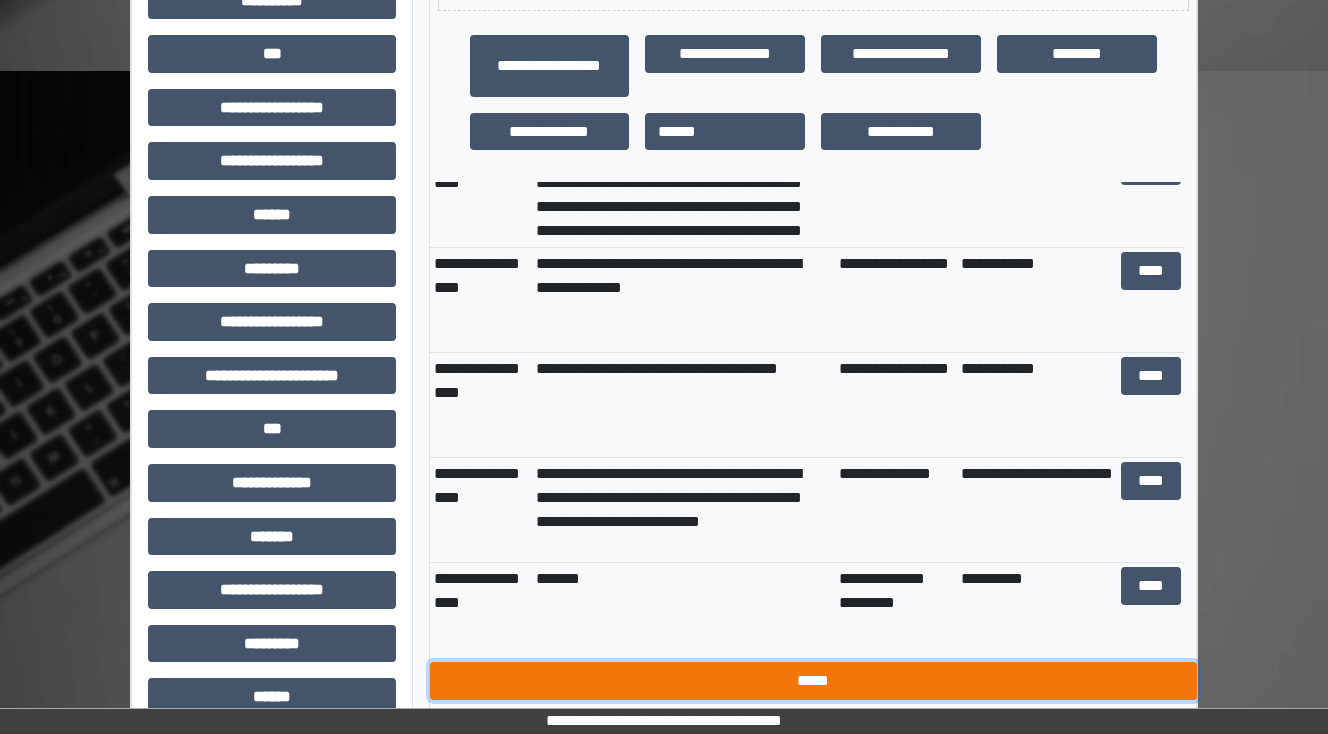 click on "*****" at bounding box center (813, 681) 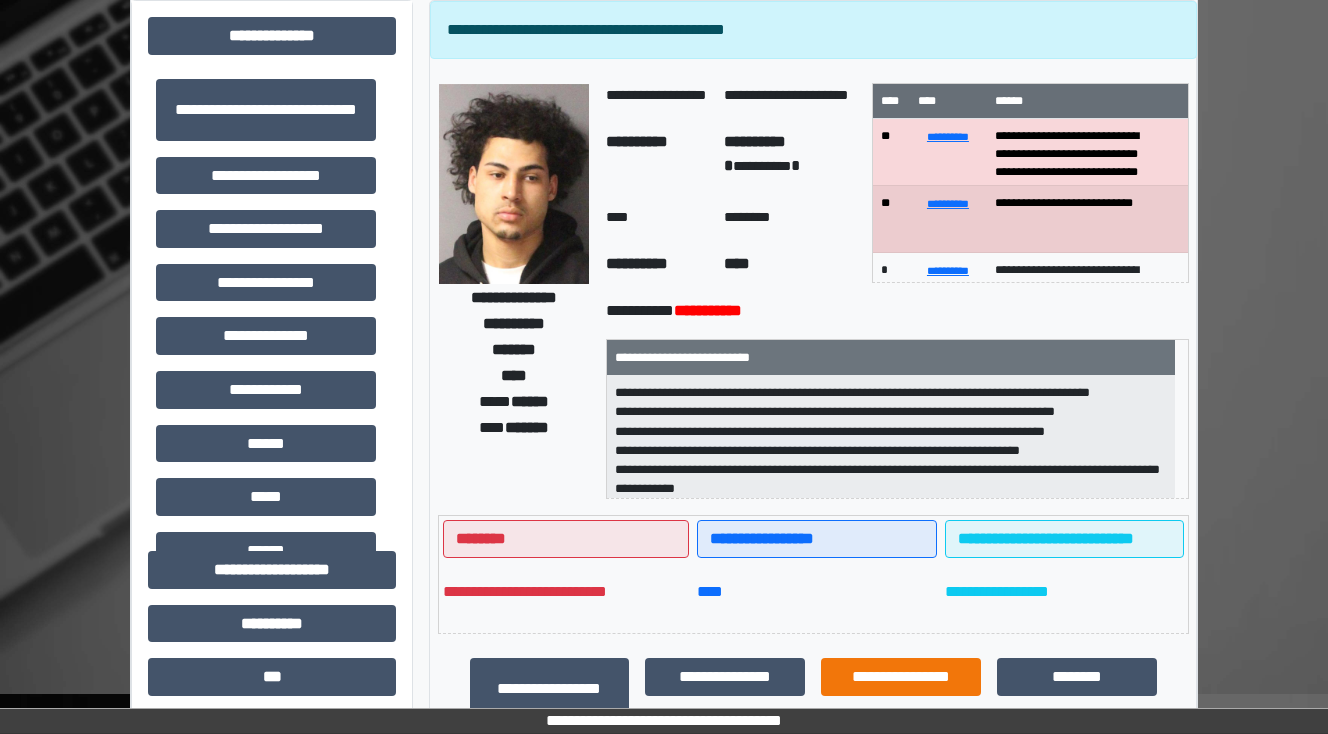 scroll, scrollTop: 0, scrollLeft: 0, axis: both 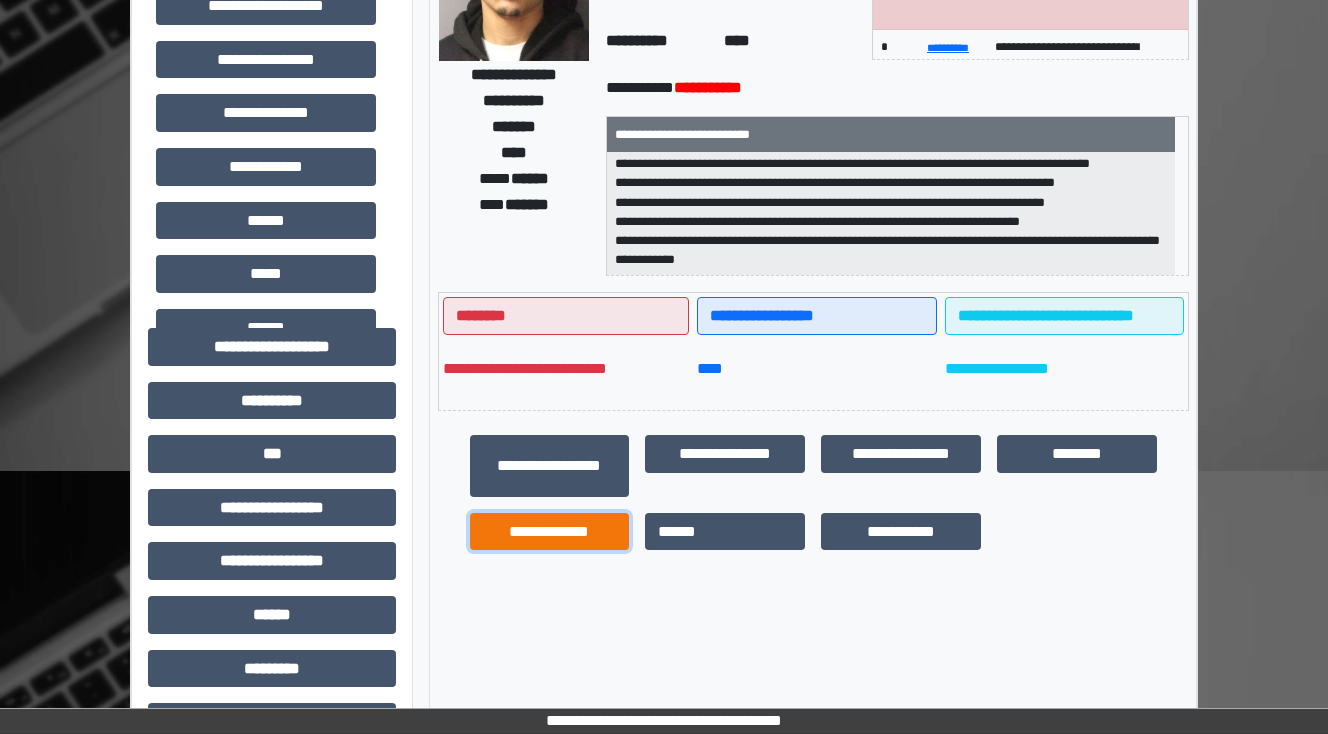 click on "**********" at bounding box center [550, 532] 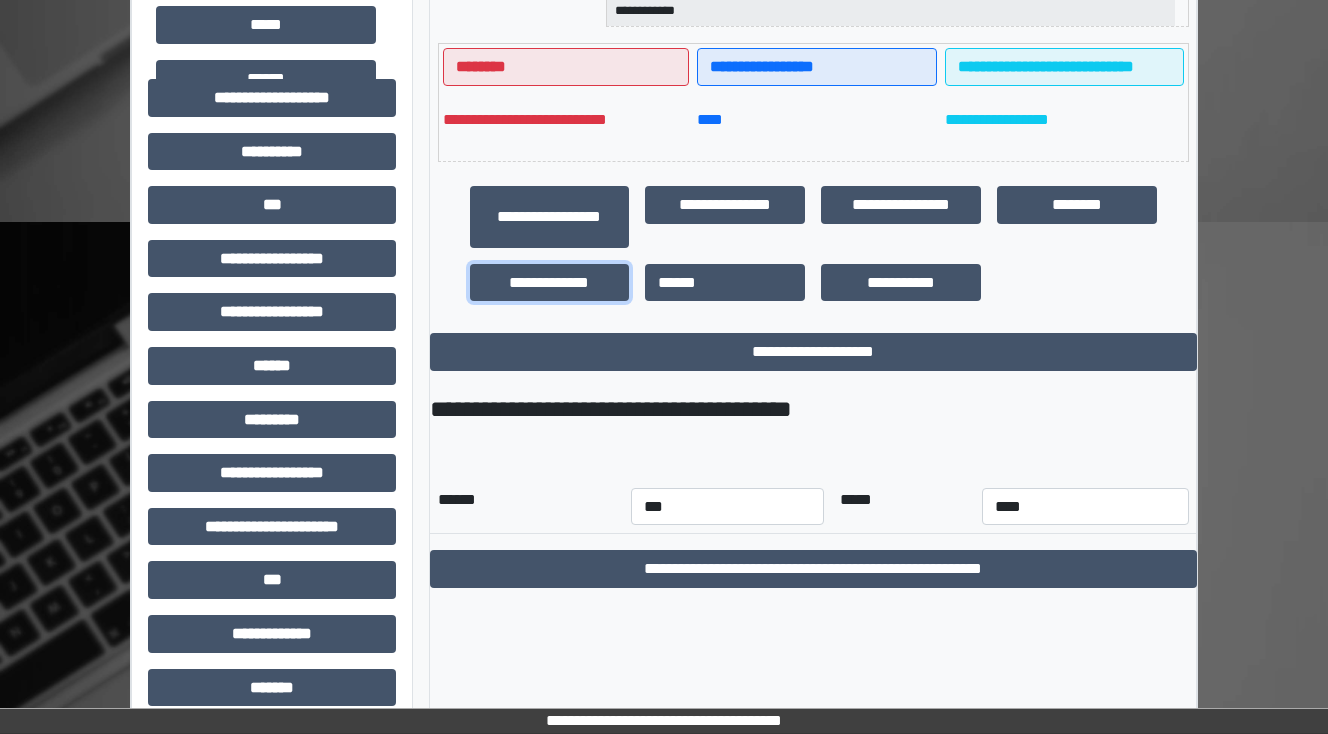 scroll, scrollTop: 640, scrollLeft: 0, axis: vertical 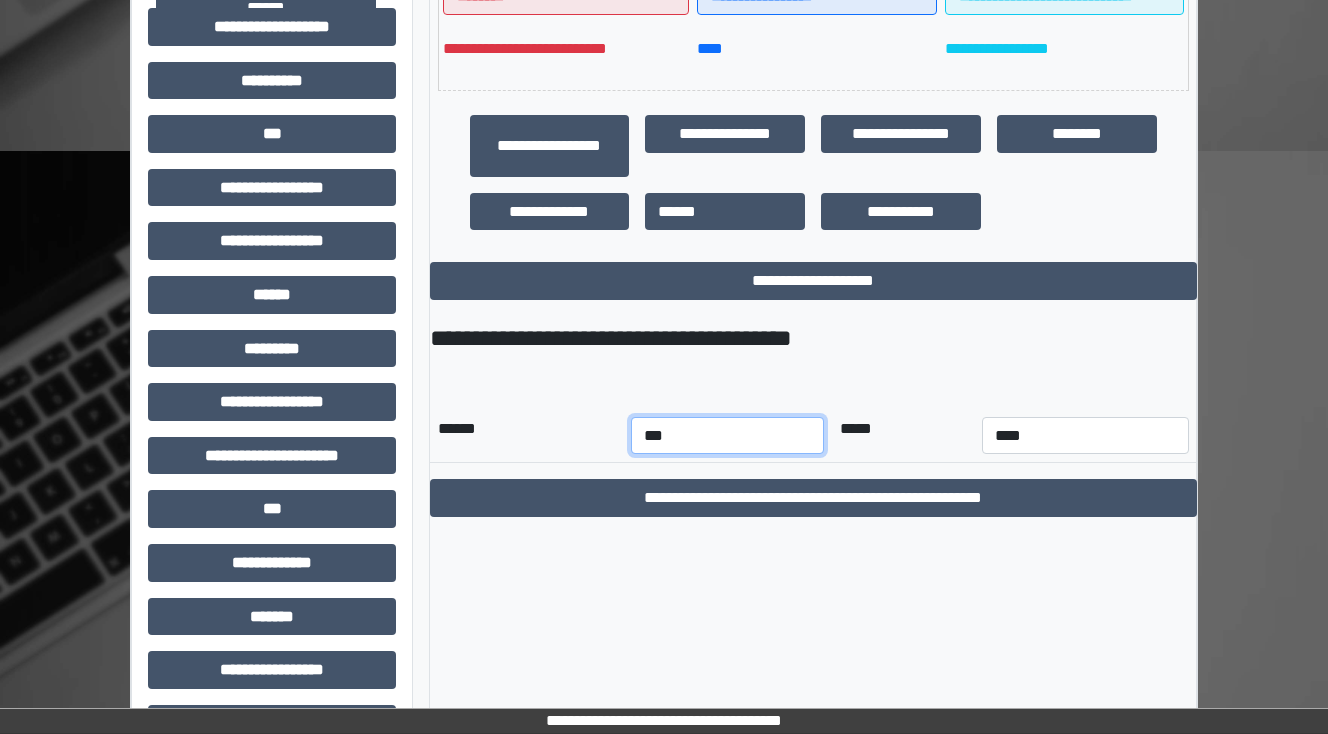 click on "***
***
***
***
***
***
***
***
***
***
***
***" at bounding box center (727, 436) 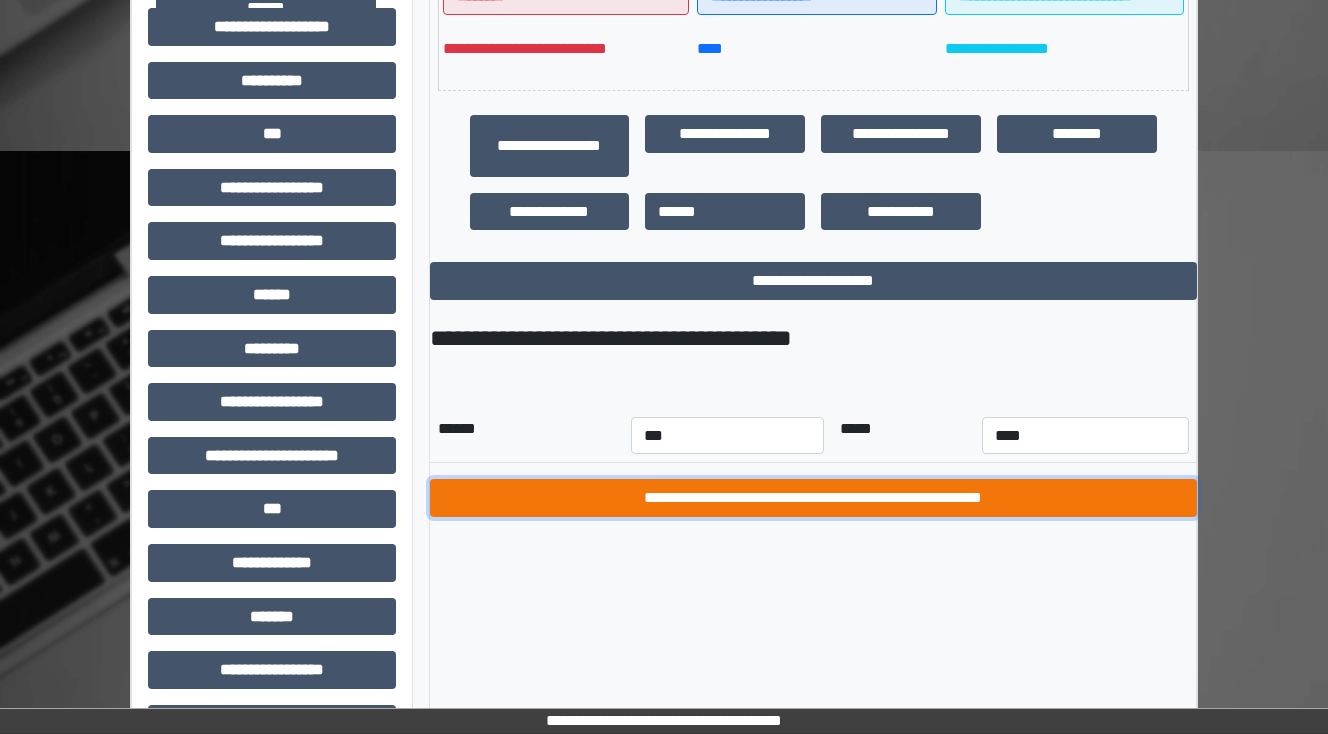 click on "**********" at bounding box center (813, 498) 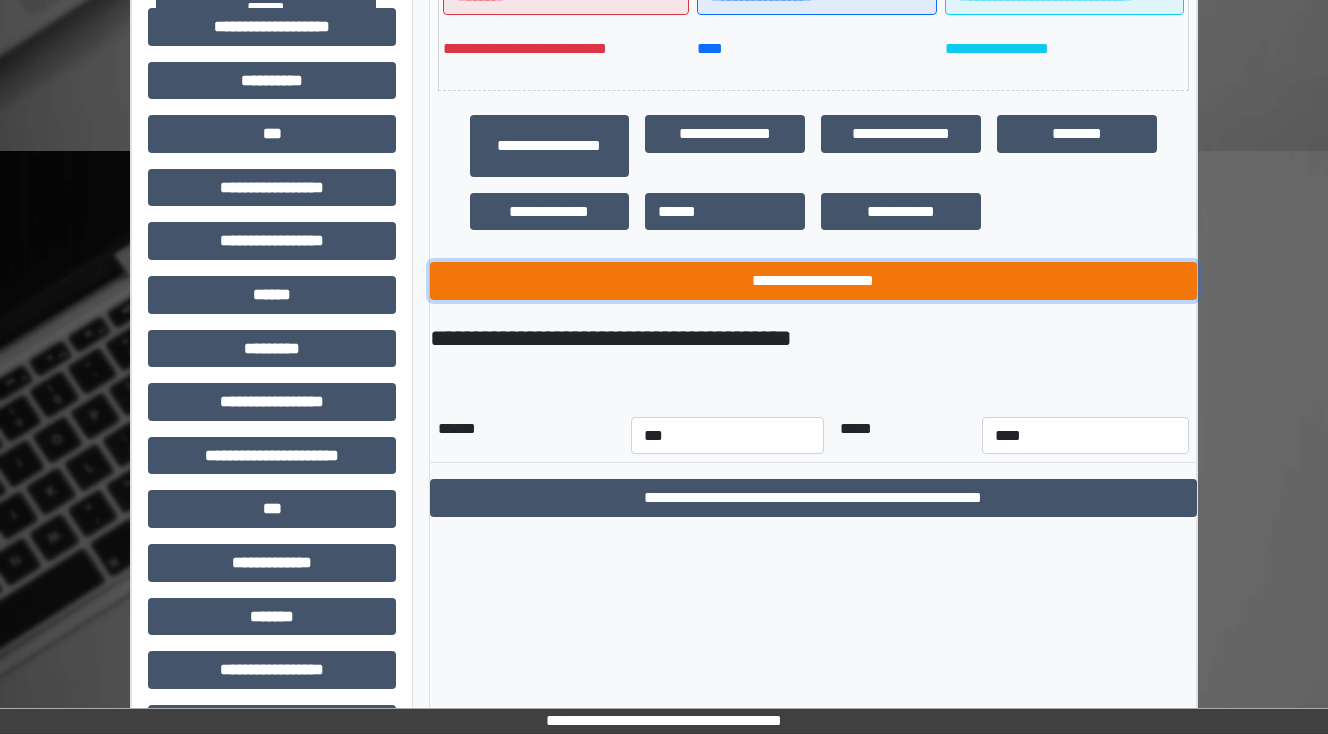click on "**********" at bounding box center (813, 281) 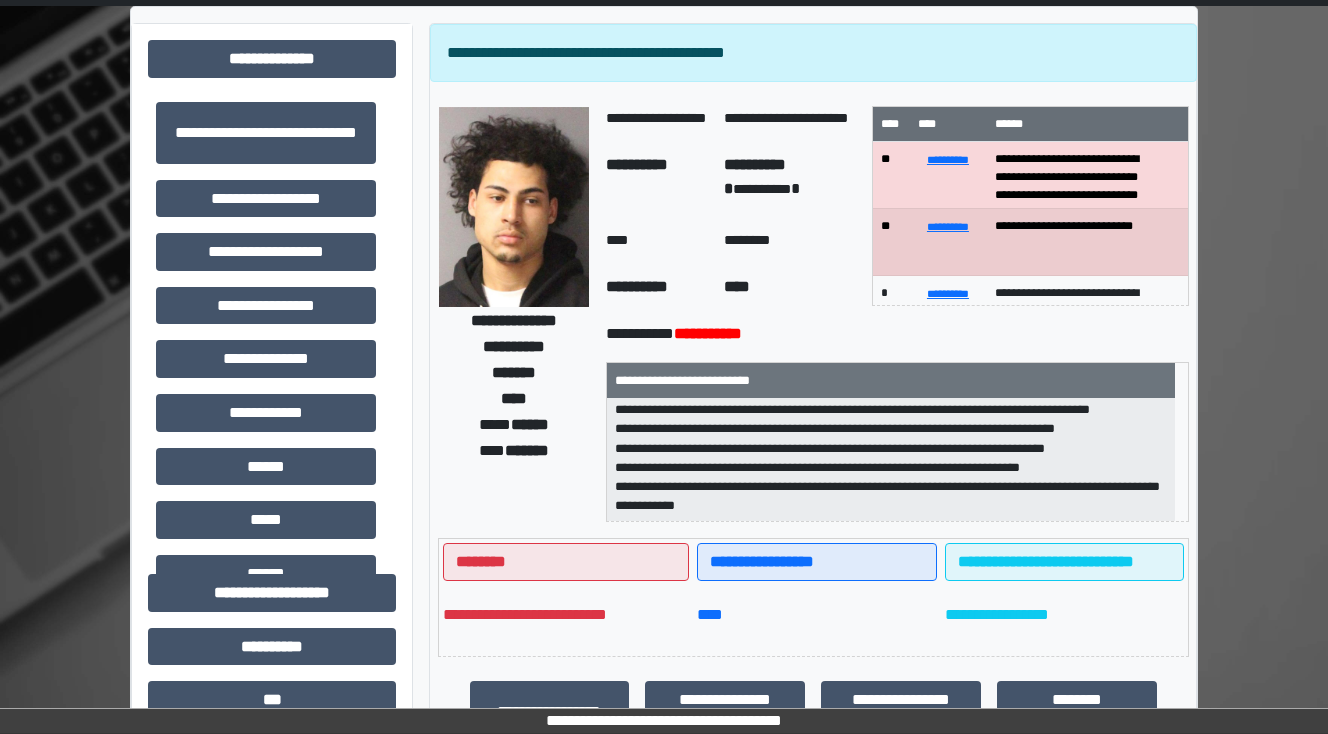 scroll, scrollTop: 0, scrollLeft: 0, axis: both 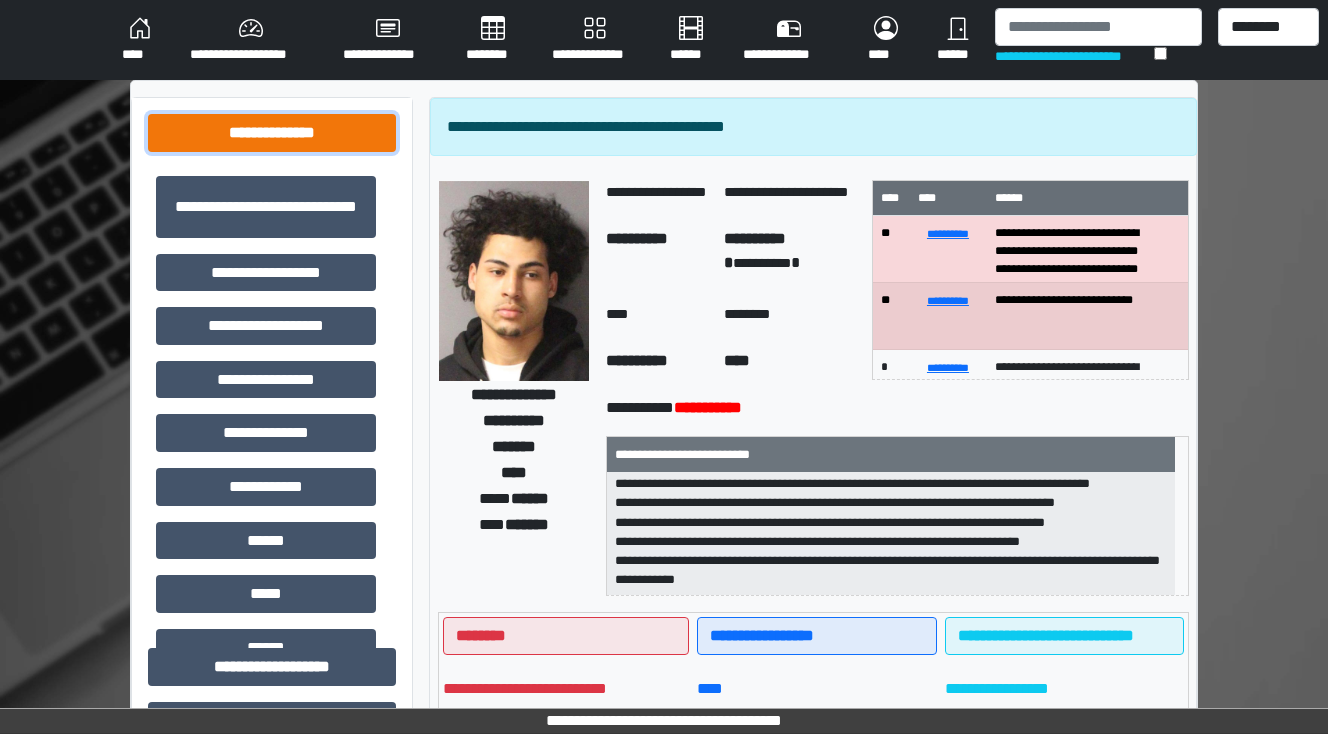 click on "**********" at bounding box center (272, 133) 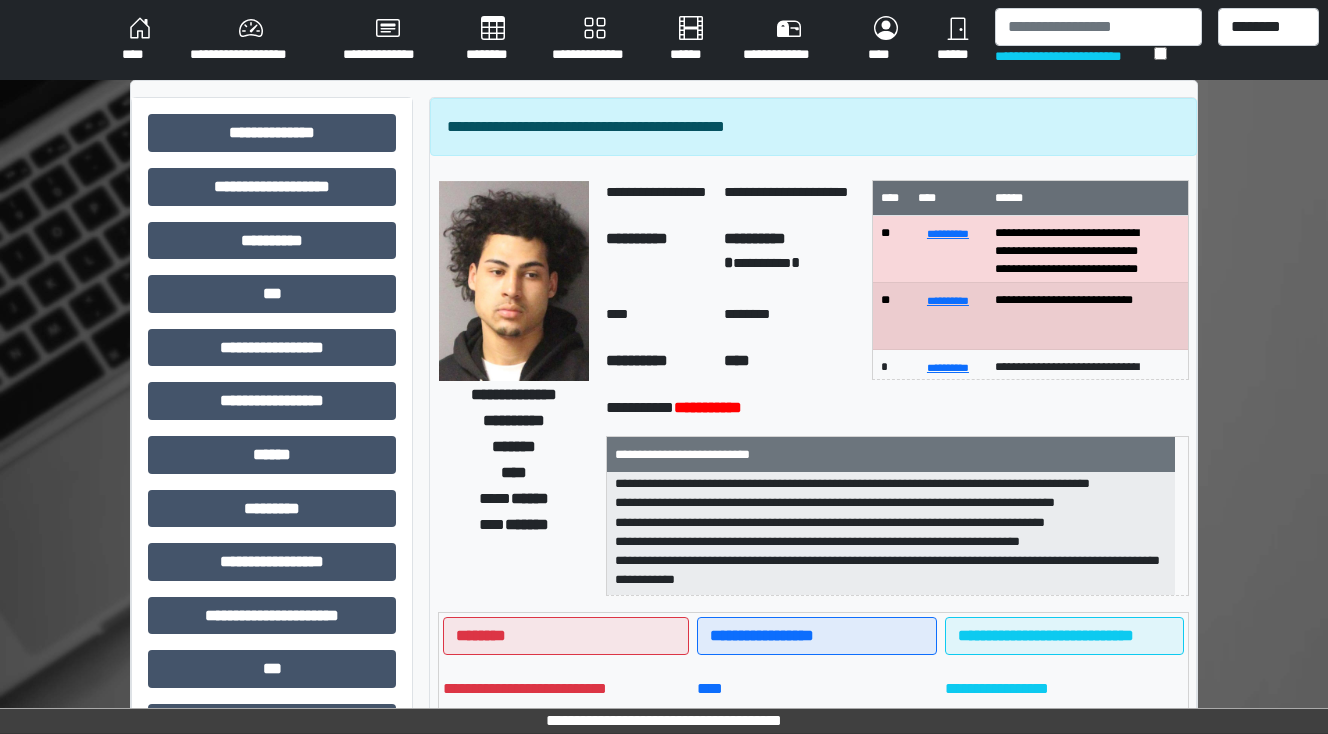 click on "********" at bounding box center [493, 40] 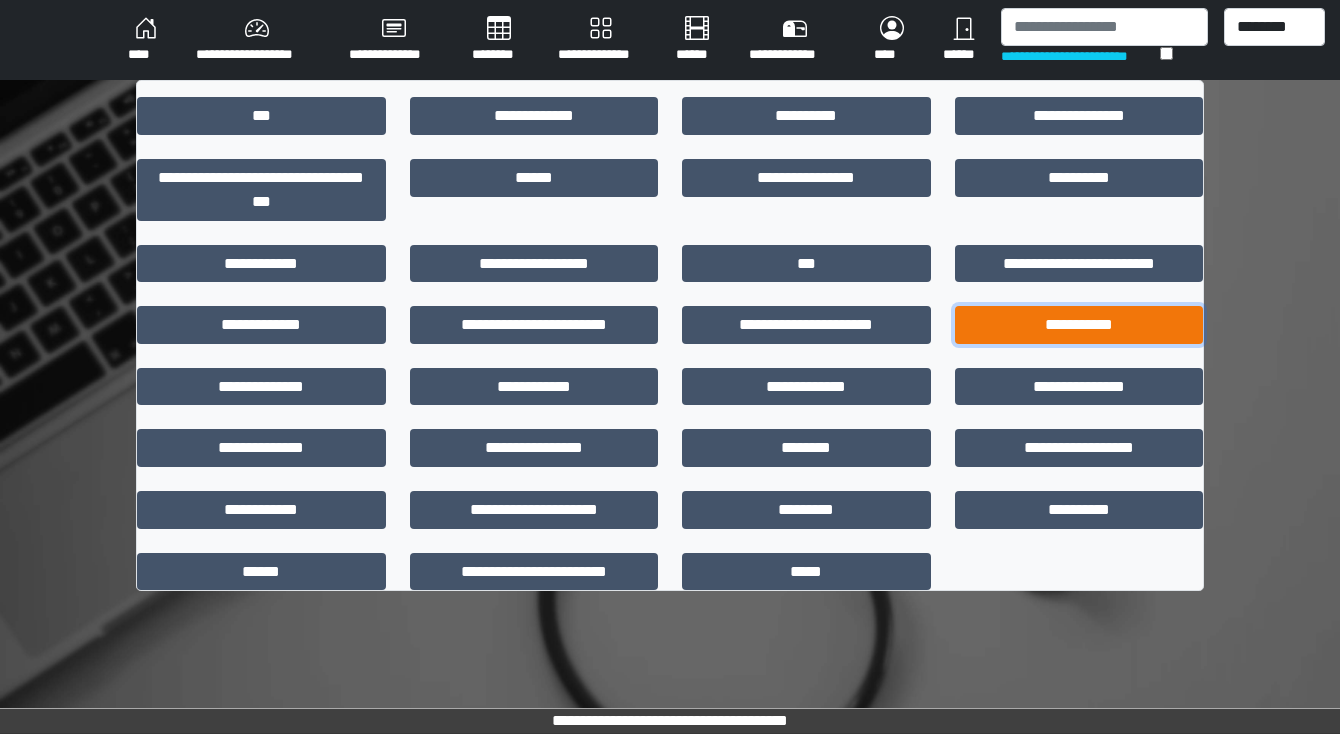 click on "**********" at bounding box center (1079, 325) 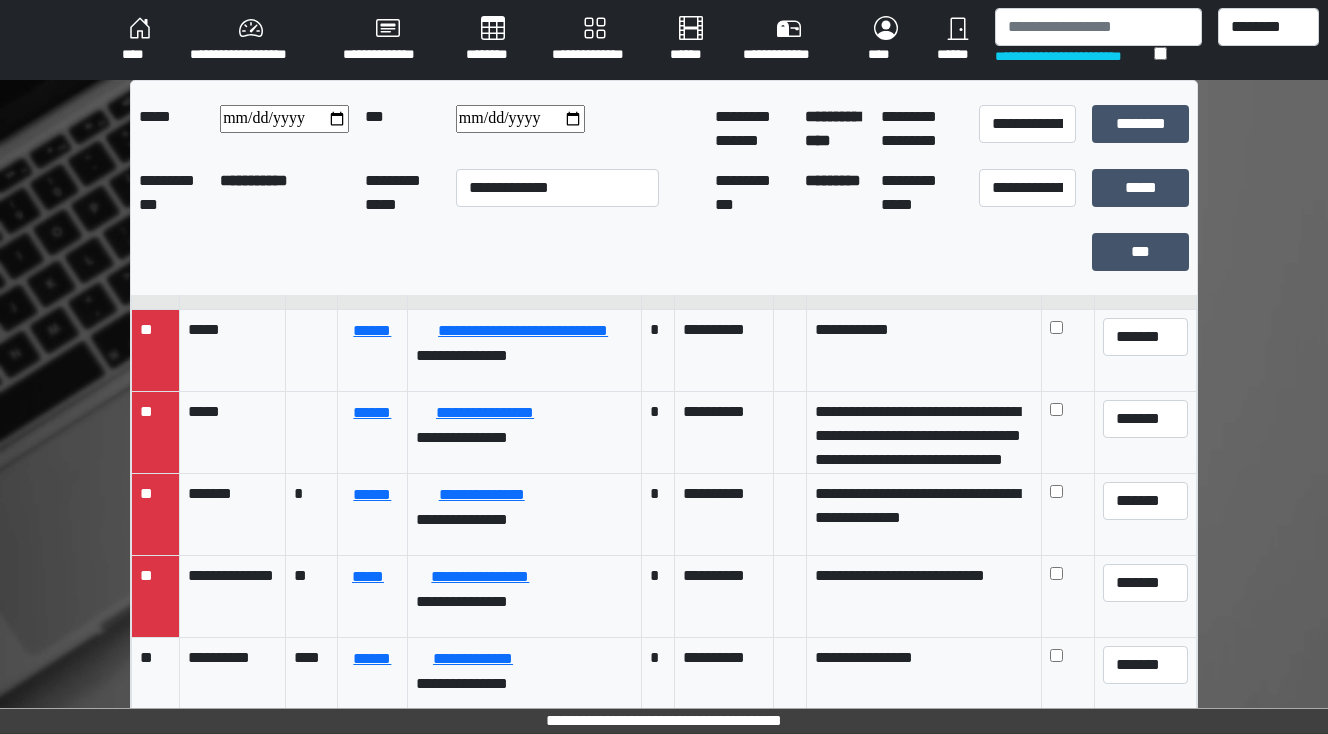 scroll, scrollTop: 240, scrollLeft: 0, axis: vertical 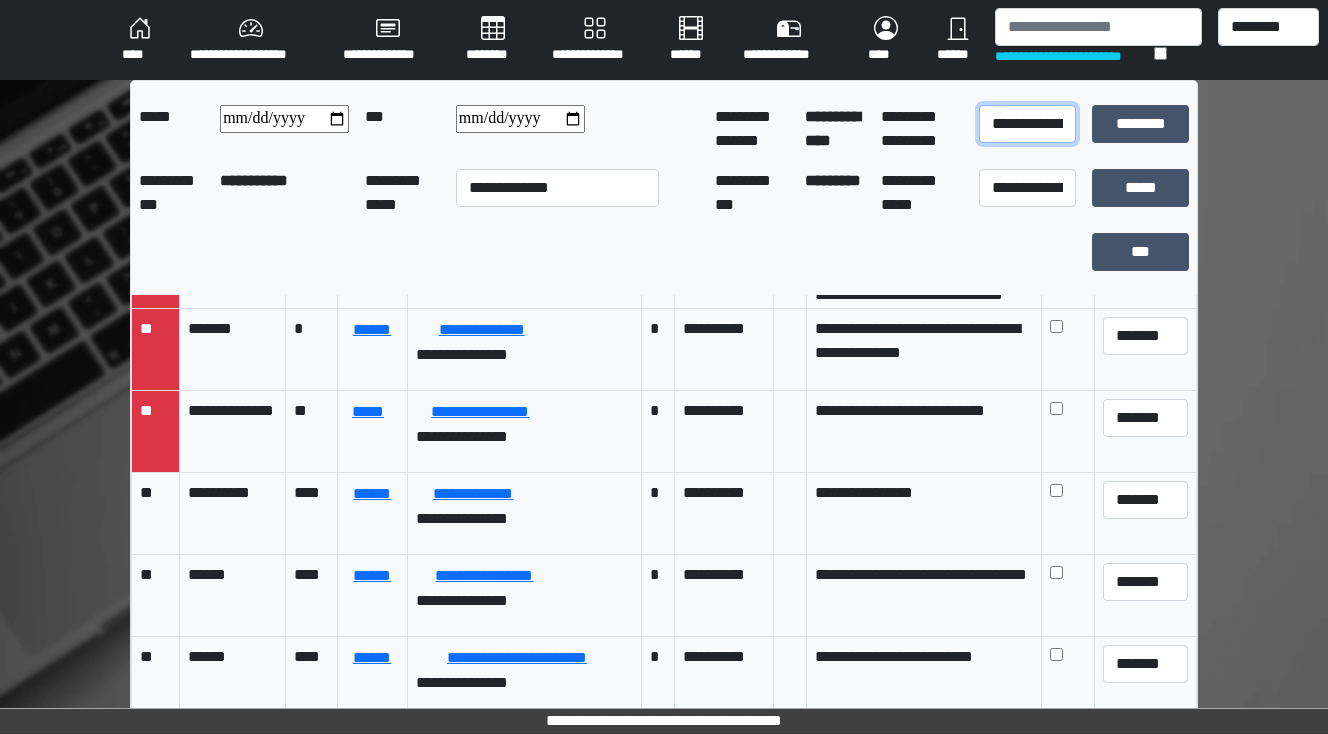 click on "**********" at bounding box center [1027, 124] 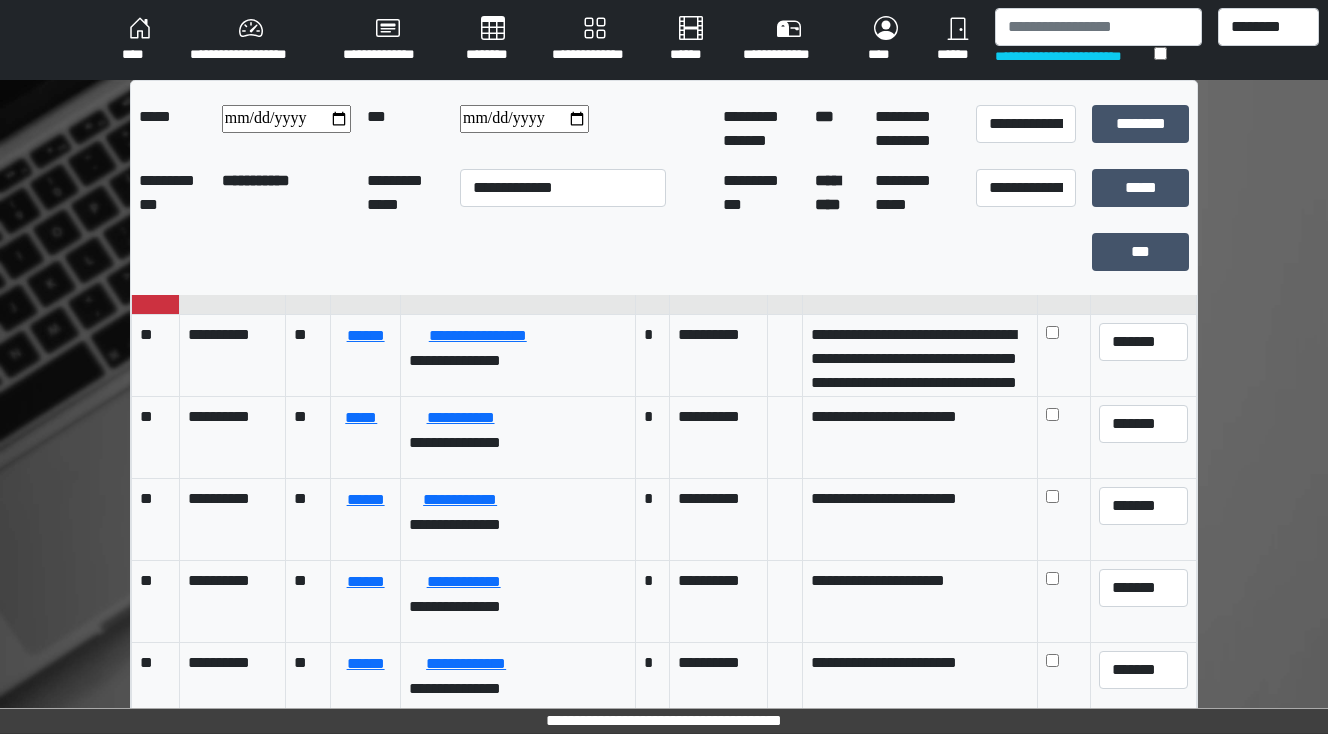 scroll, scrollTop: 0, scrollLeft: 0, axis: both 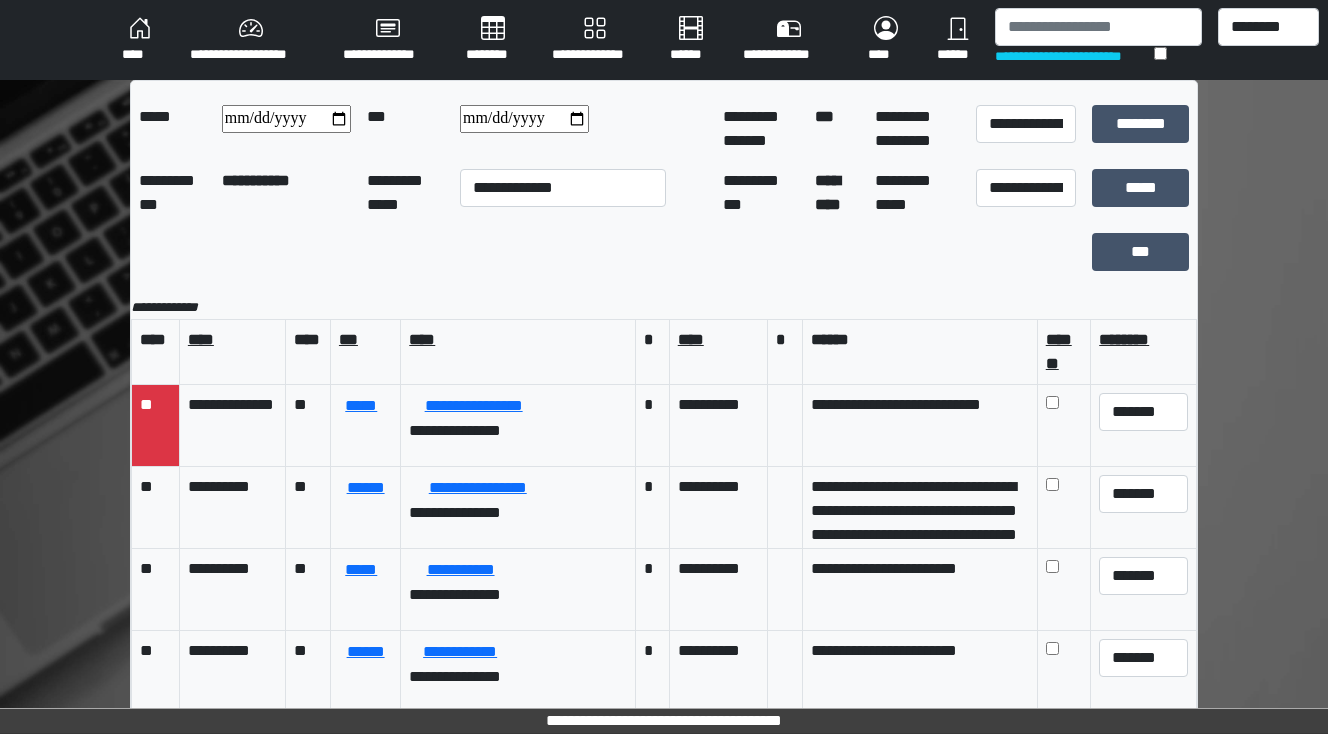 click on "****" at bounding box center (140, 40) 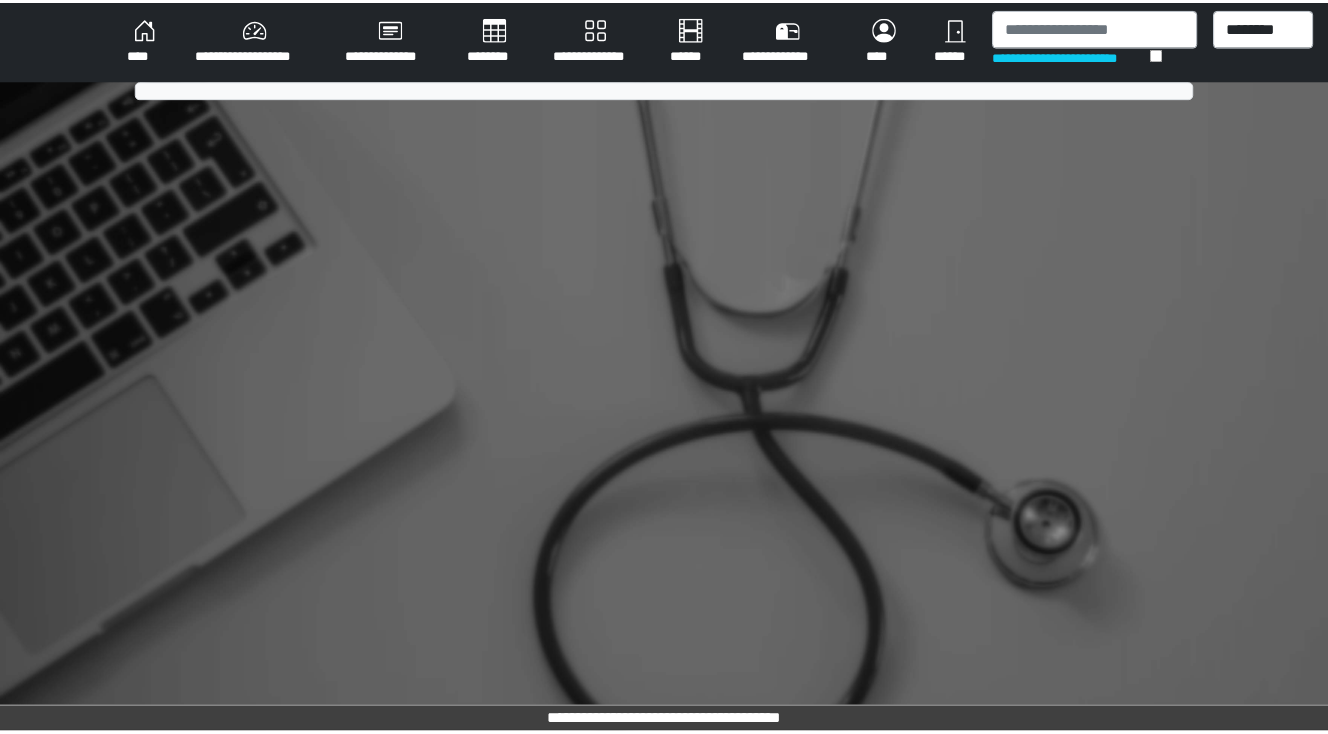 scroll, scrollTop: 0, scrollLeft: 0, axis: both 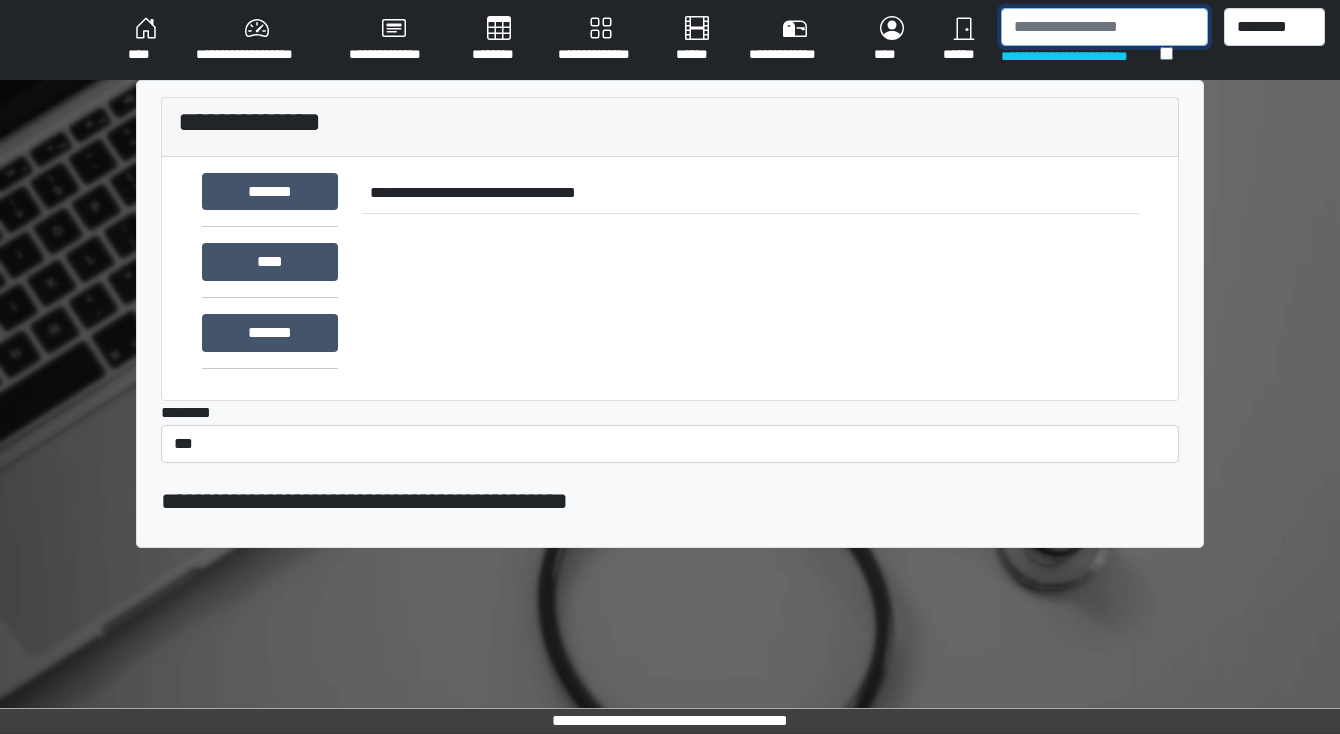 click at bounding box center (1104, 27) 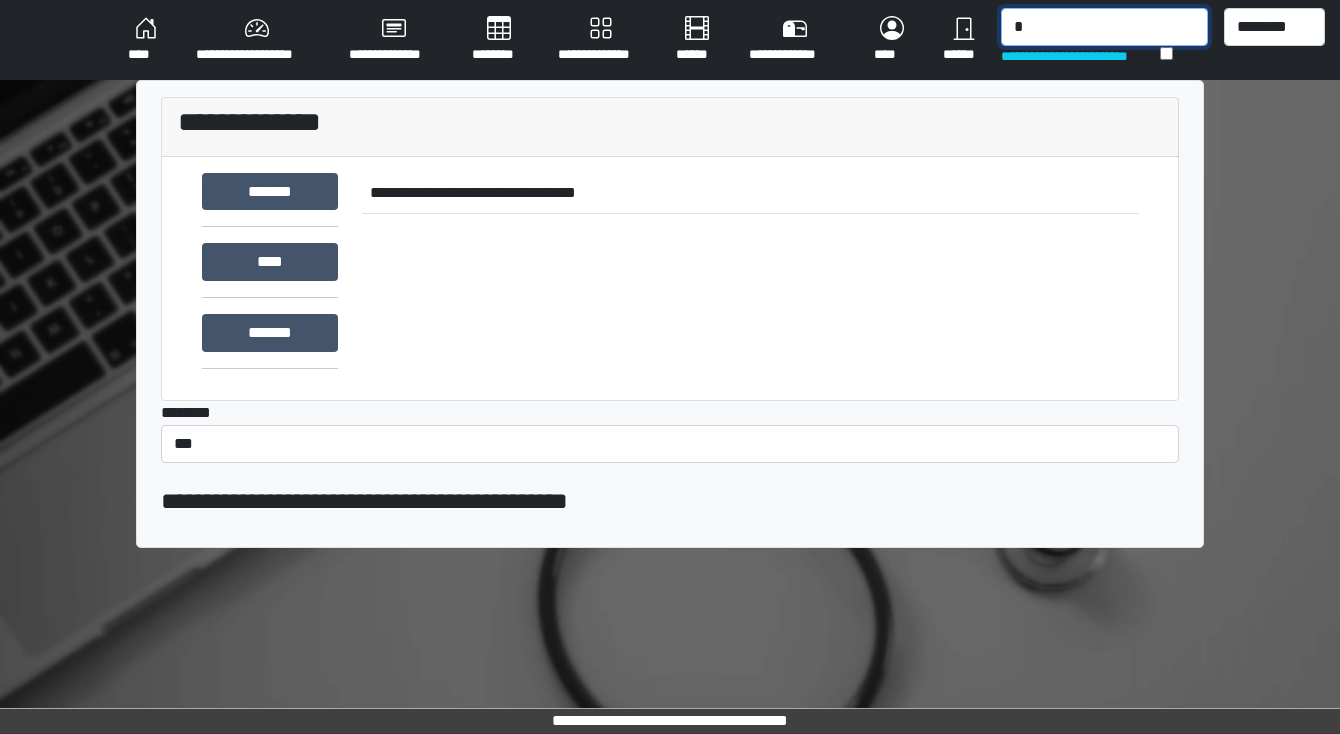 click at bounding box center [1104, 27] 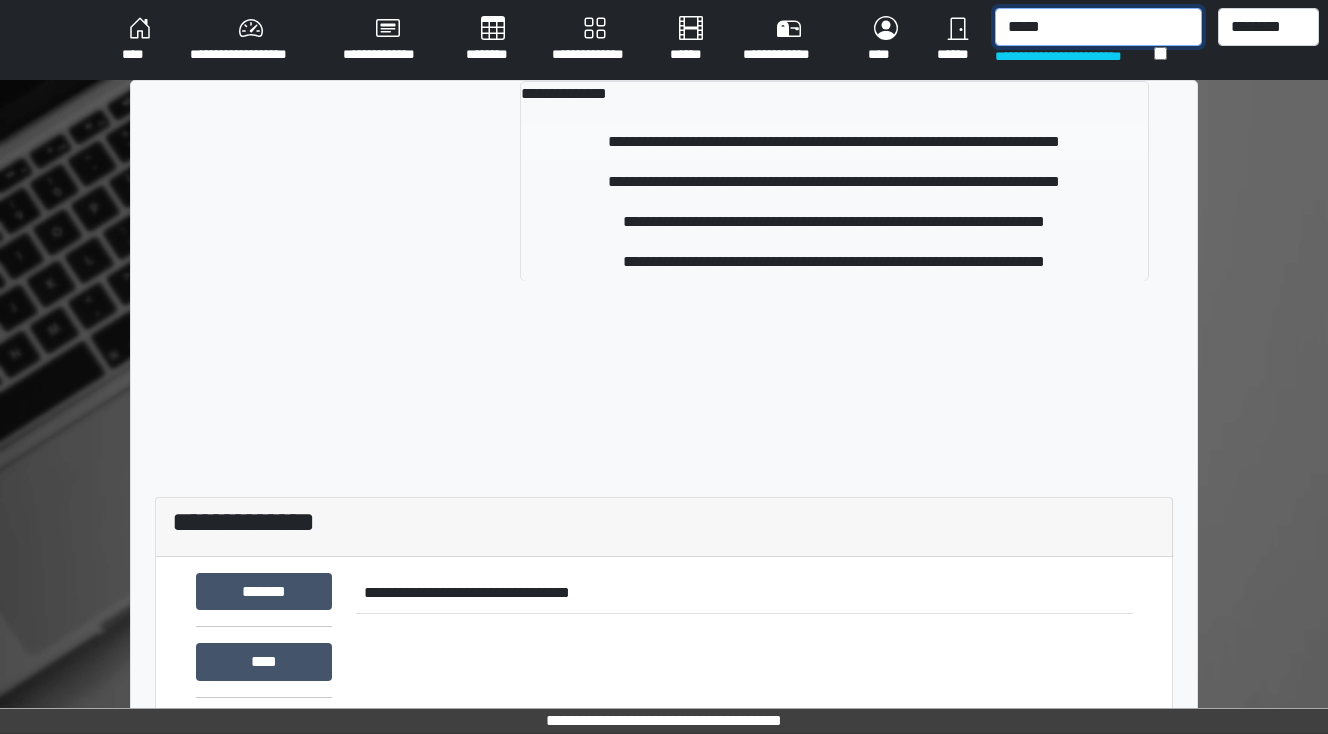 type on "****" 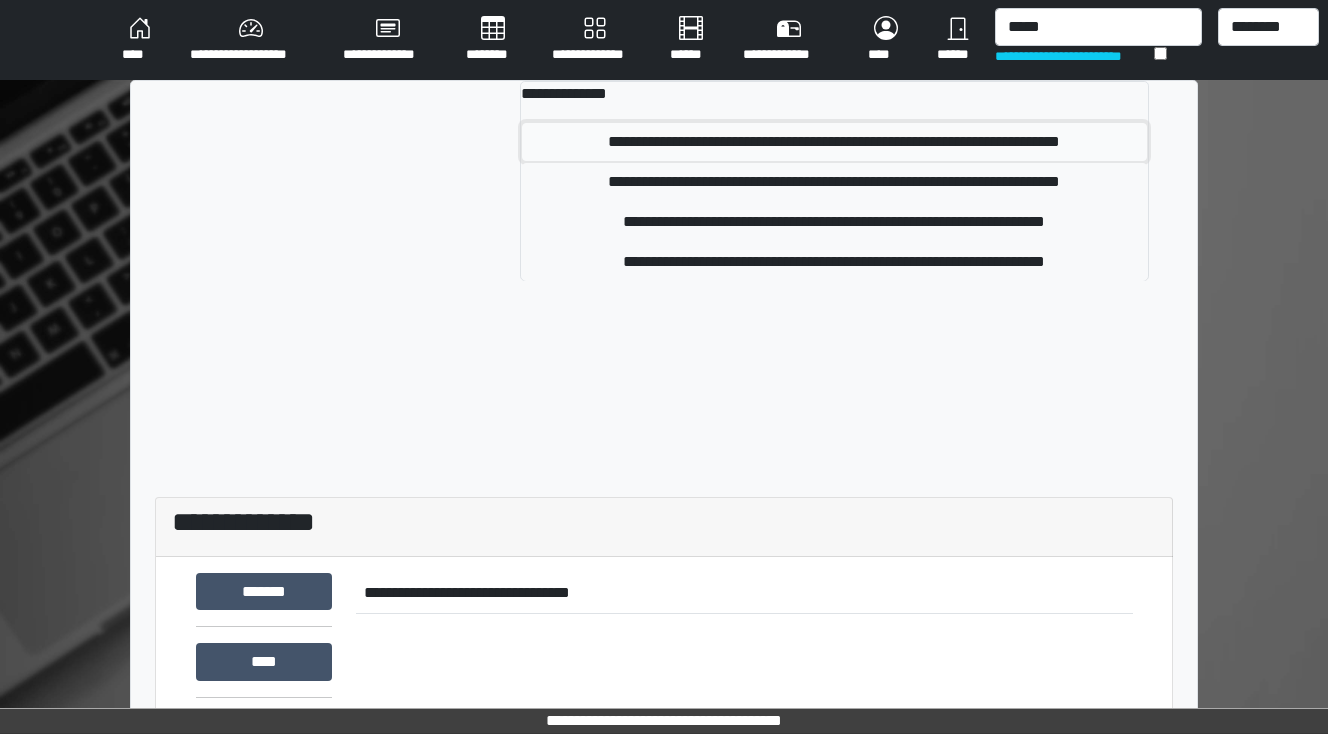 click on "**********" at bounding box center (835, 142) 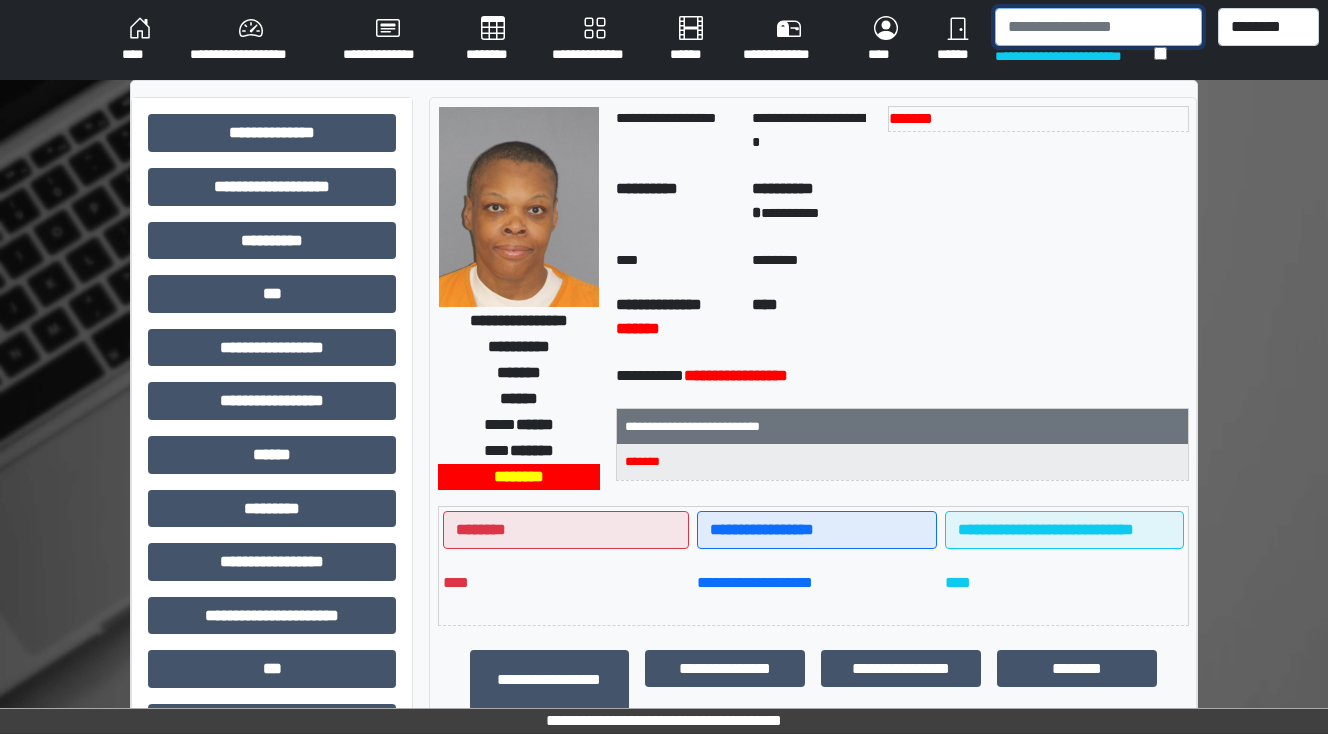 click at bounding box center (1098, 27) 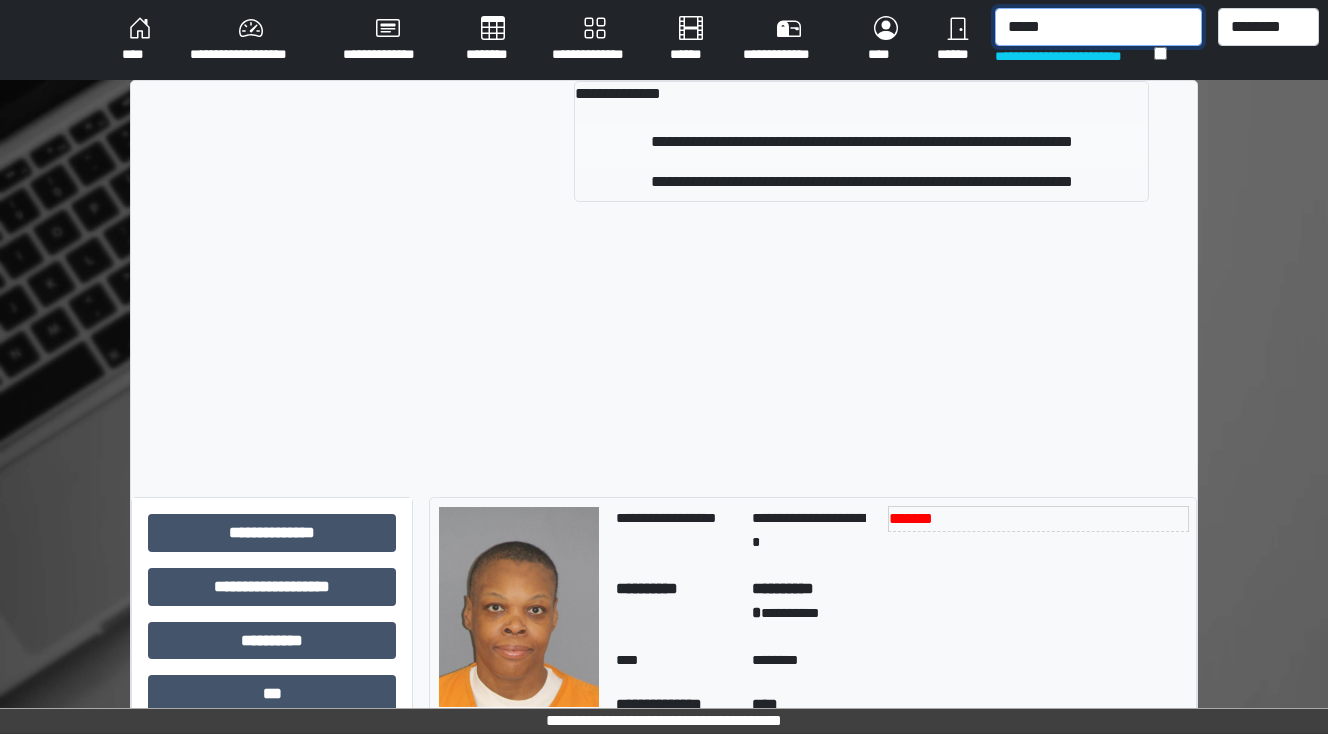 type on "*****" 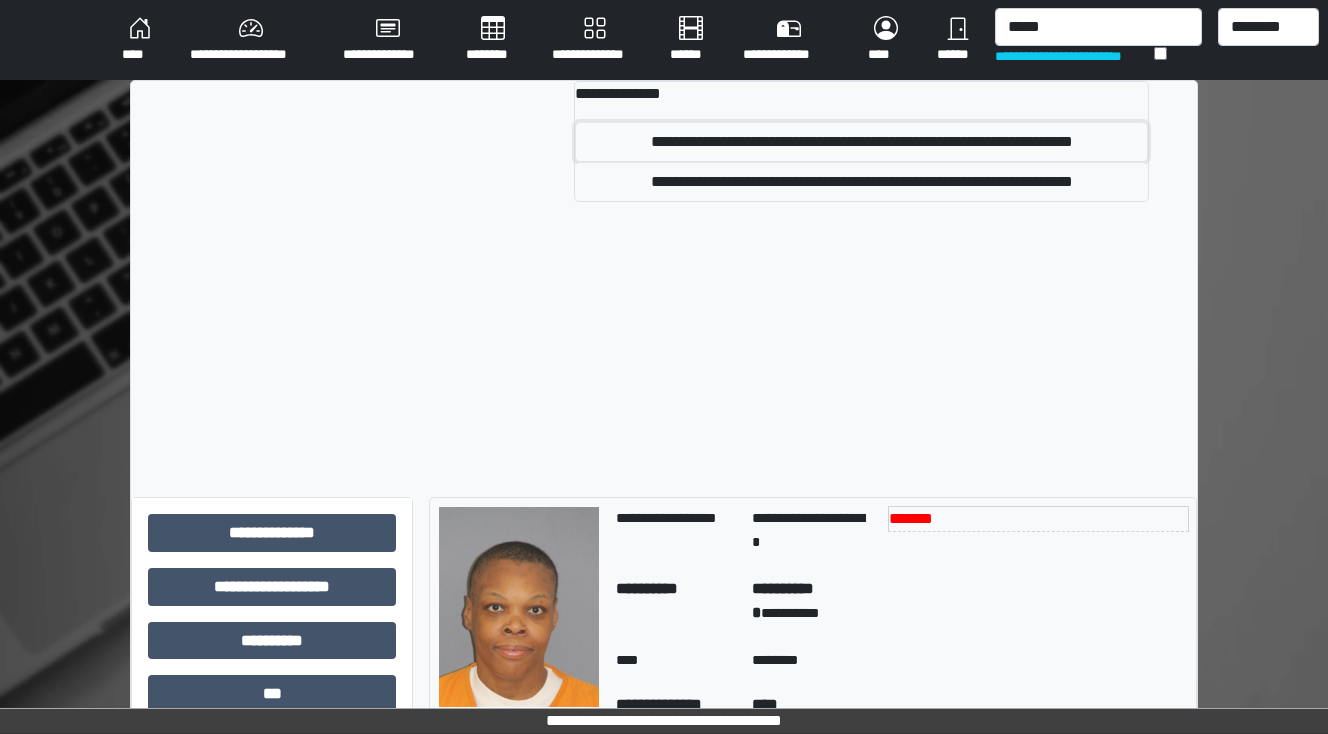 click on "**********" at bounding box center [861, 142] 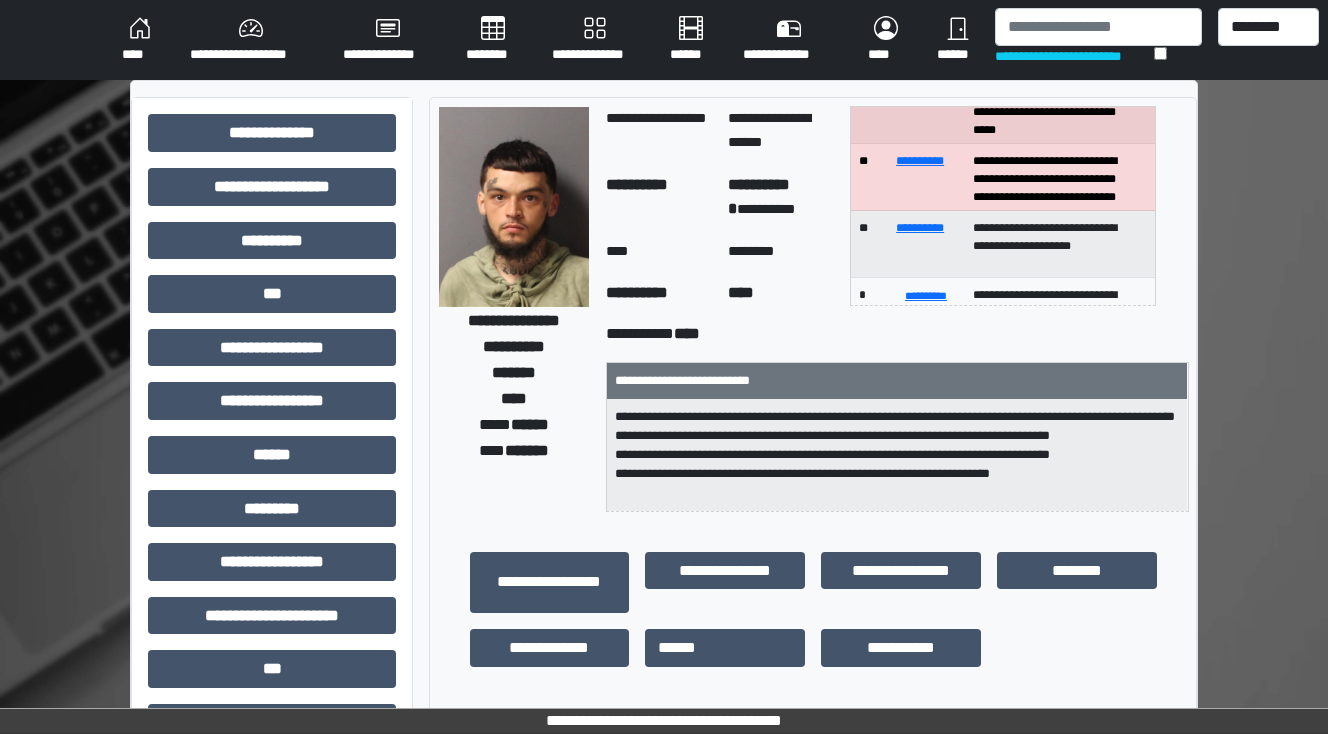 scroll, scrollTop: 160, scrollLeft: 0, axis: vertical 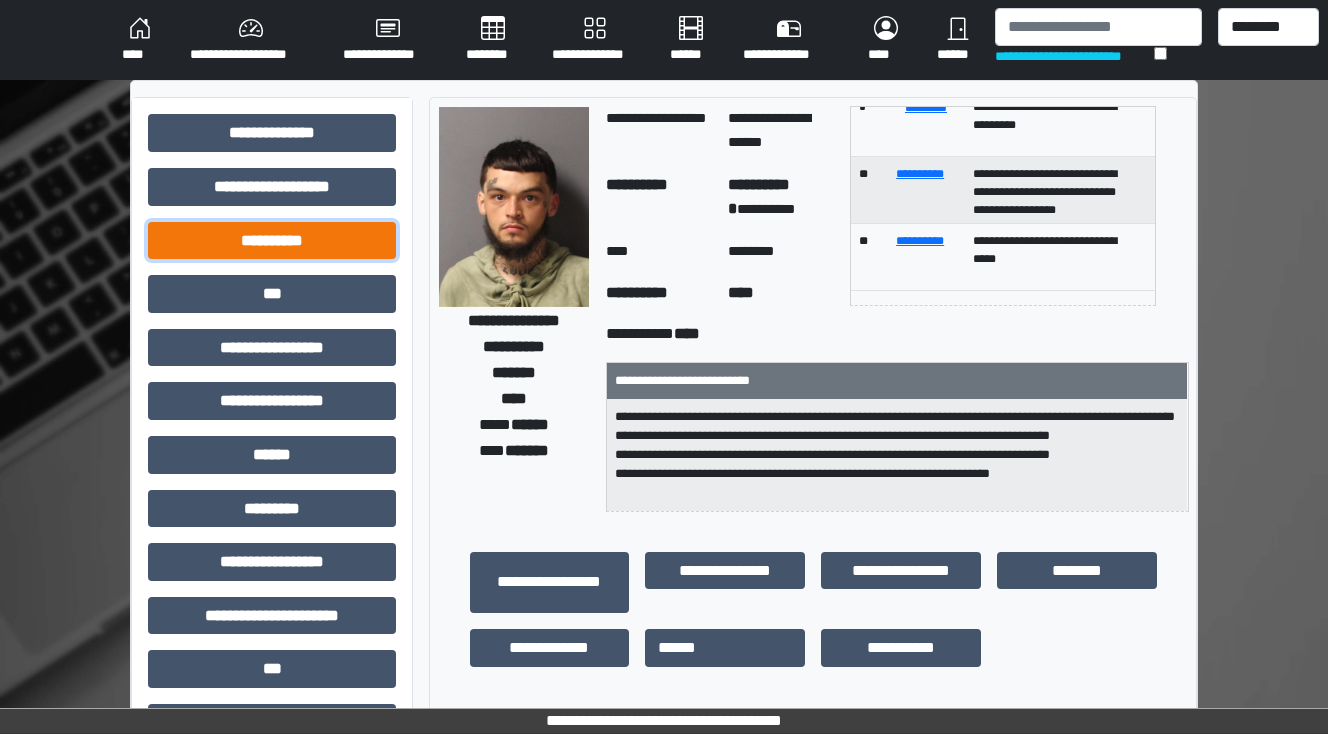 click on "**********" at bounding box center [272, 241] 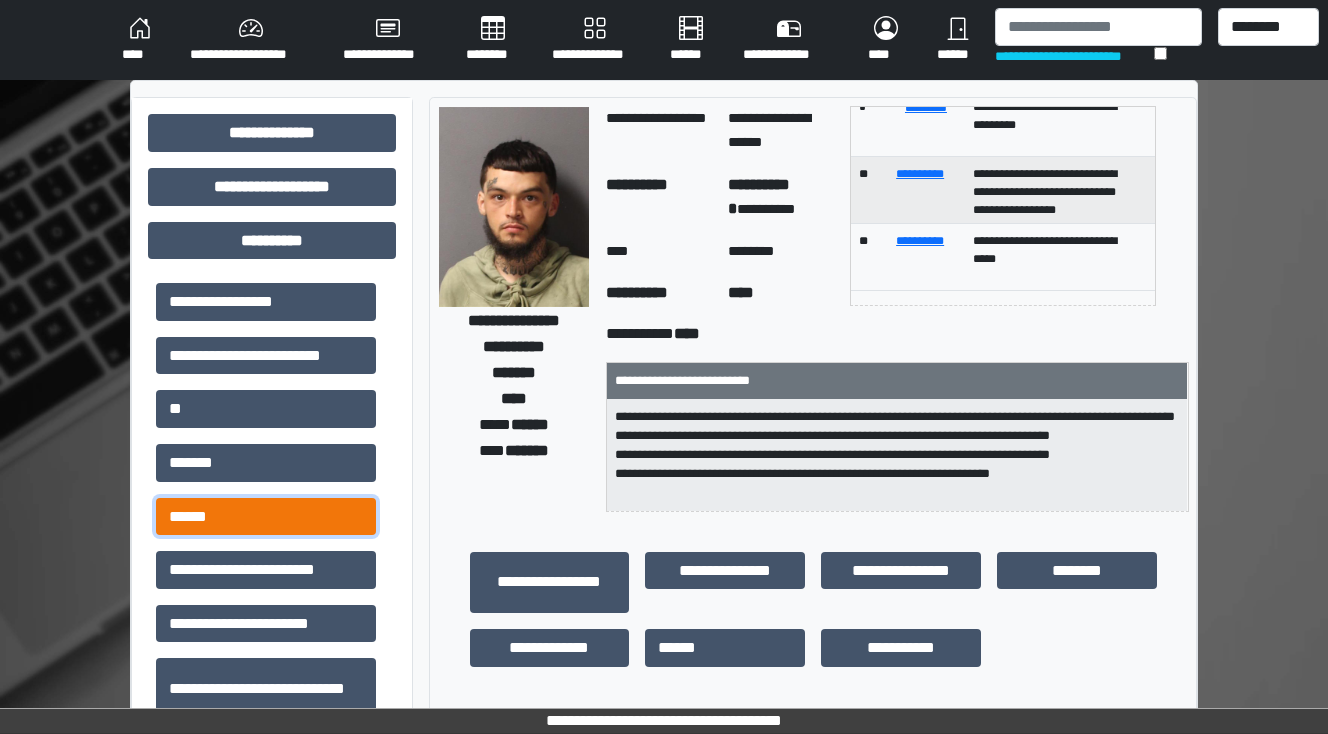 click on "******" at bounding box center [266, 517] 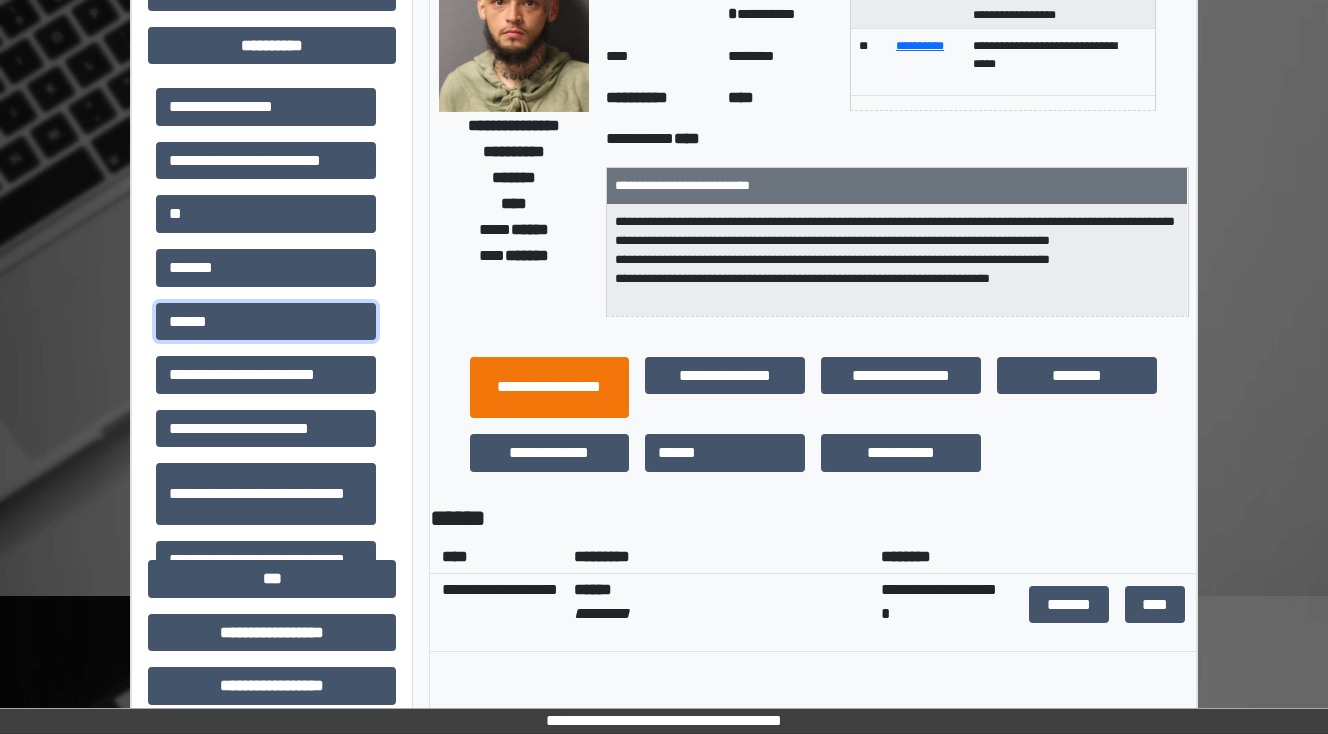 scroll, scrollTop: 240, scrollLeft: 0, axis: vertical 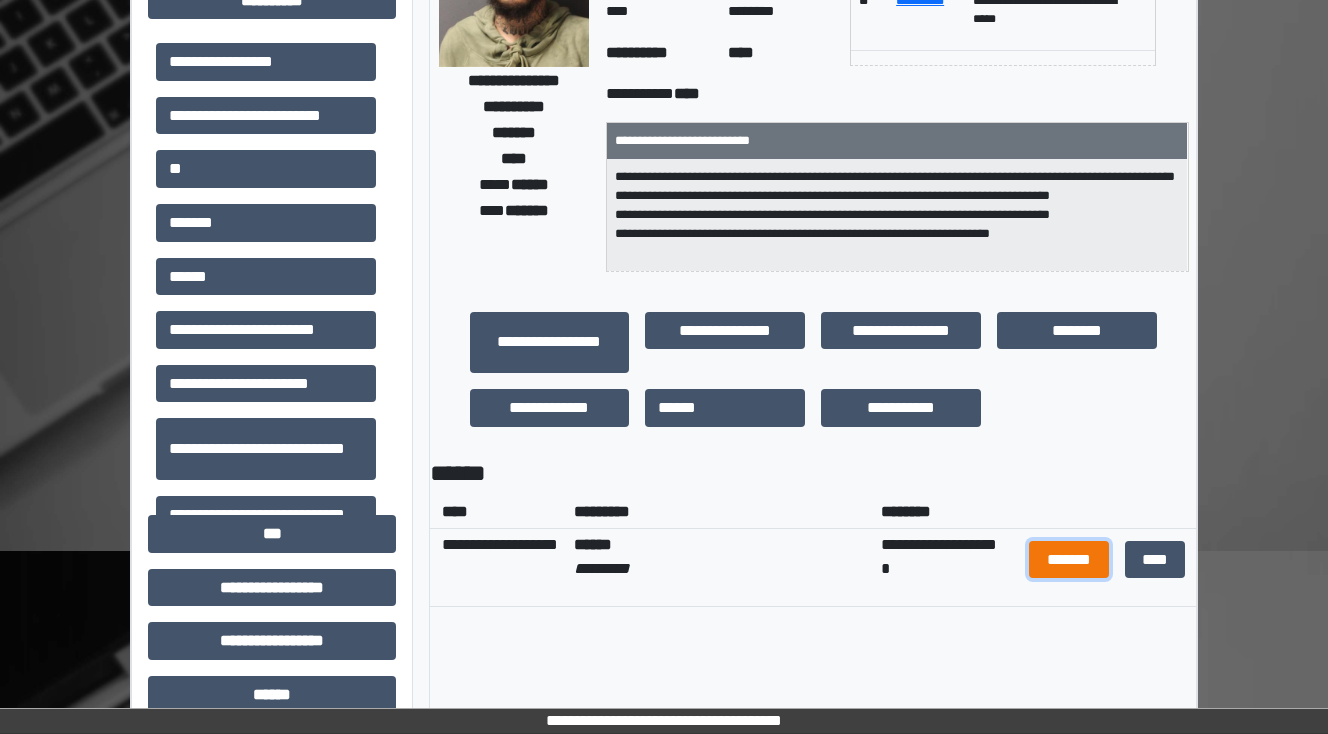 click on "*******" at bounding box center (1069, 560) 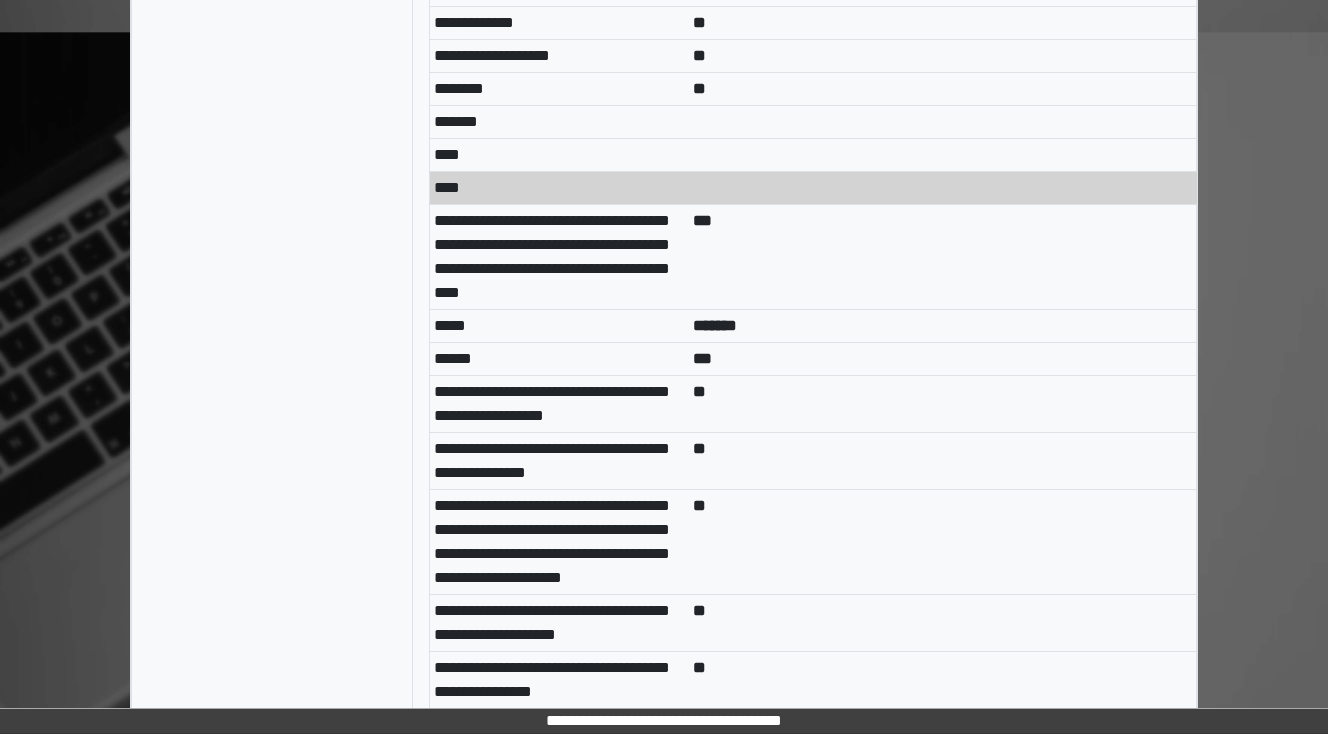 scroll, scrollTop: 10560, scrollLeft: 0, axis: vertical 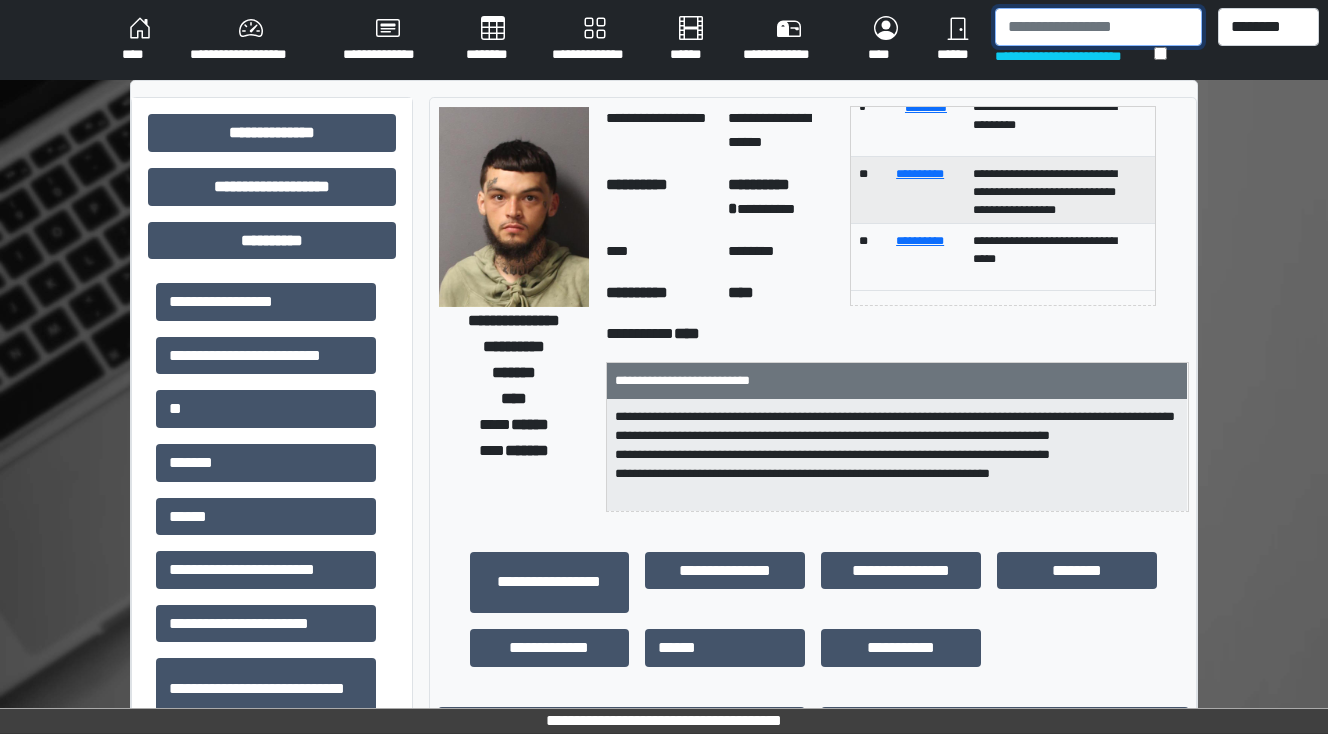 click at bounding box center (1098, 27) 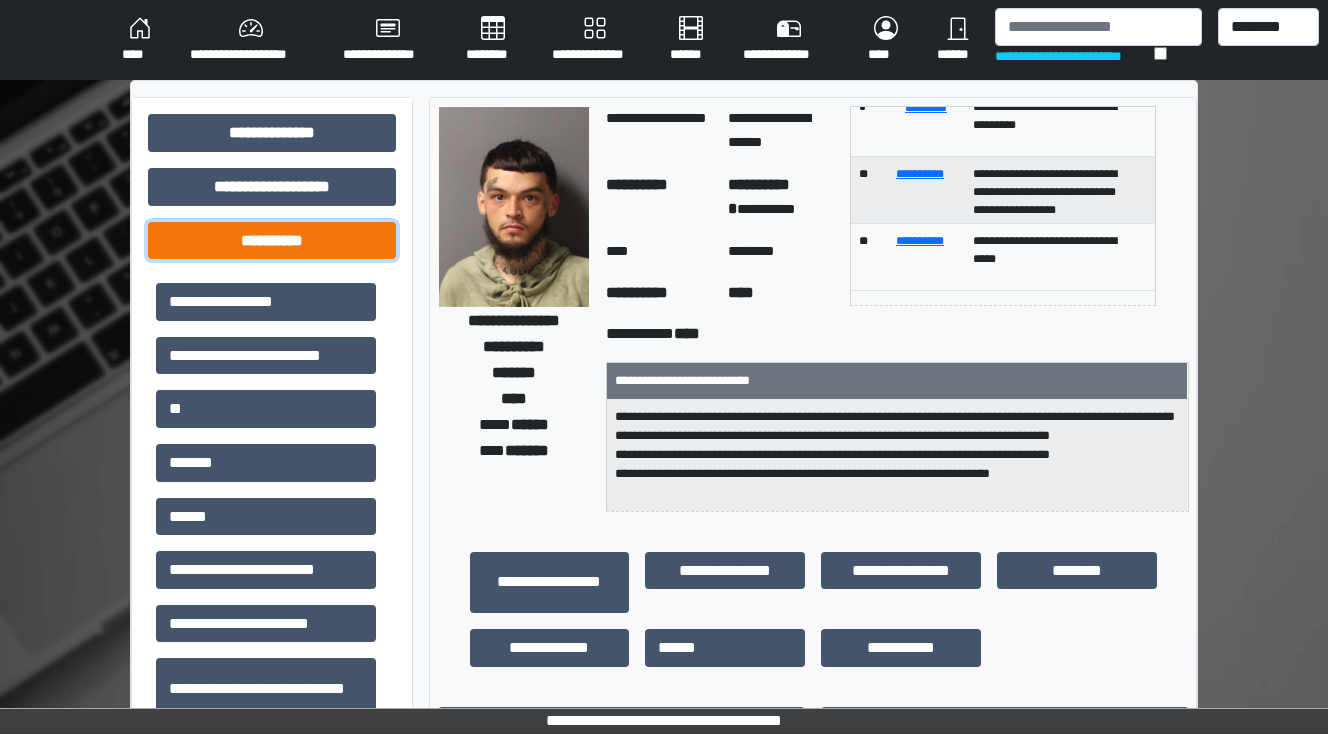 click on "**********" at bounding box center [272, 241] 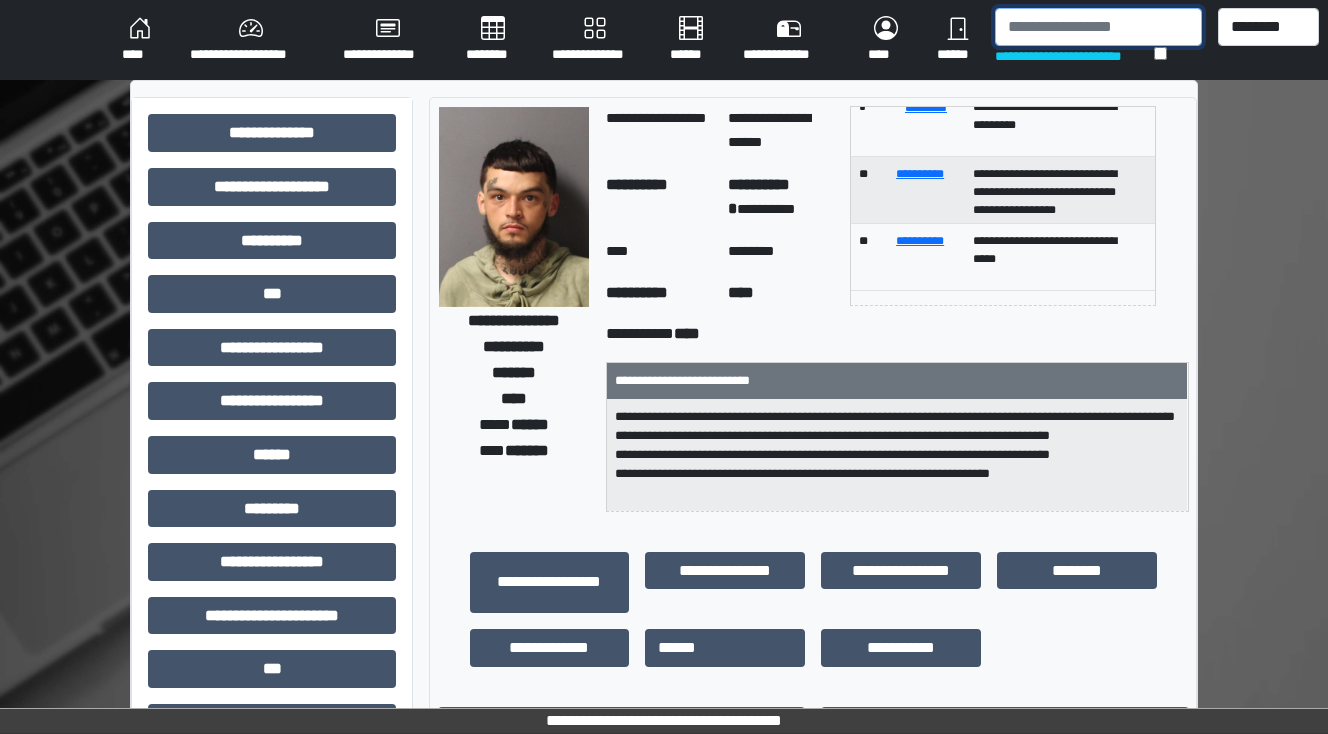 click at bounding box center (1098, 27) 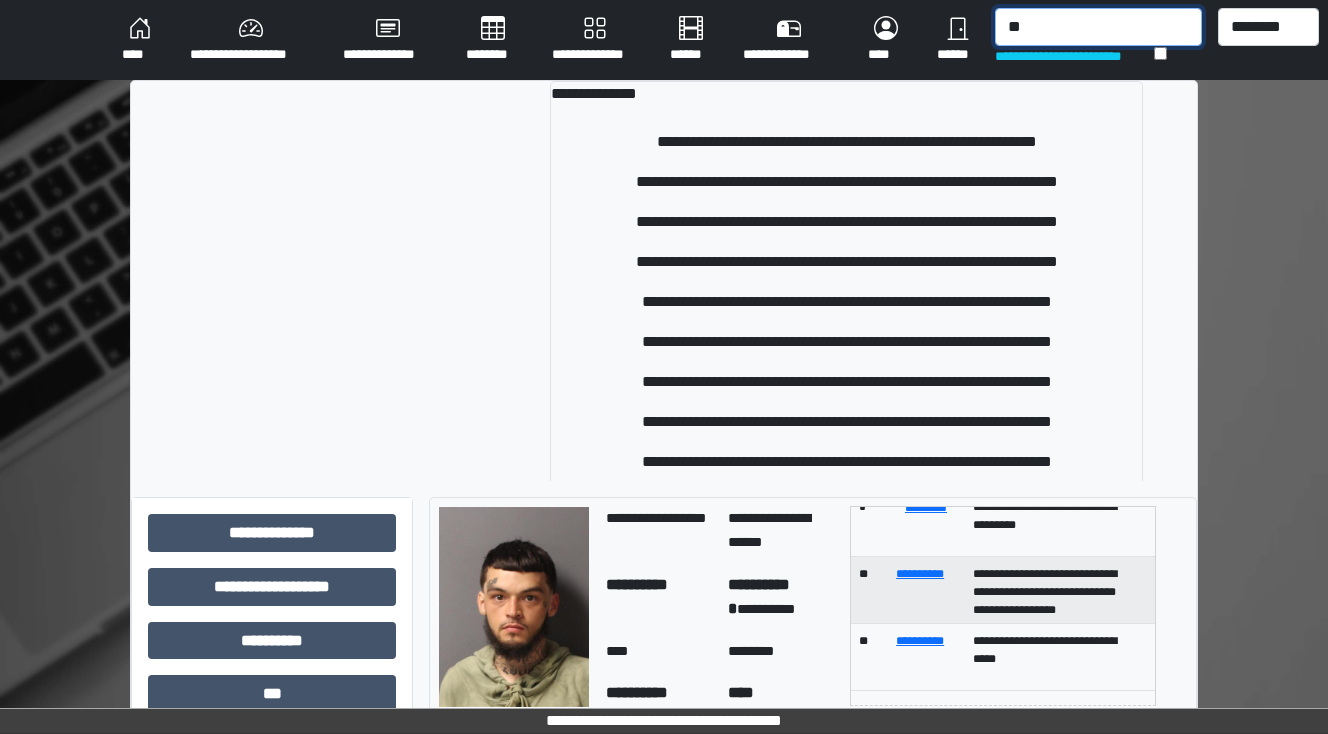 type on "*" 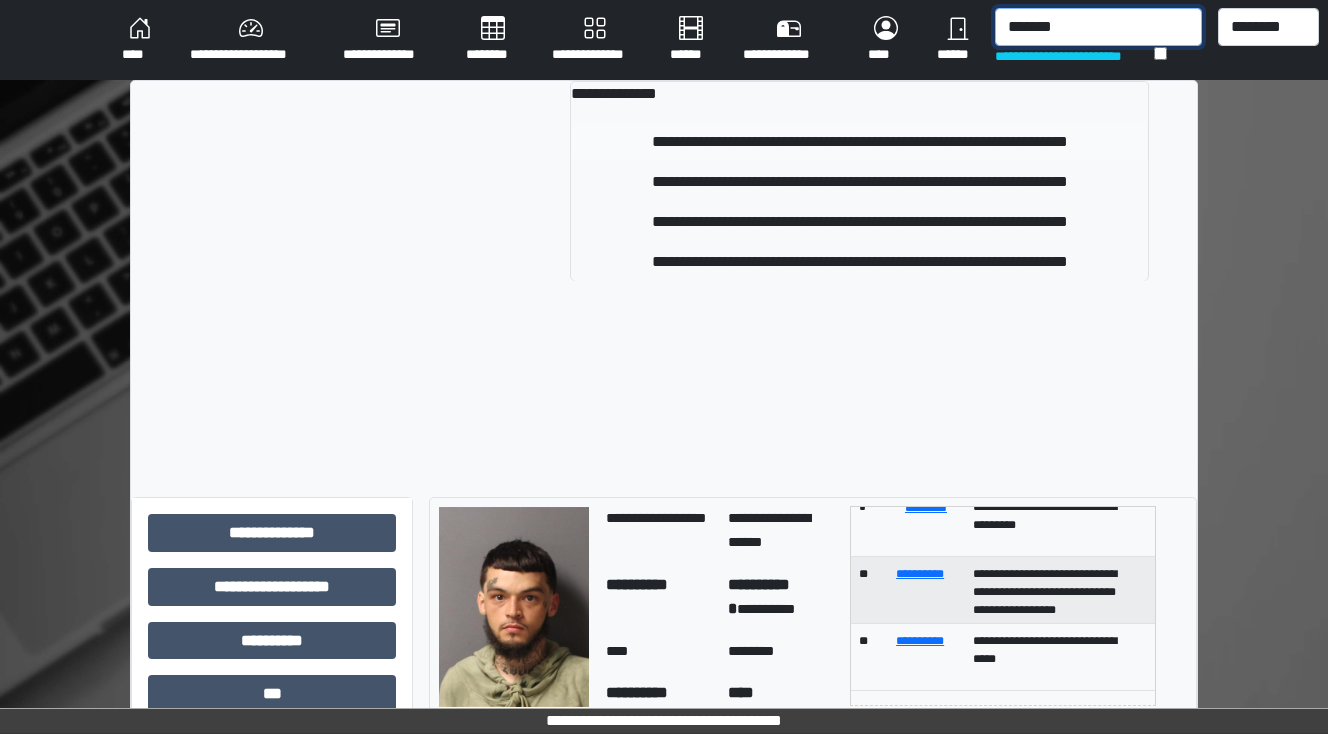type on "*******" 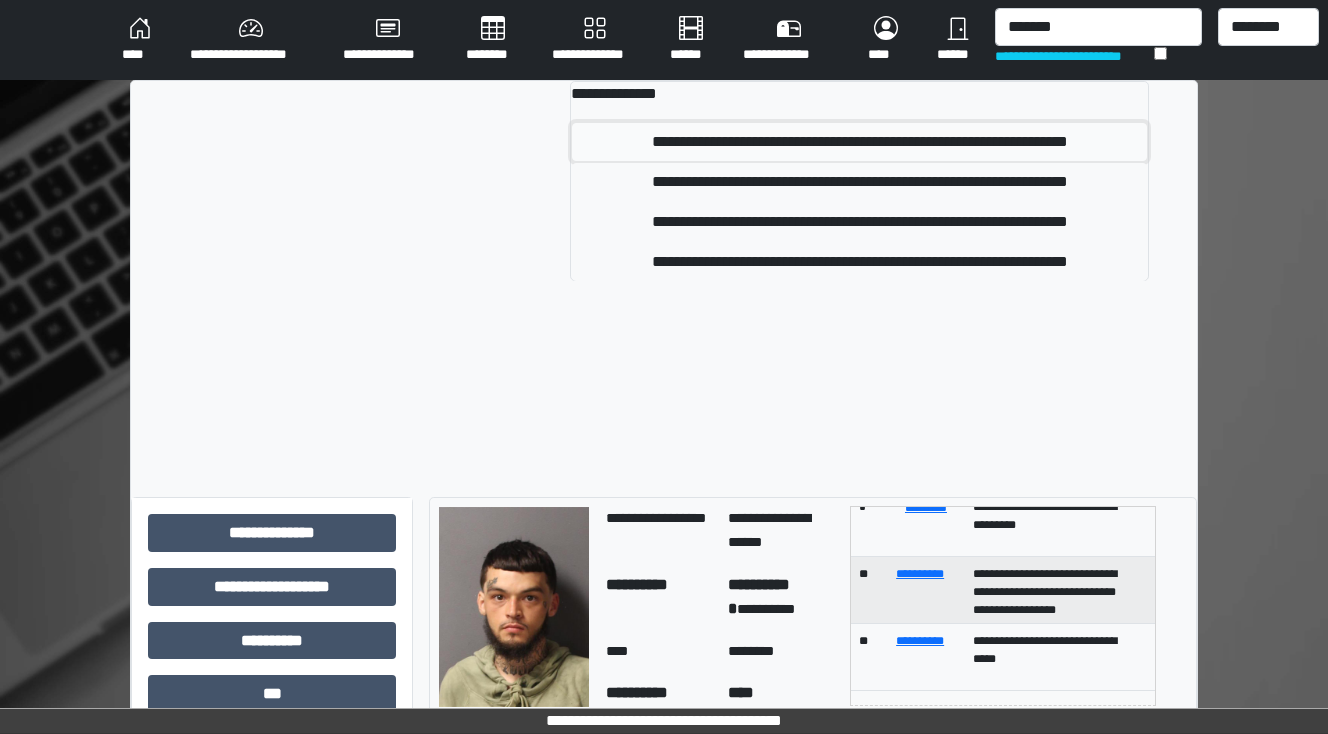 click on "**********" at bounding box center (860, 142) 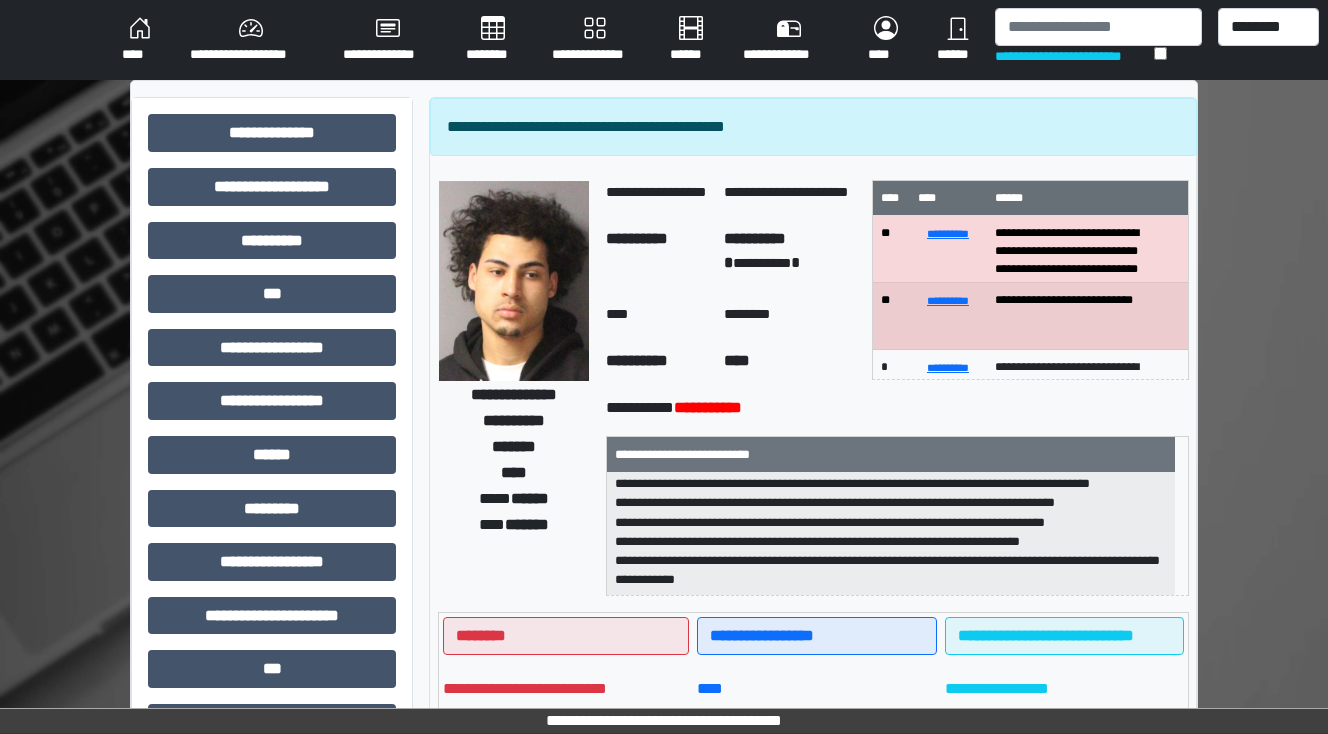 scroll, scrollTop: 25, scrollLeft: 0, axis: vertical 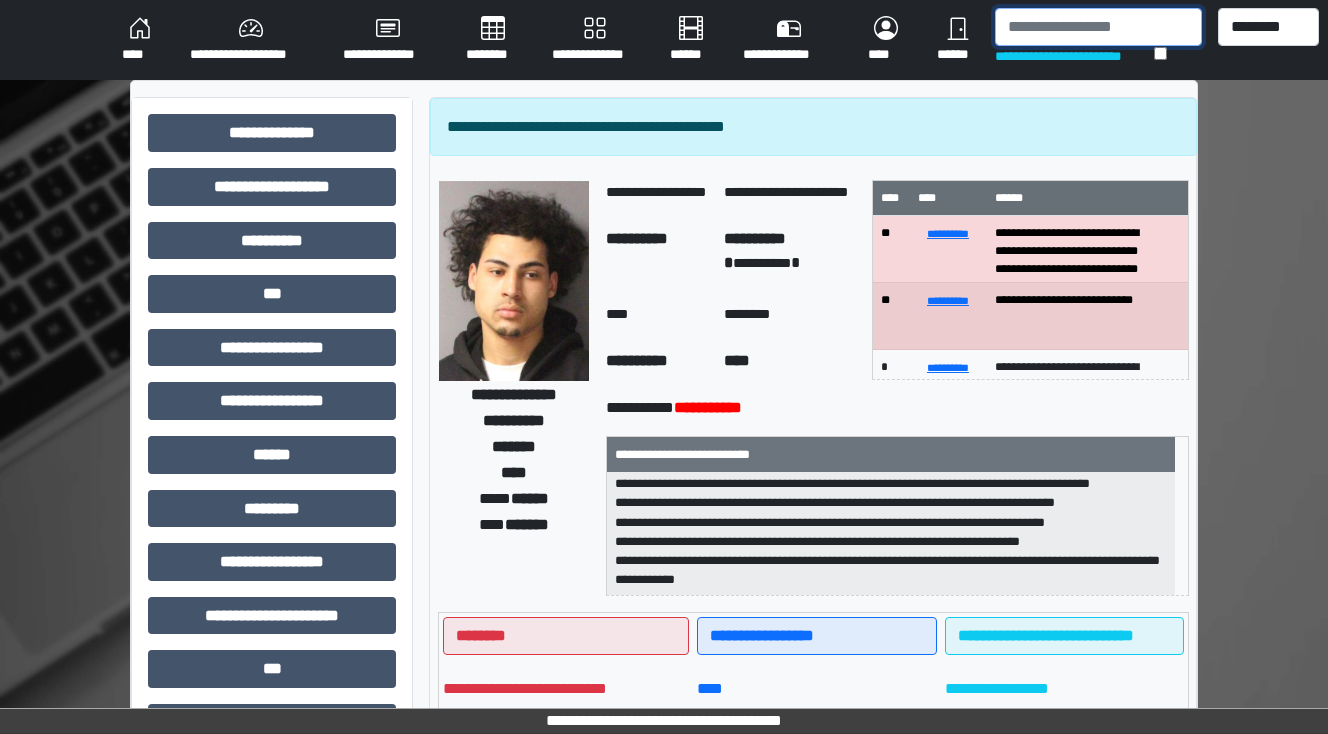 click at bounding box center (1098, 27) 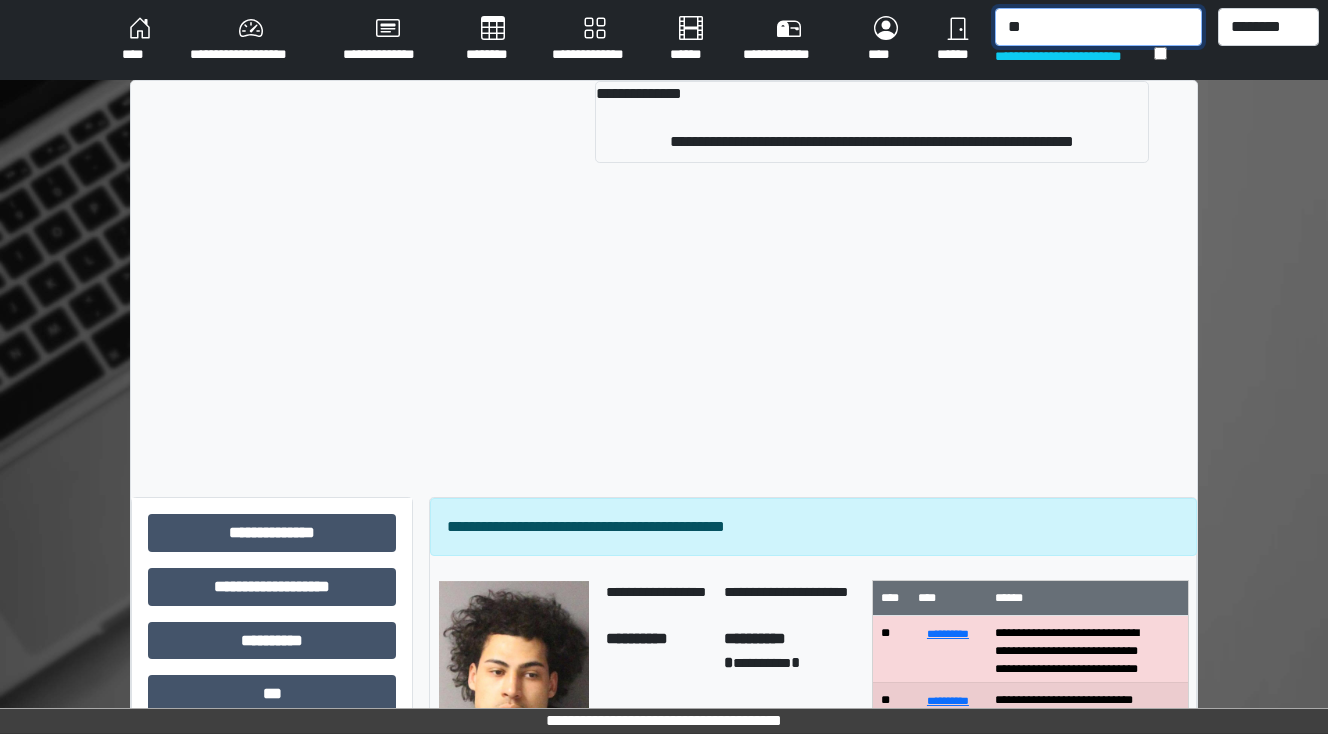 type on "*" 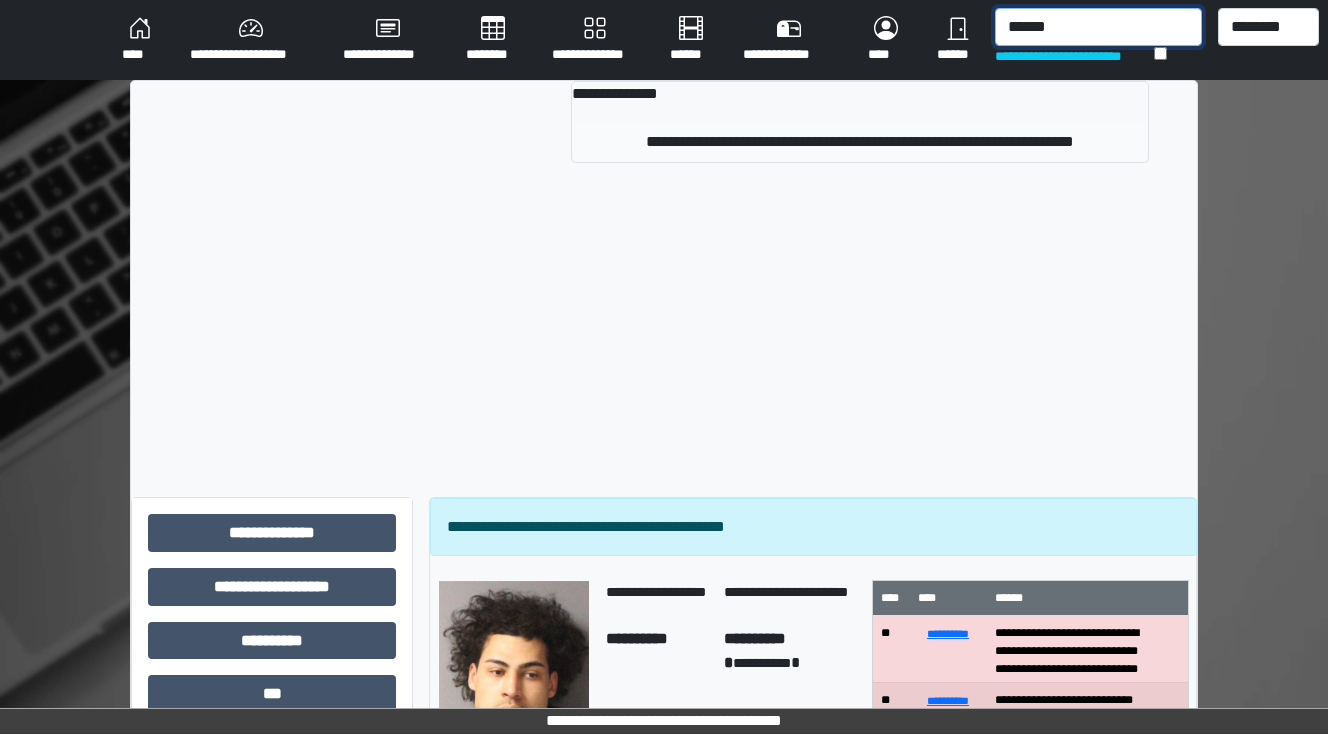 type on "******" 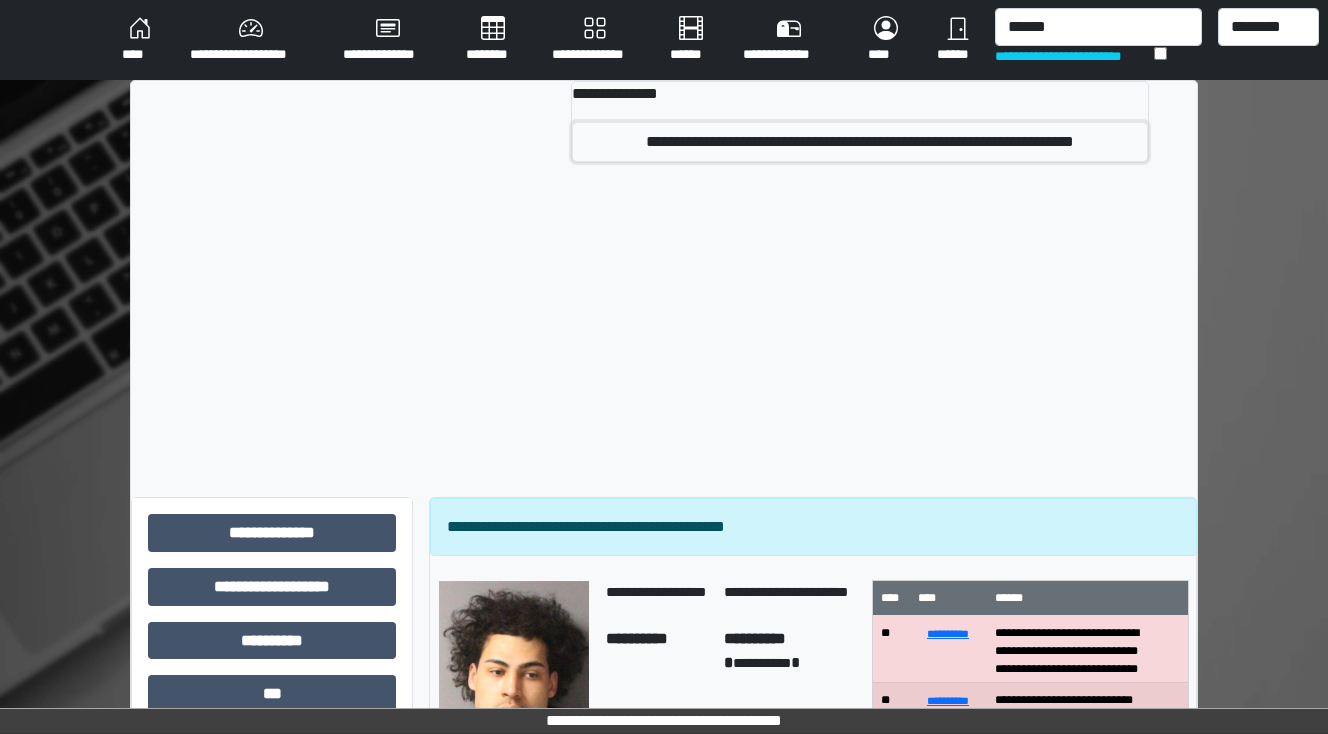 click on "**********" at bounding box center (860, 142) 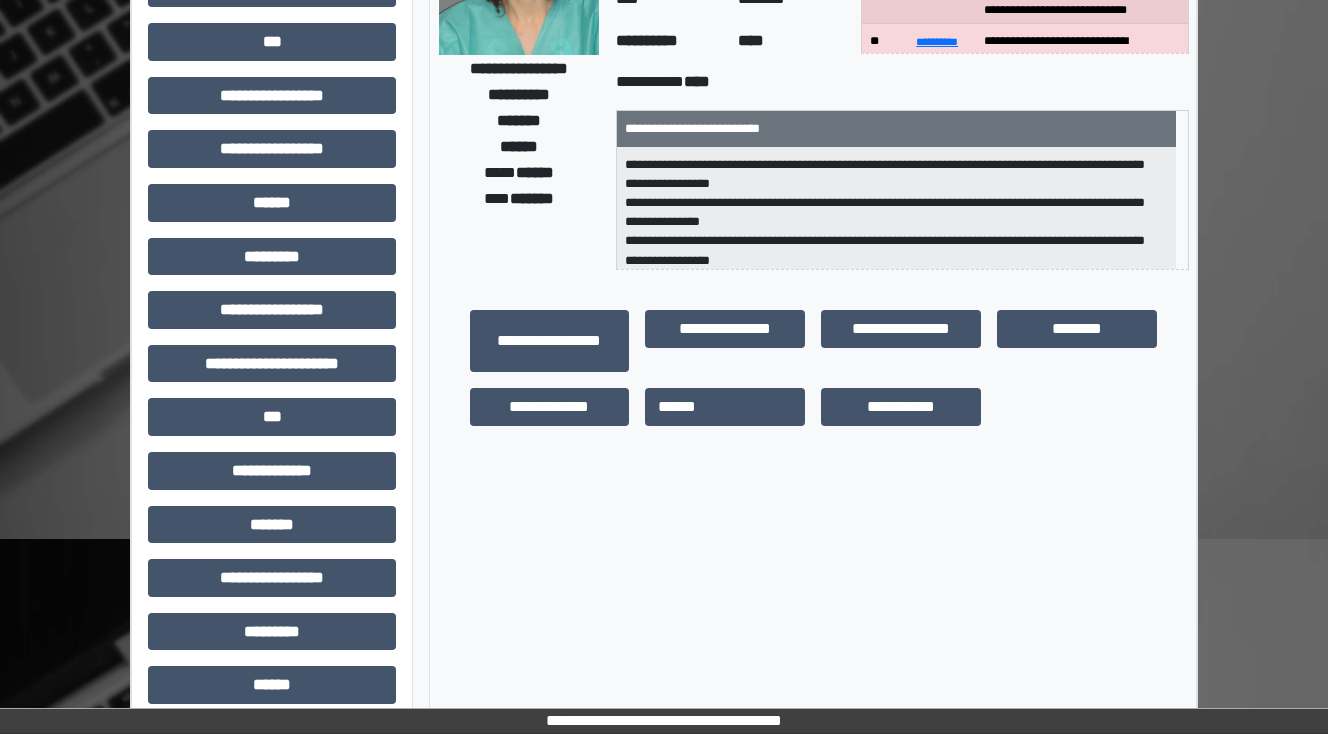 scroll, scrollTop: 160, scrollLeft: 0, axis: vertical 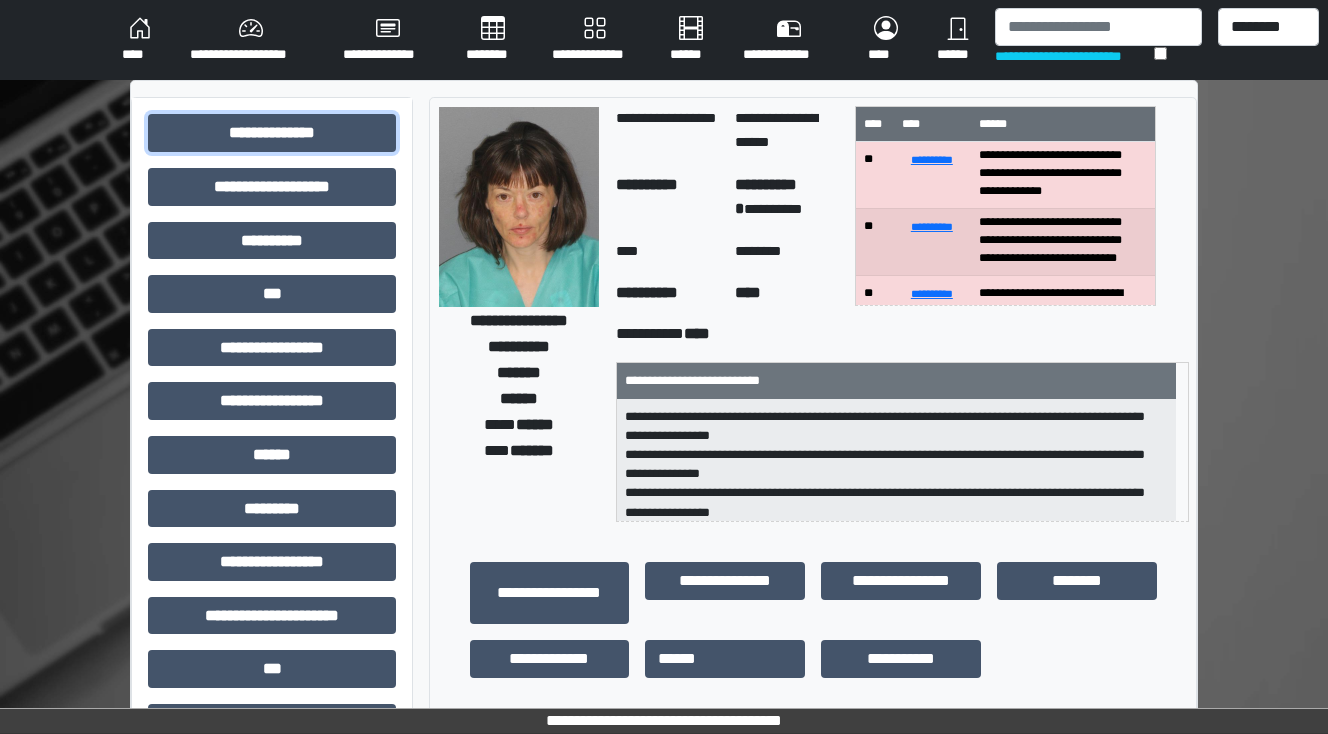 drag, startPoint x: 367, startPoint y: 141, endPoint x: 349, endPoint y: 176, distance: 39.357338 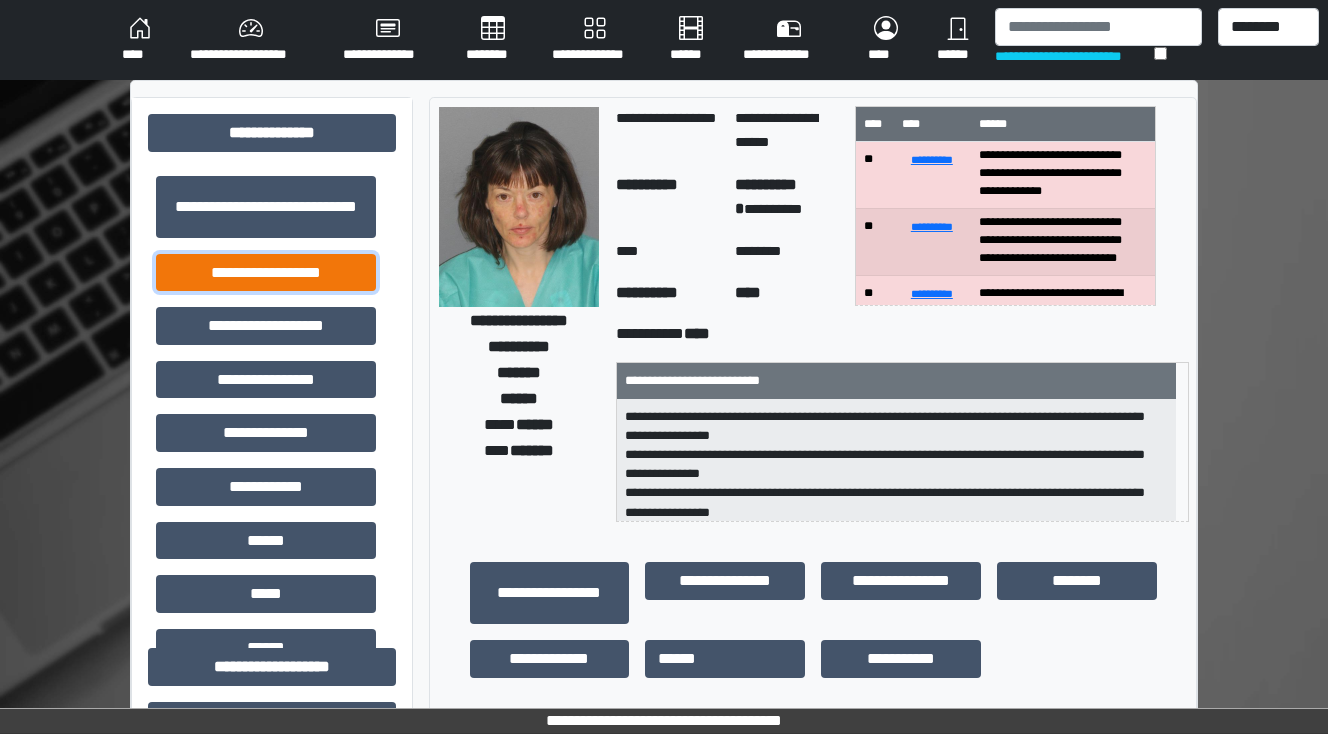 click on "**********" at bounding box center [266, 273] 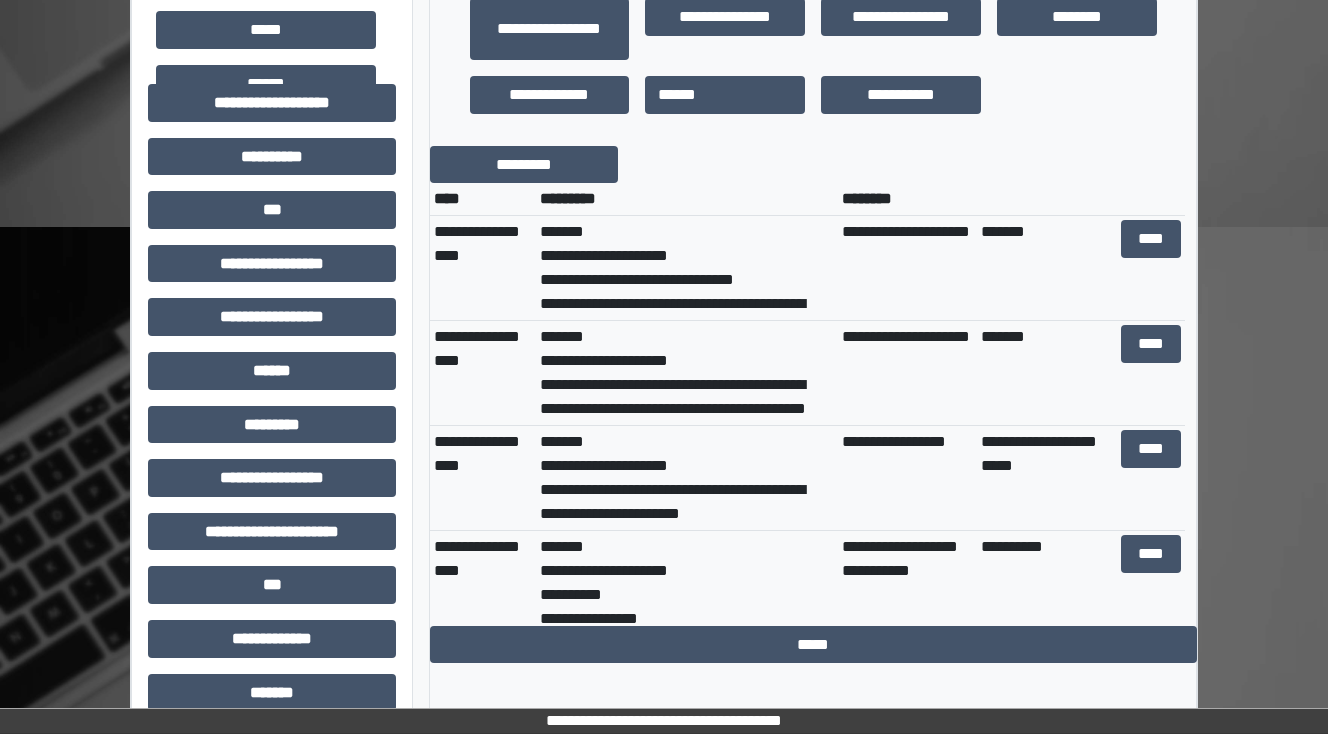 scroll, scrollTop: 640, scrollLeft: 0, axis: vertical 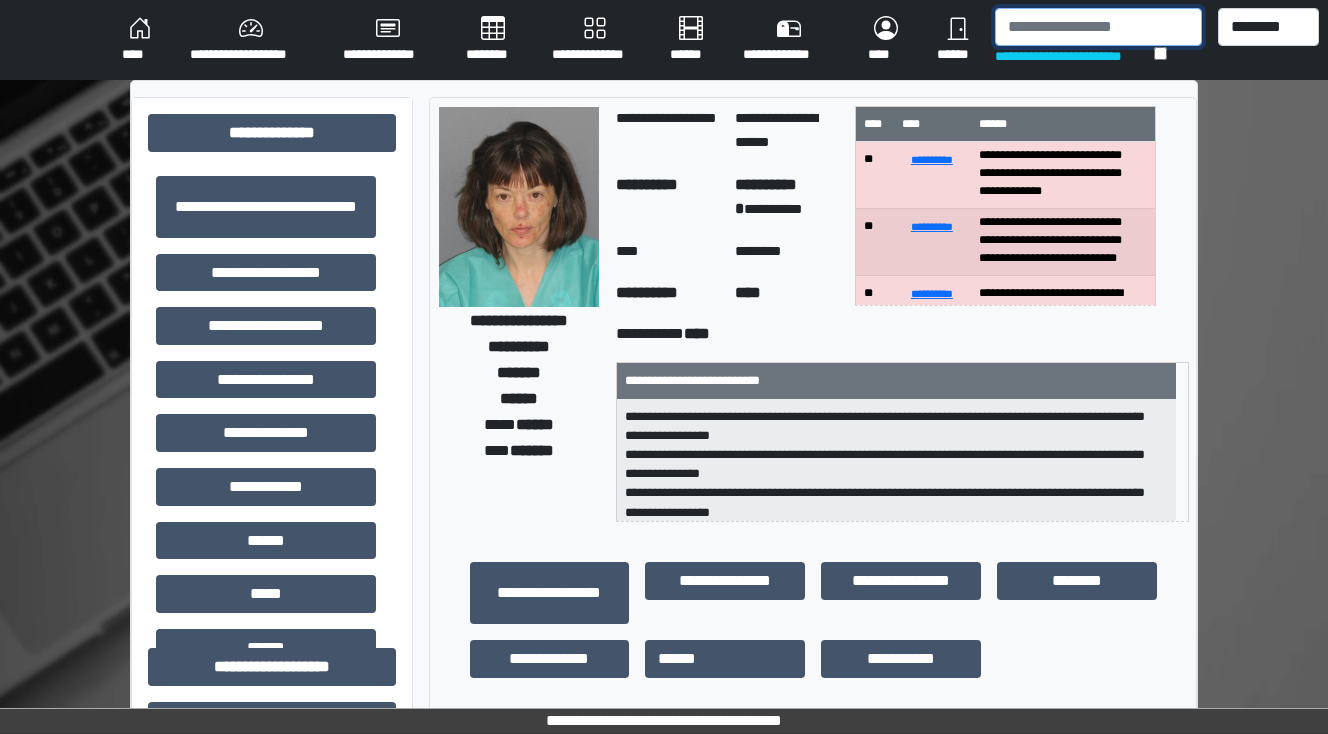 click at bounding box center (1098, 27) 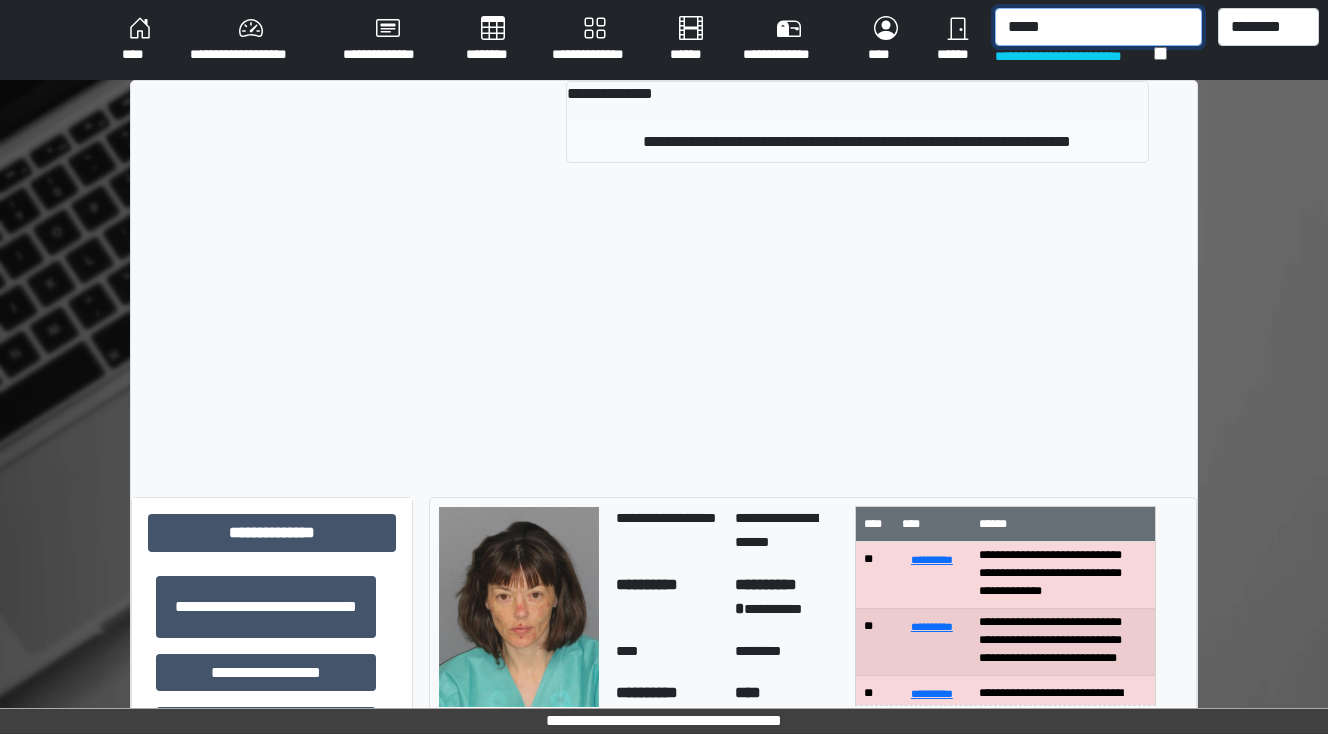 type on "*****" 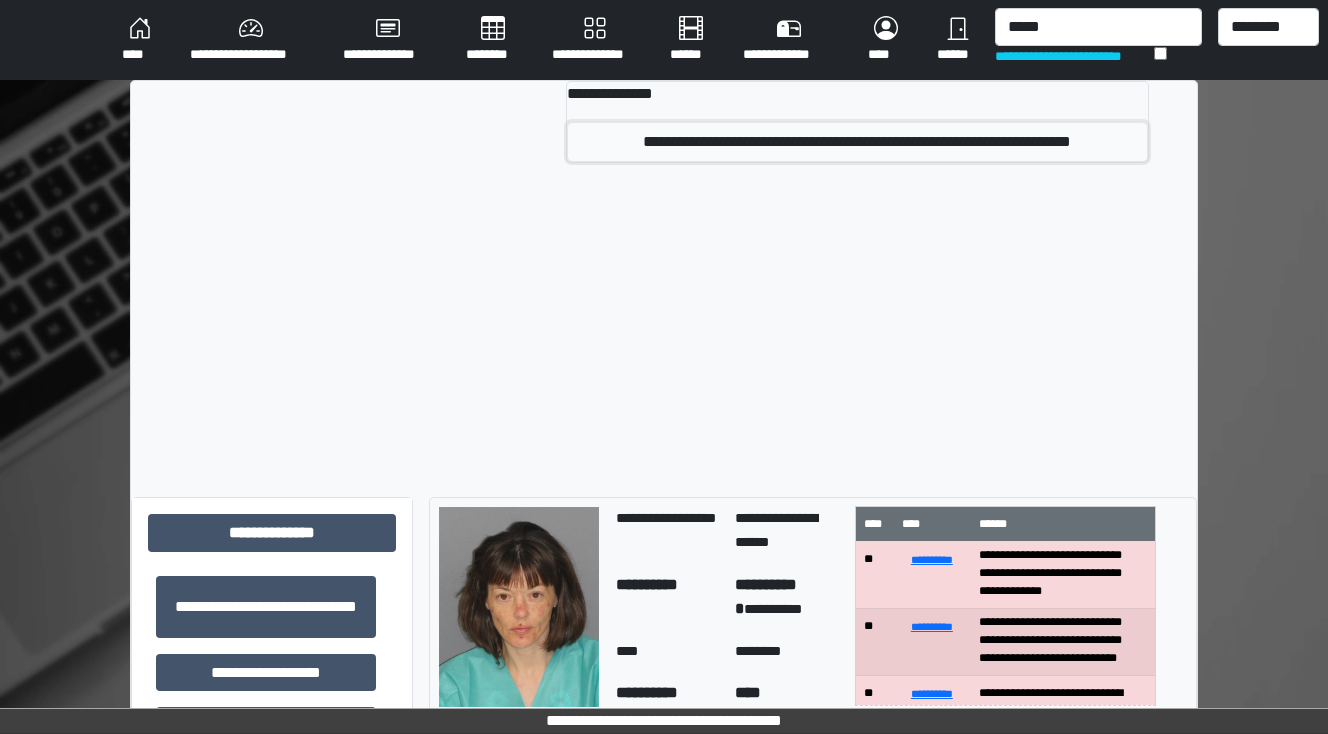 click on "**********" at bounding box center [858, 142] 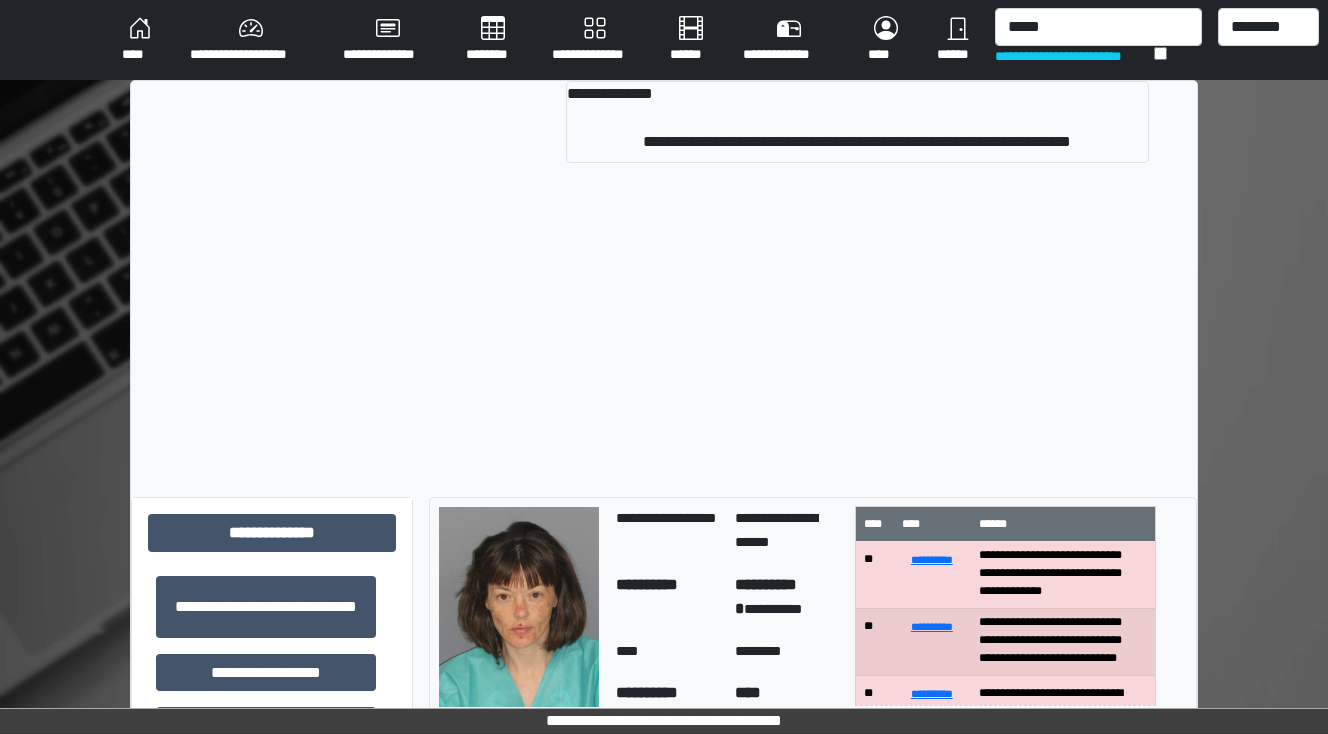 type 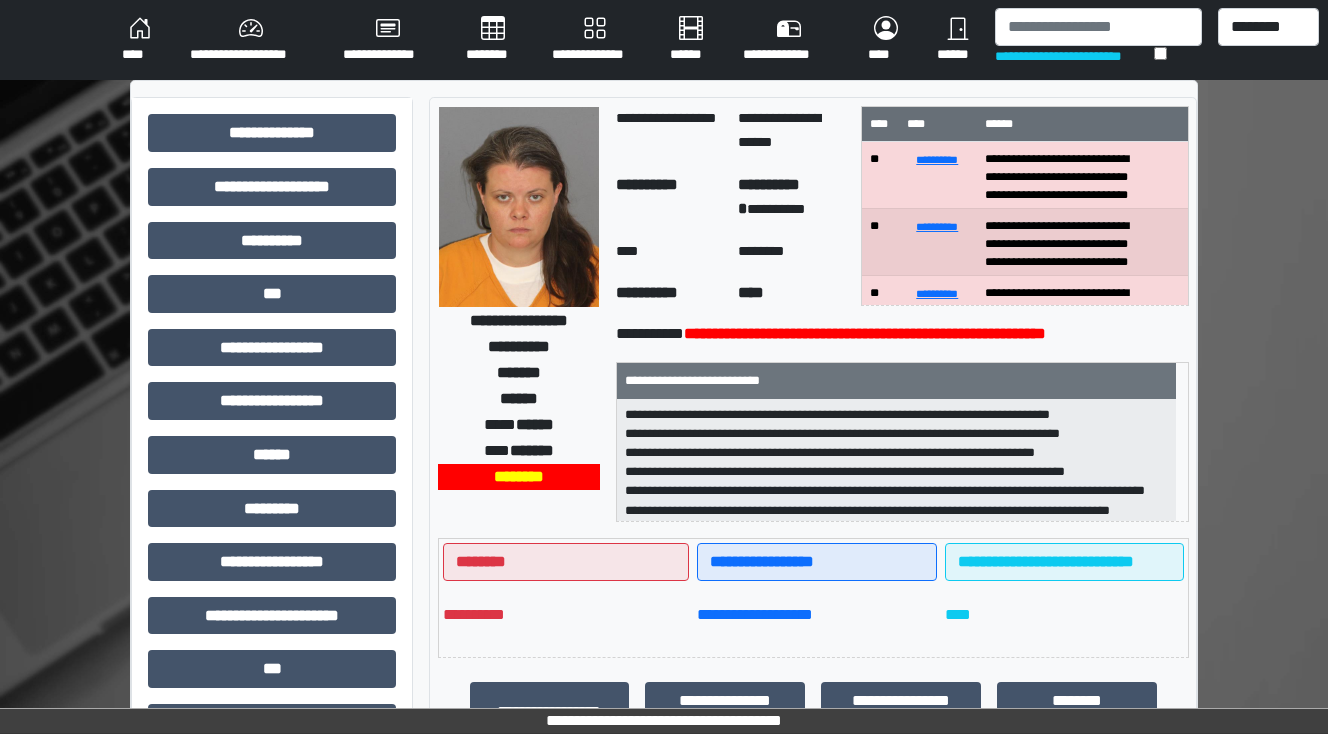 scroll, scrollTop: 0, scrollLeft: 0, axis: both 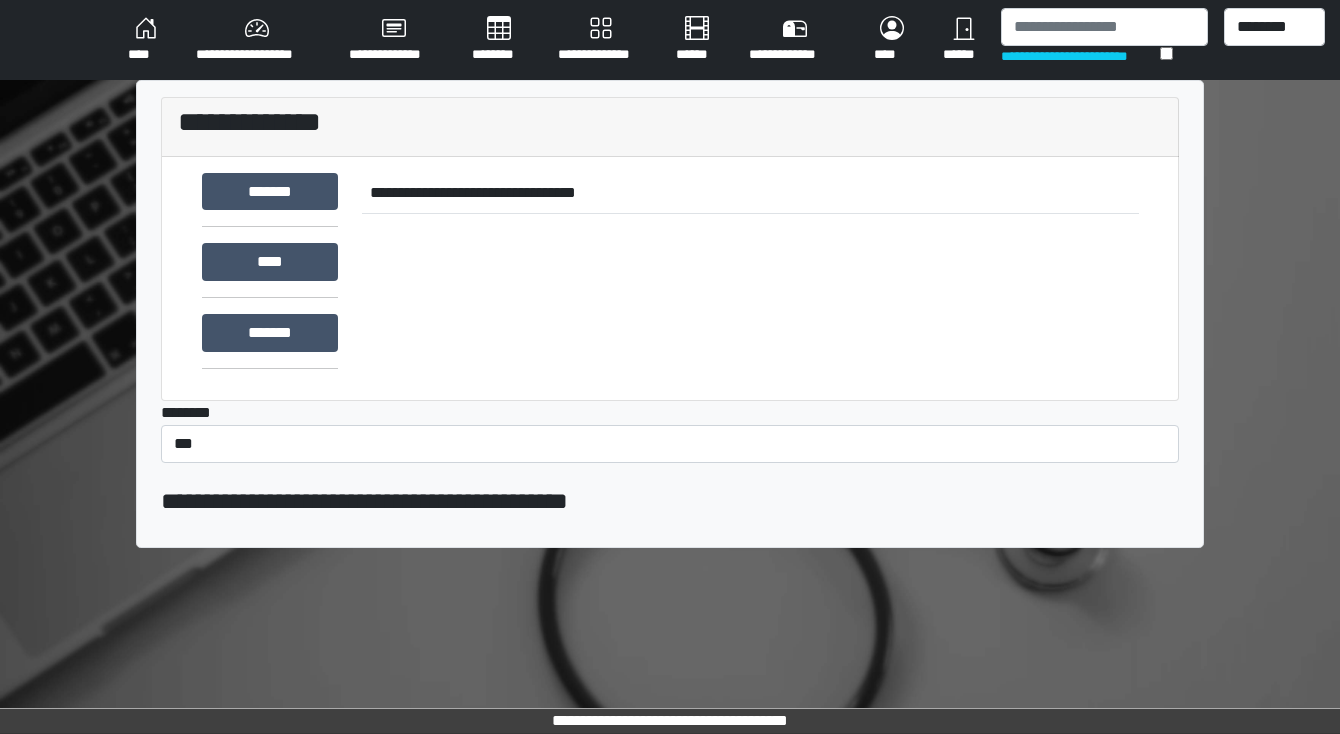 click on "********" at bounding box center (499, 40) 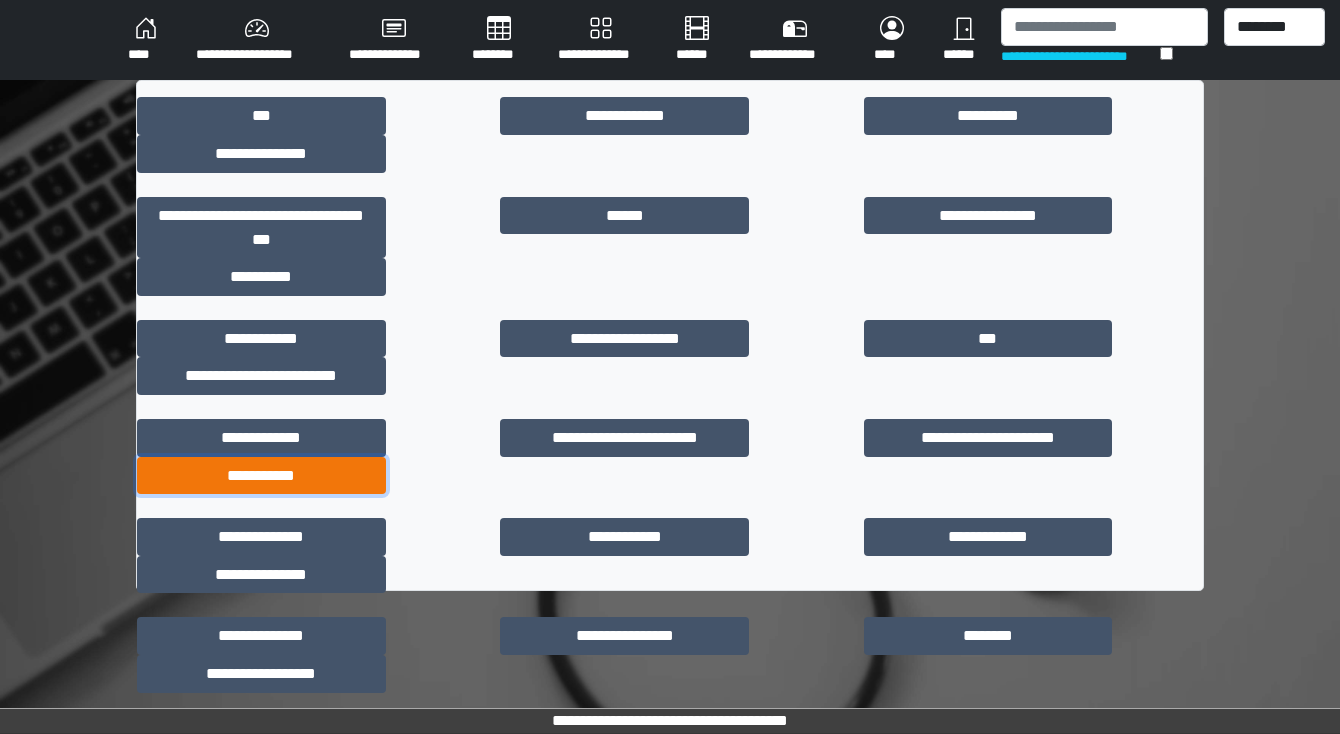 click on "**********" at bounding box center [261, 476] 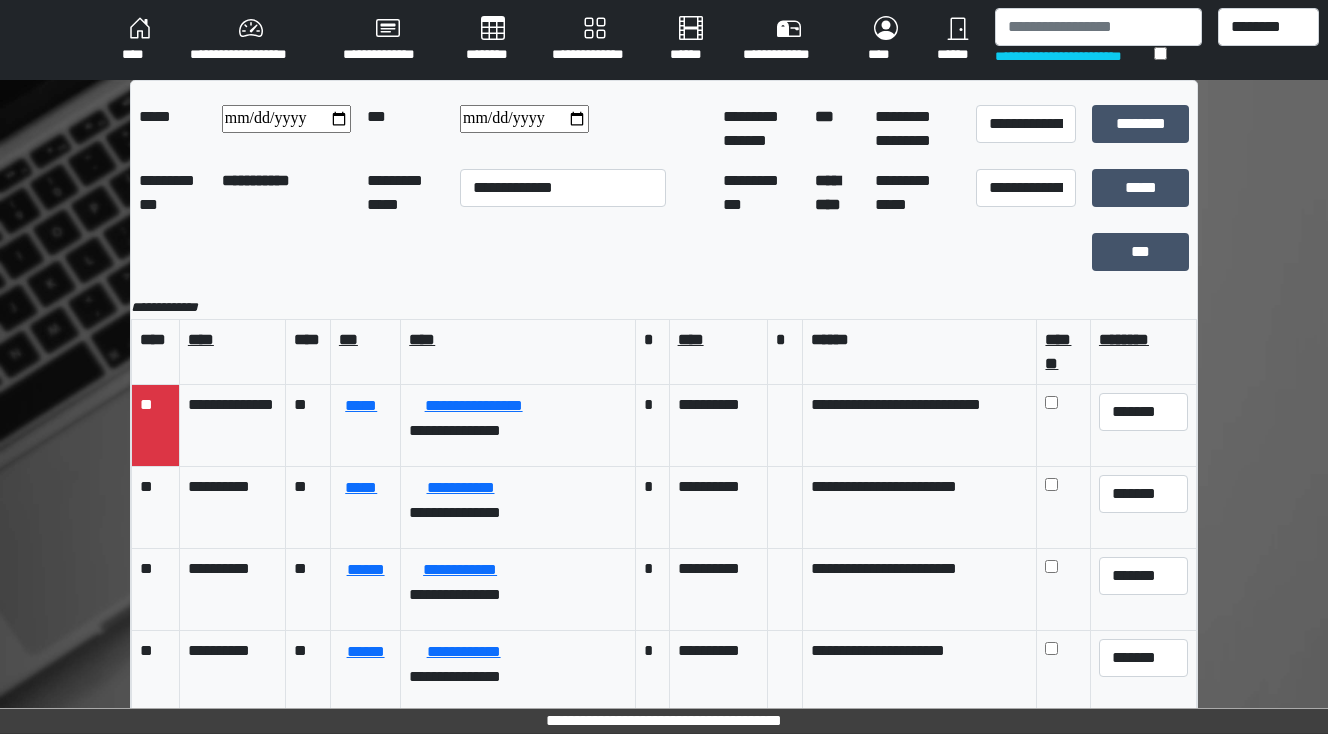 click on "****" at bounding box center [140, 40] 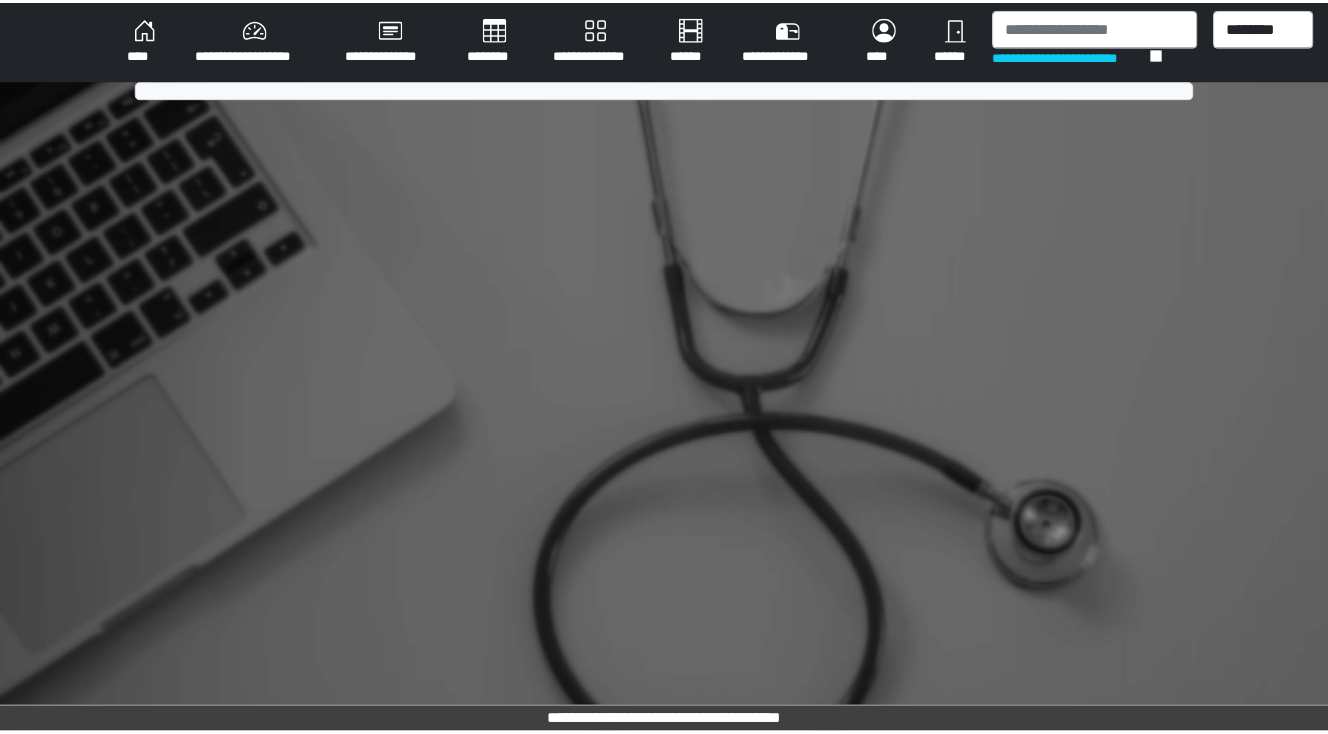 scroll, scrollTop: 0, scrollLeft: 0, axis: both 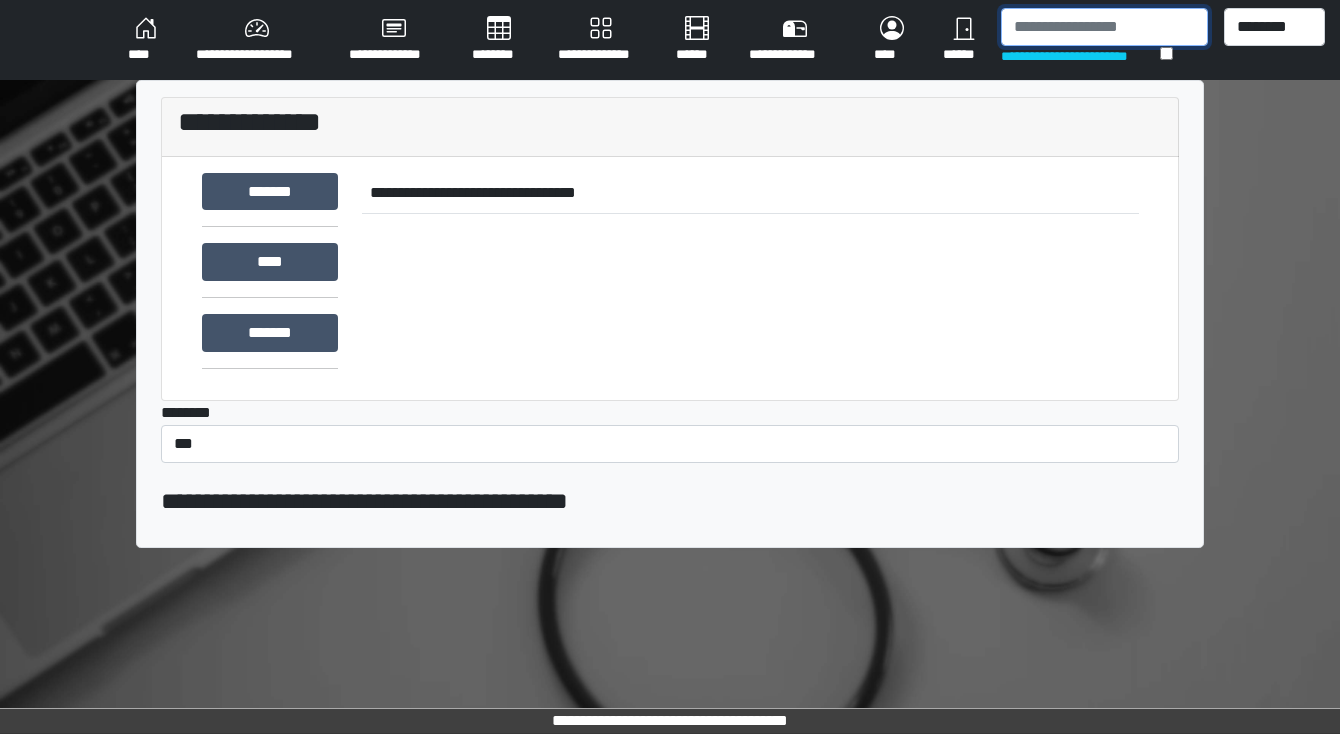 click at bounding box center (1104, 27) 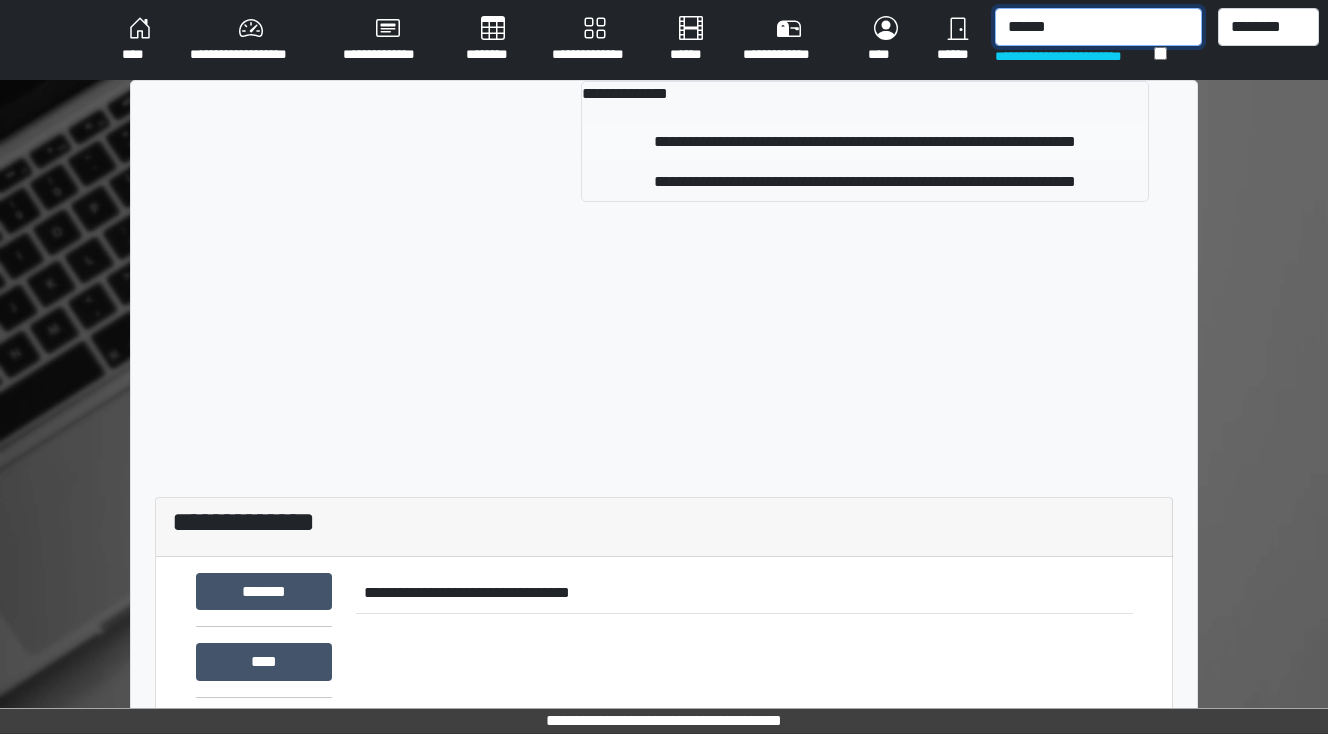 type on "******" 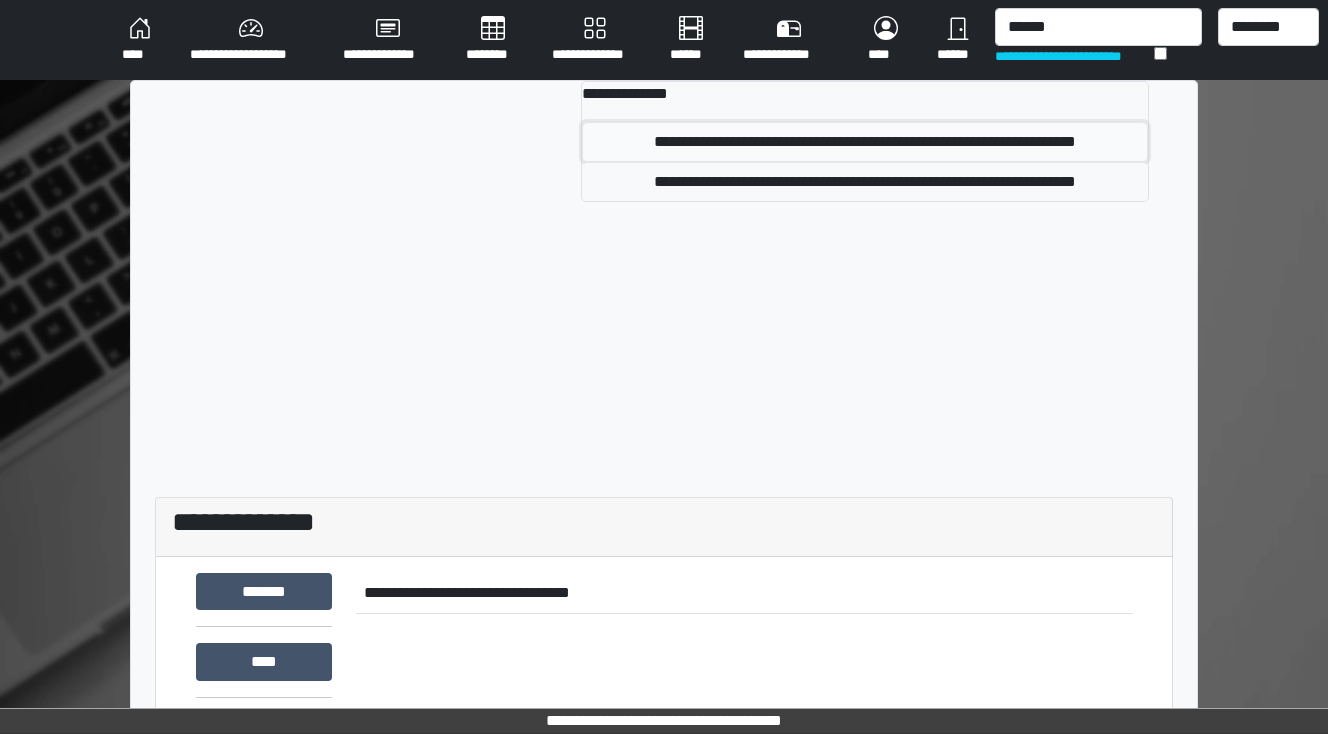 click on "**********" at bounding box center [865, 142] 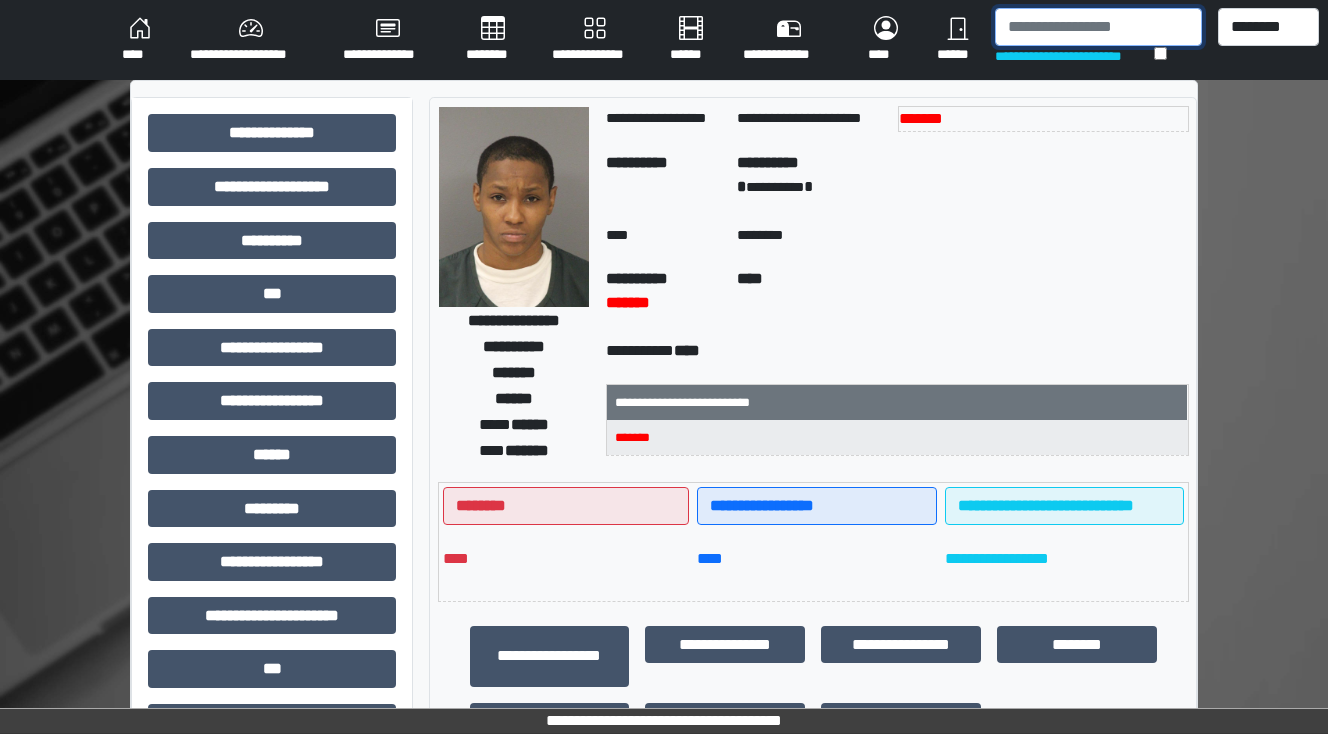 click at bounding box center [1098, 27] 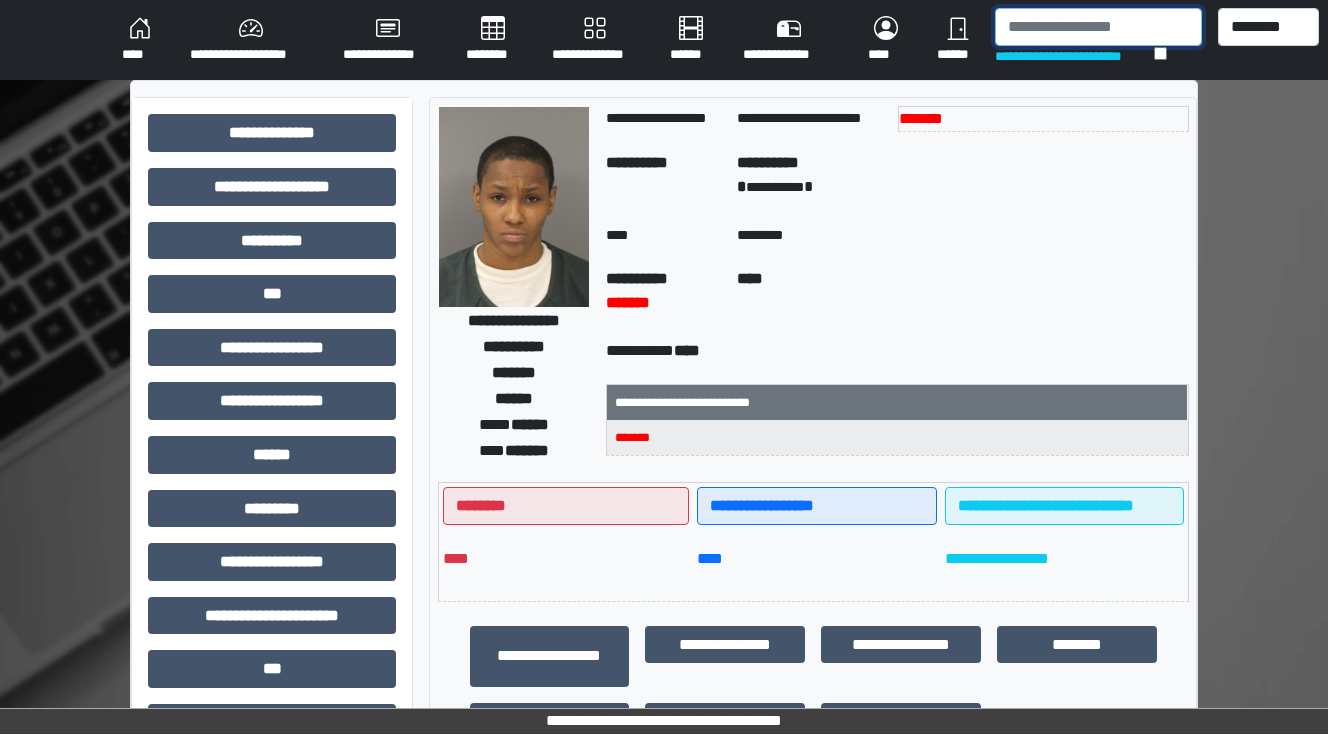 click at bounding box center (1098, 27) 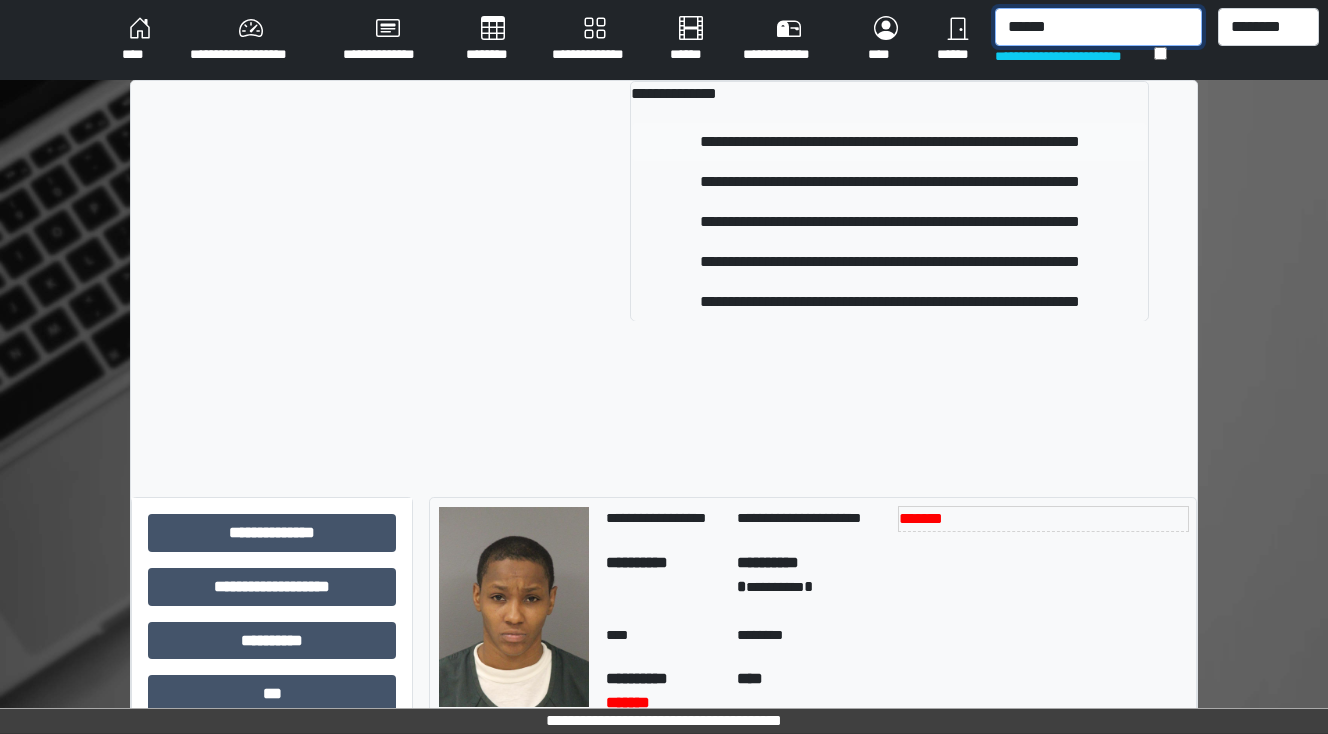 type on "******" 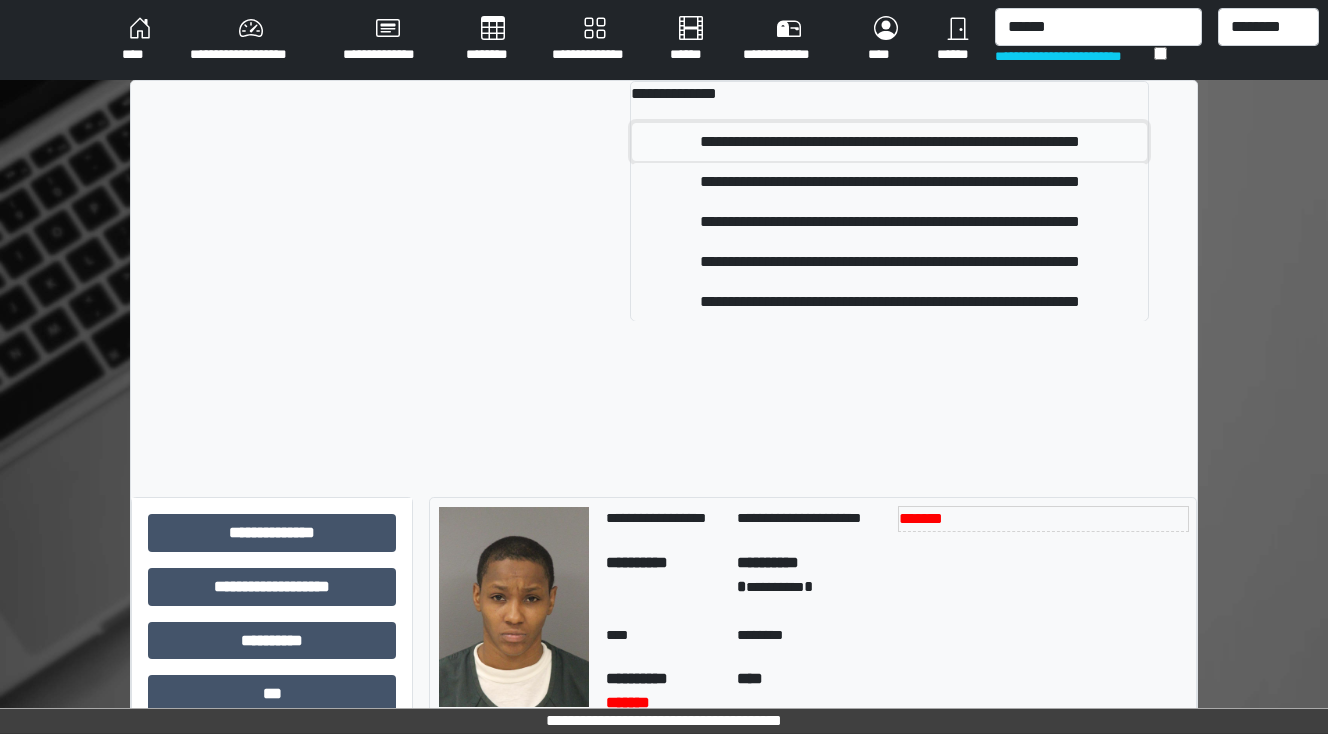 click on "**********" at bounding box center [889, 142] 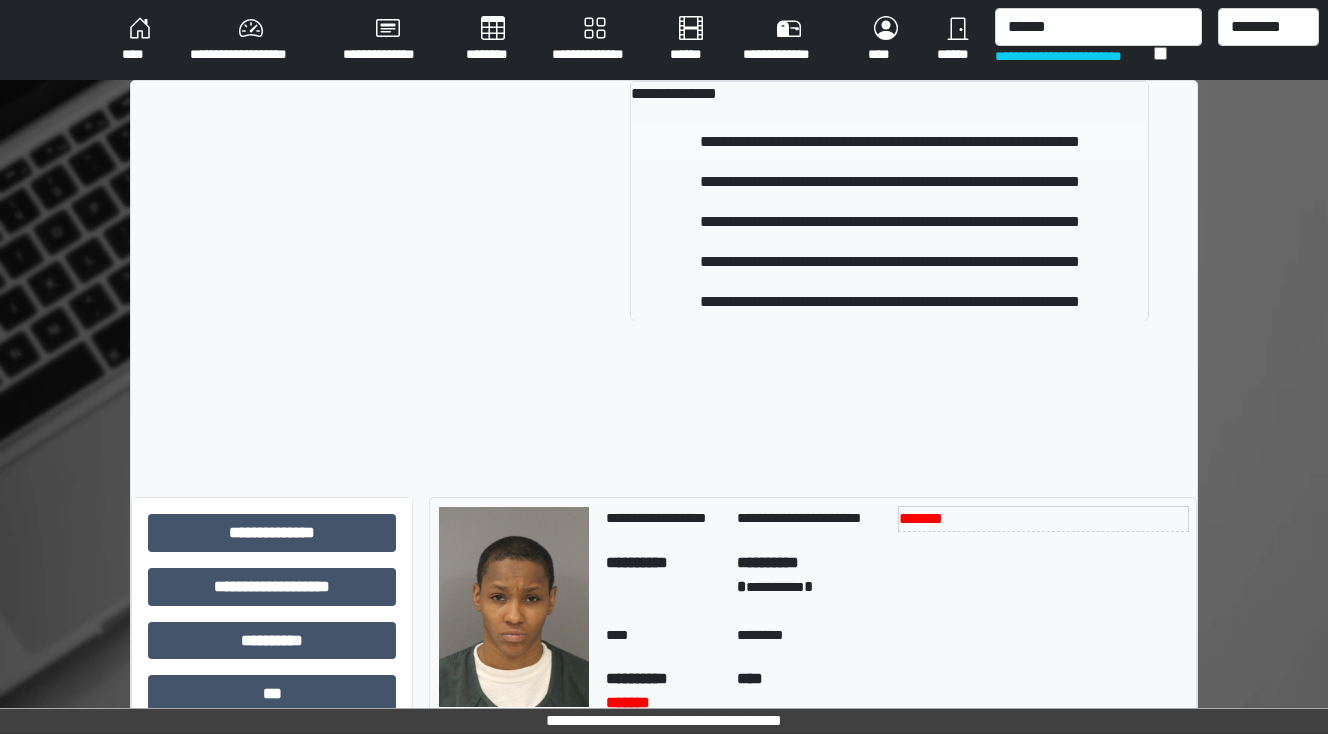 type 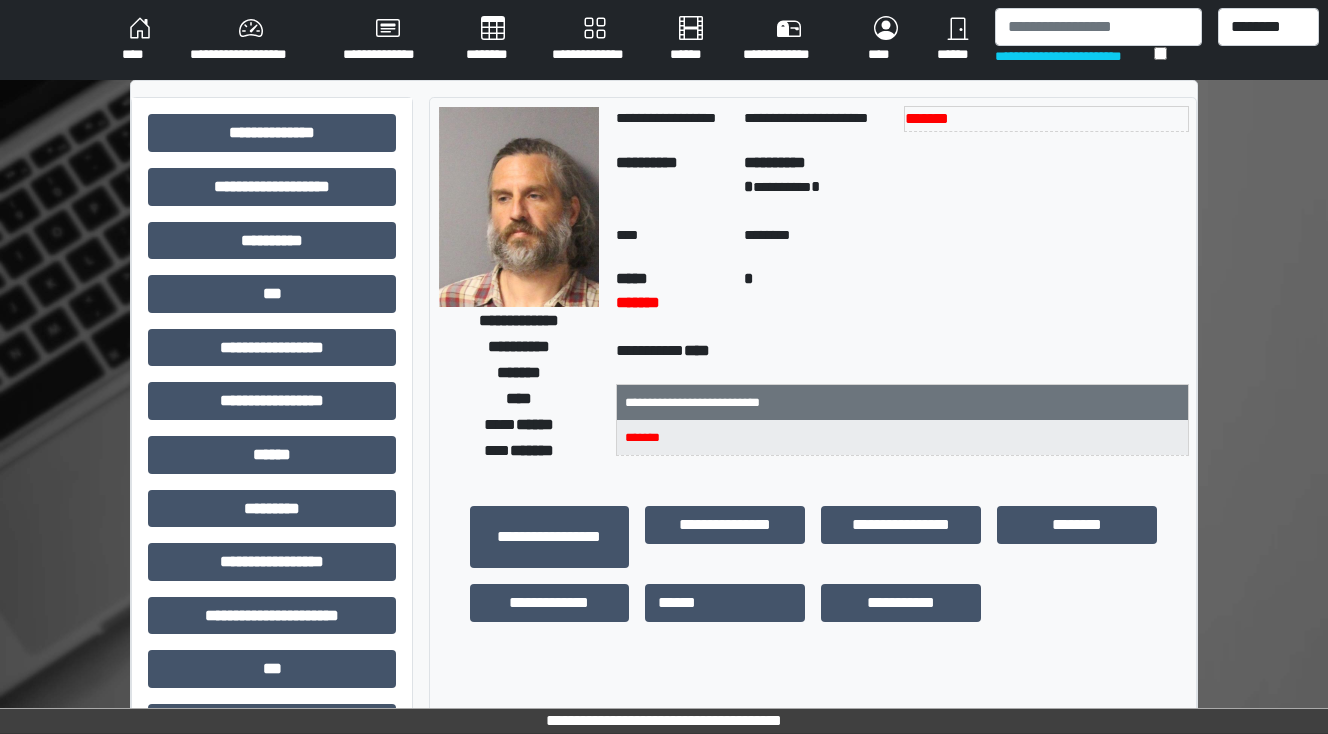 click on "****" at bounding box center (140, 40) 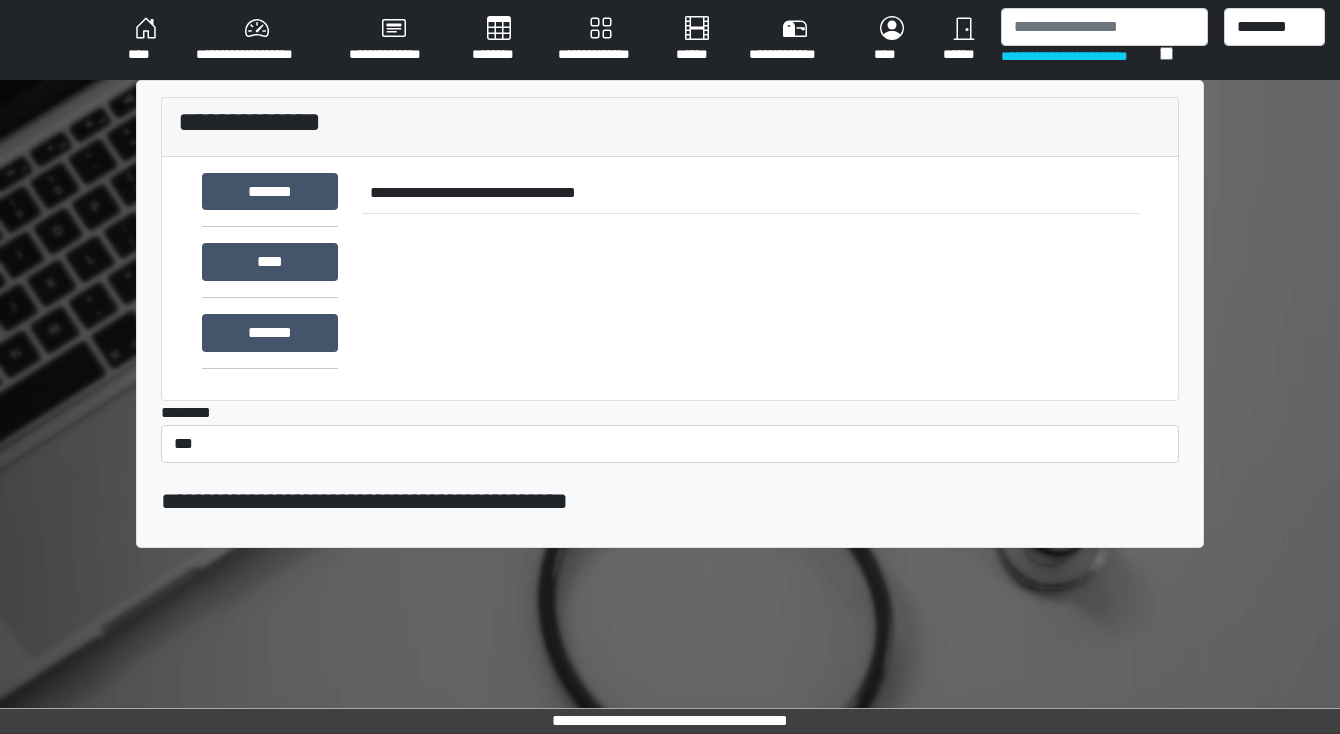 scroll, scrollTop: 0, scrollLeft: 0, axis: both 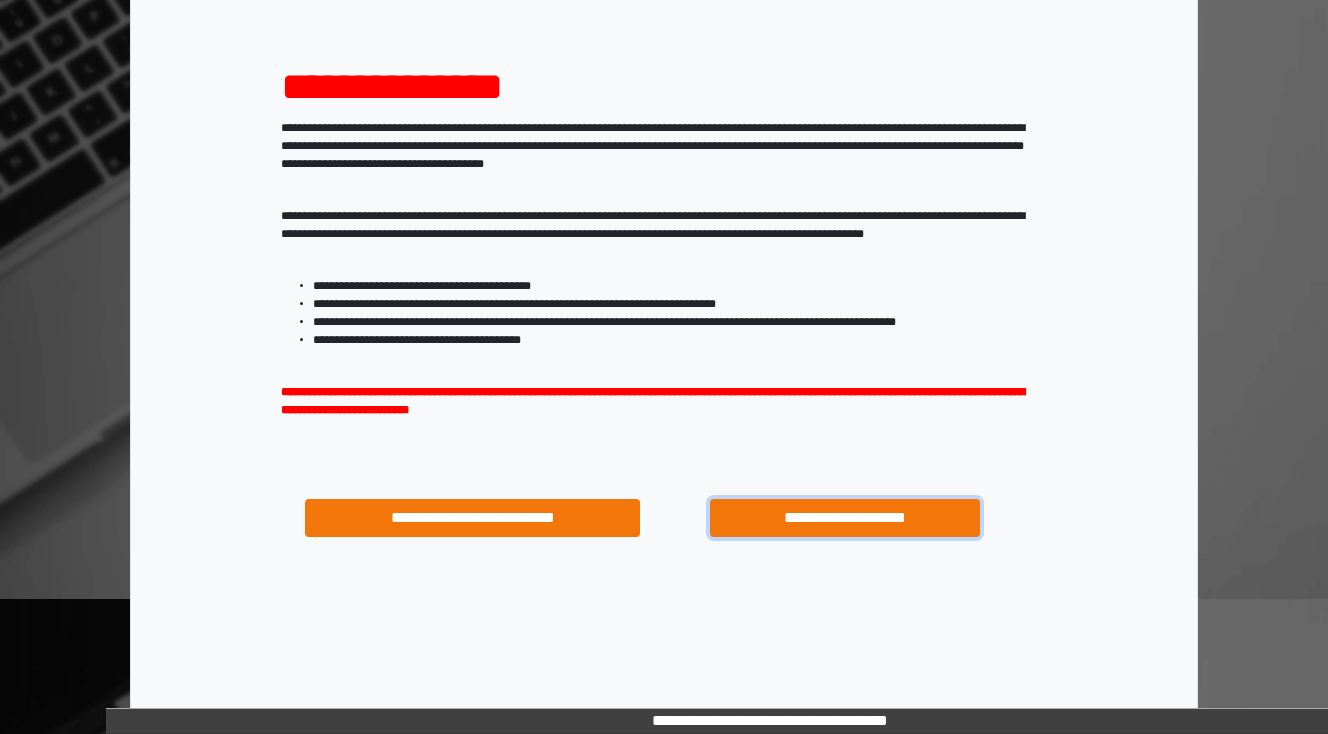 click on "**********" at bounding box center (844, 518) 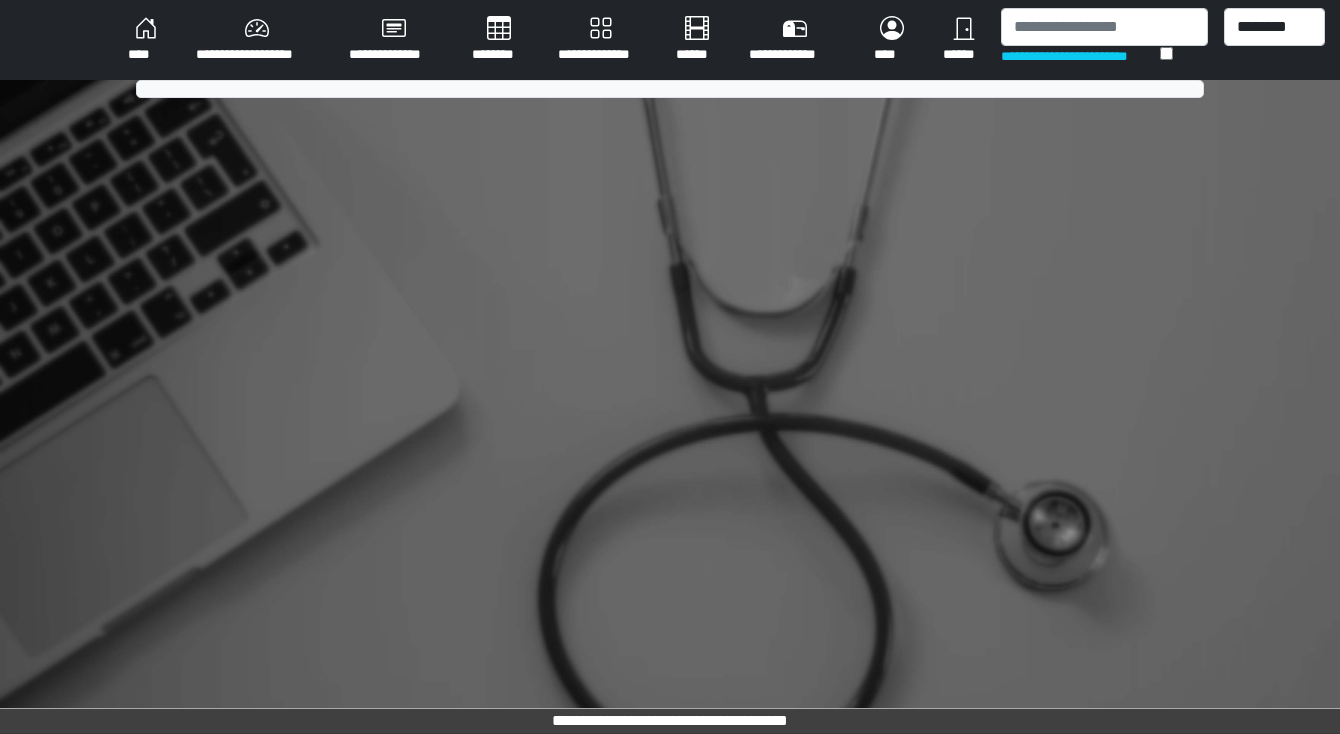 scroll, scrollTop: 0, scrollLeft: 0, axis: both 